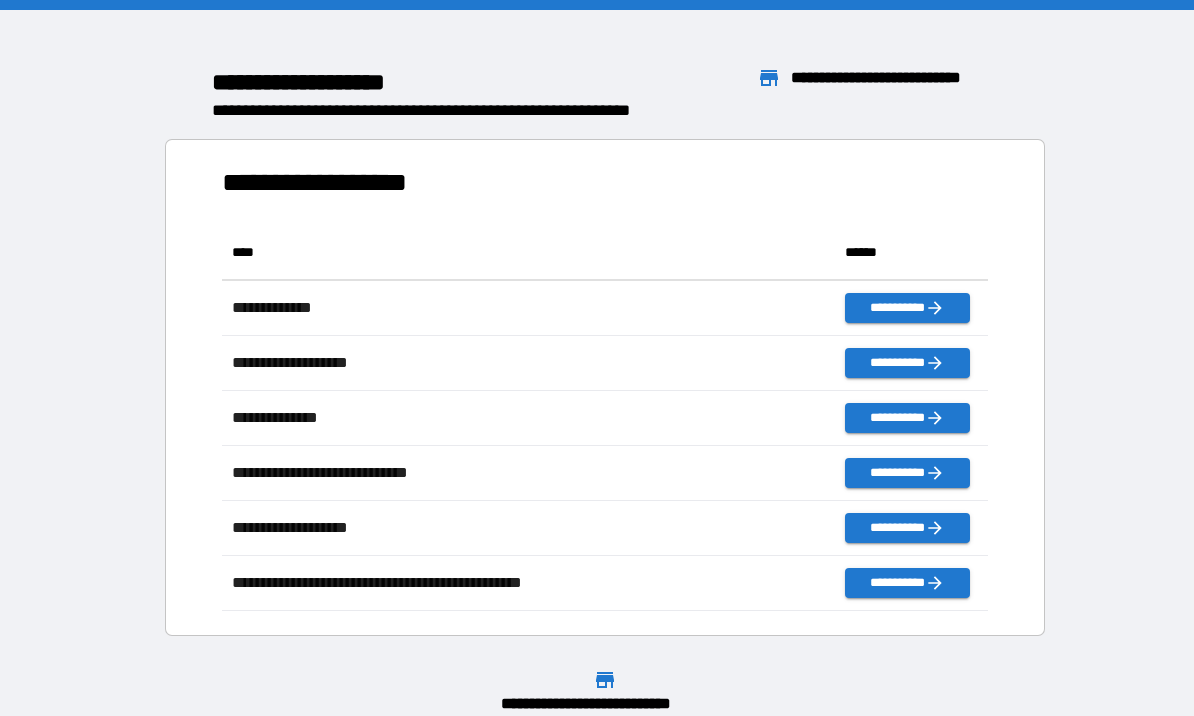 scroll, scrollTop: 0, scrollLeft: 0, axis: both 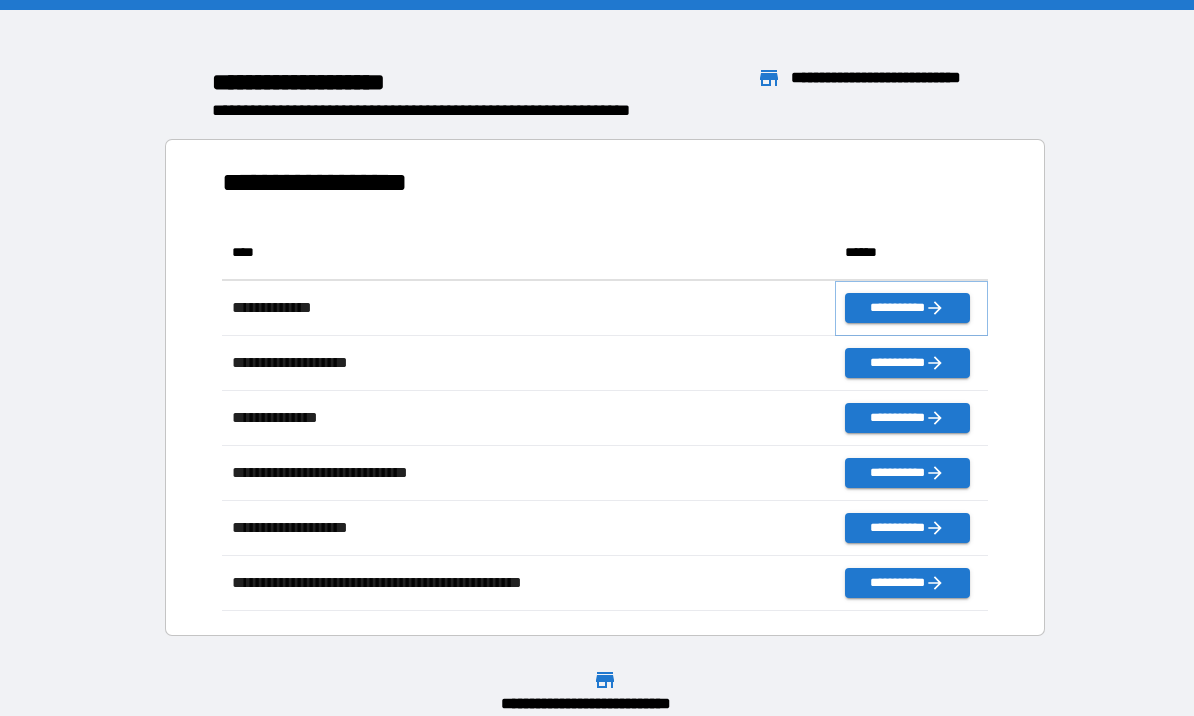 click on "**********" at bounding box center [907, 308] 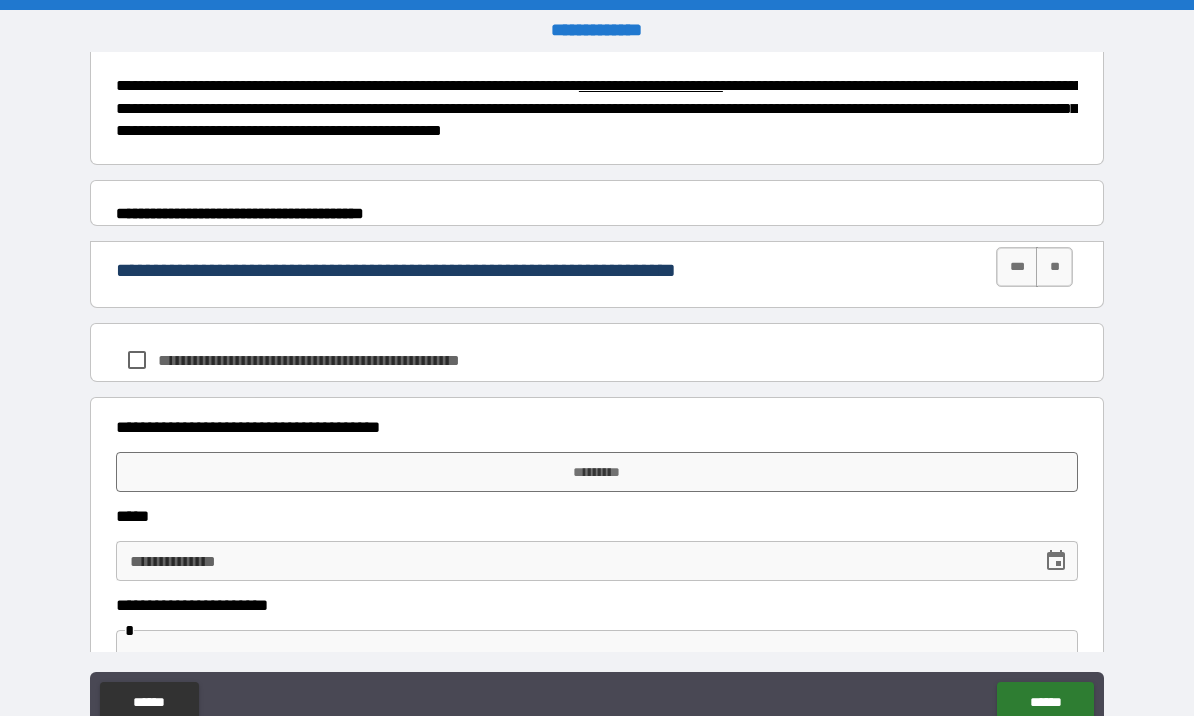 scroll, scrollTop: 861, scrollLeft: 0, axis: vertical 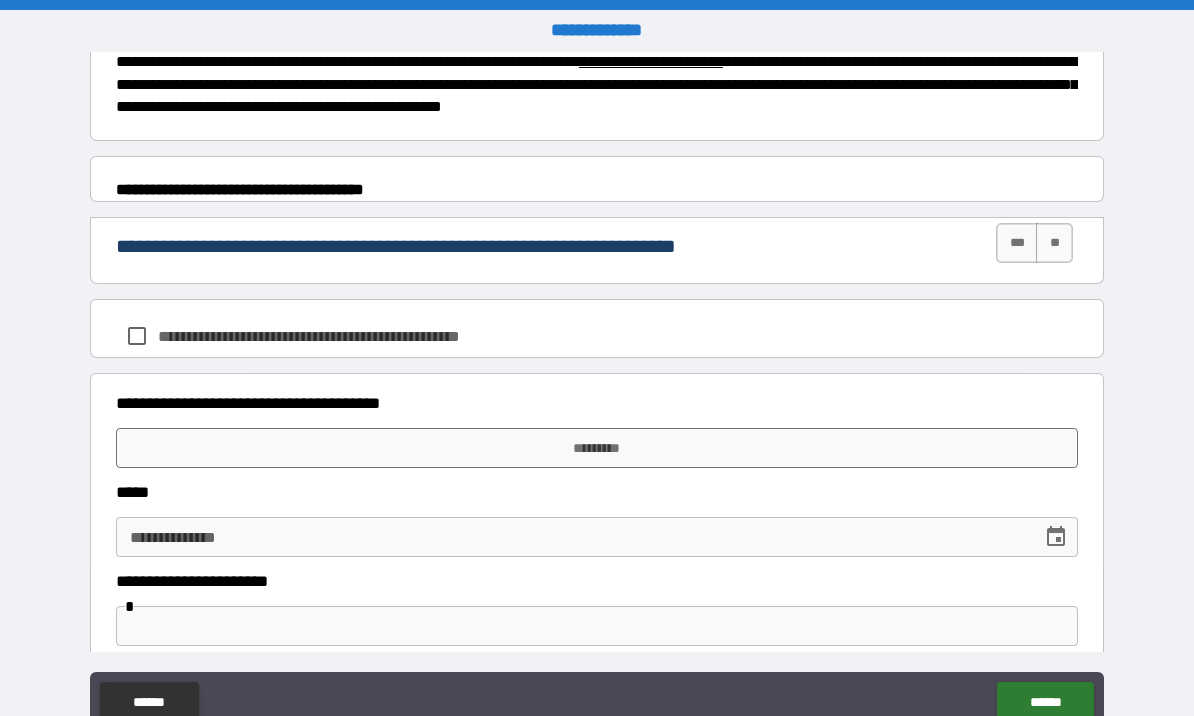 click on "***" at bounding box center [1017, 243] 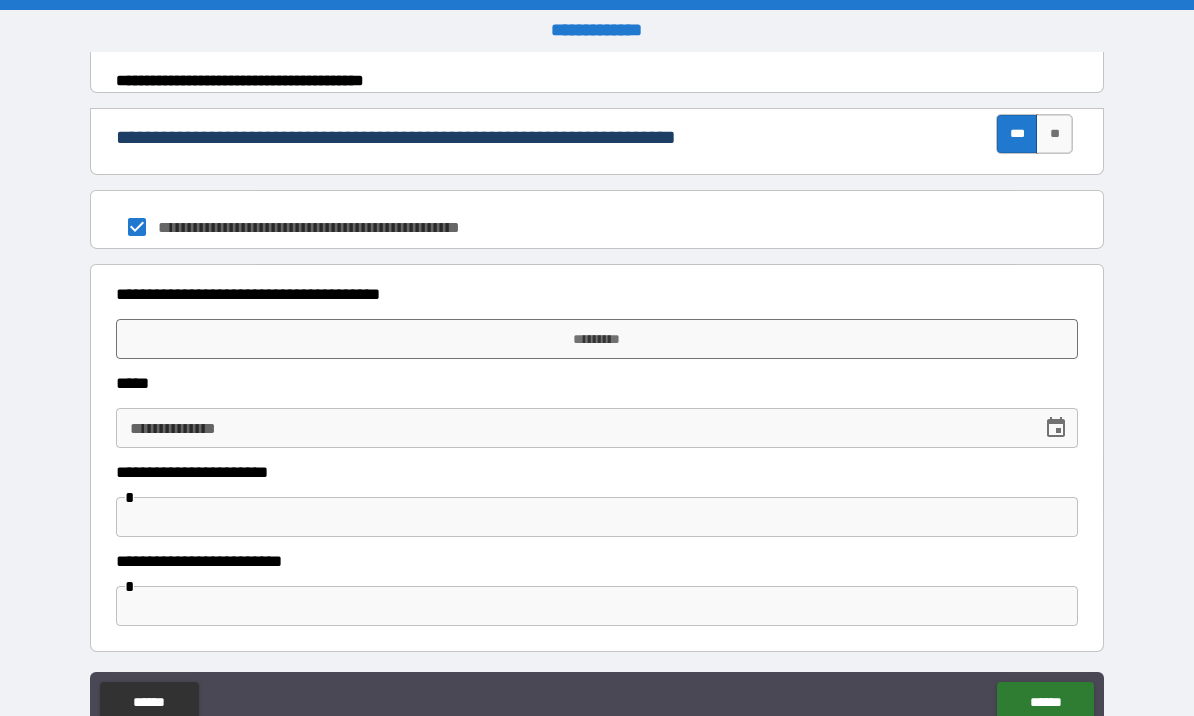 scroll, scrollTop: 969, scrollLeft: 0, axis: vertical 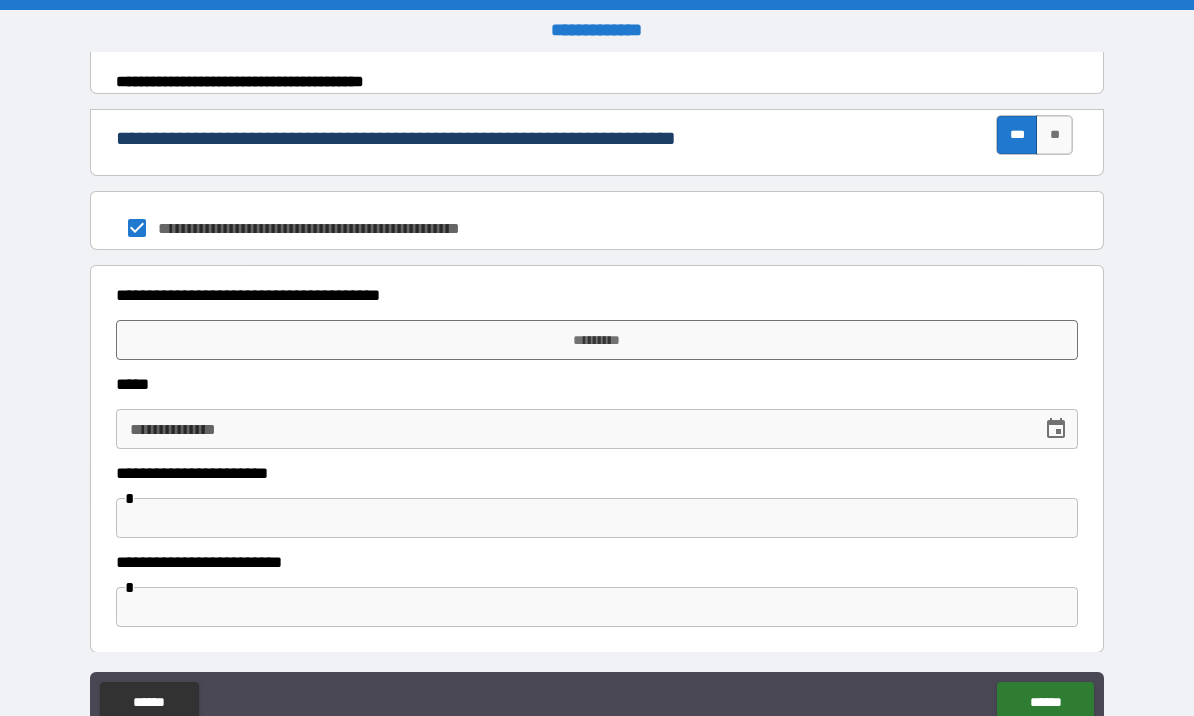 click on "*********" at bounding box center (597, 340) 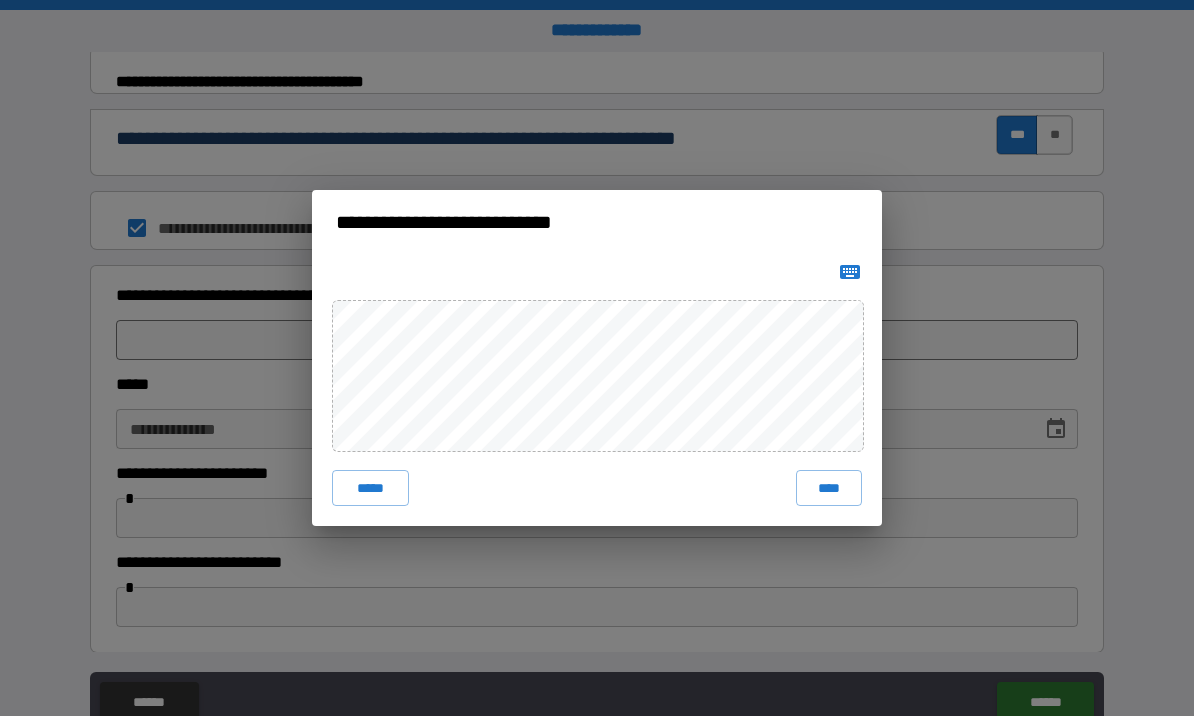 click on "*****" at bounding box center [370, 488] 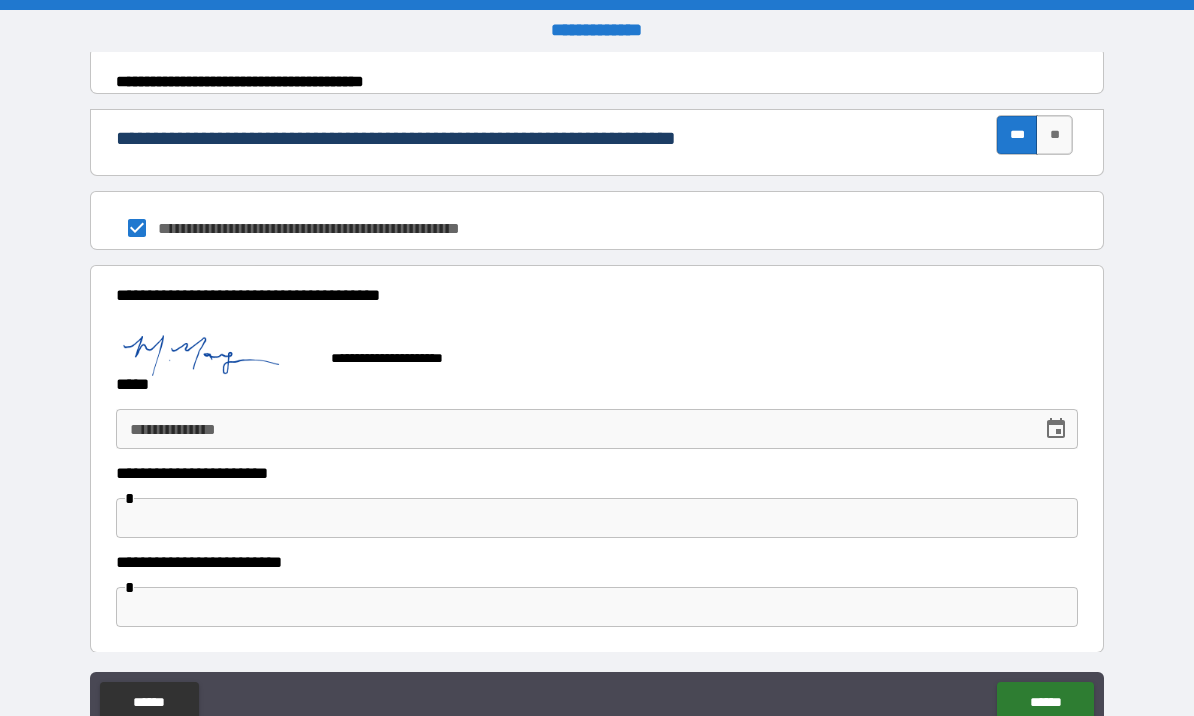 scroll, scrollTop: 959, scrollLeft: 0, axis: vertical 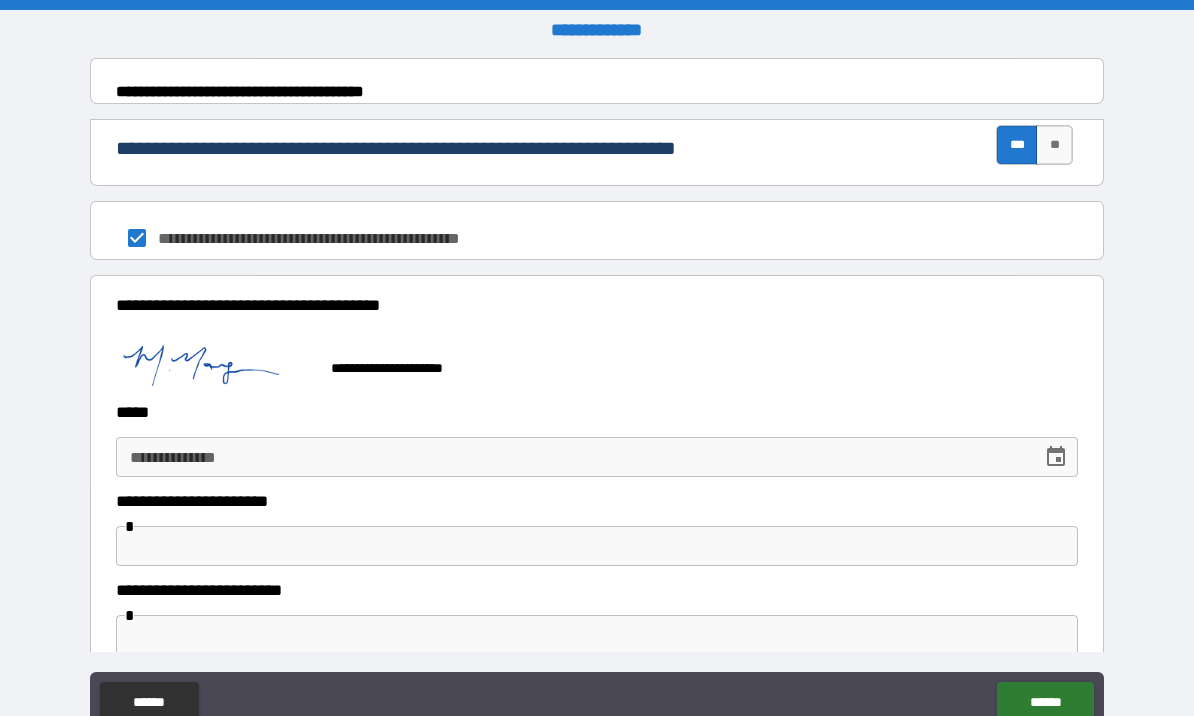 click on "**********" at bounding box center (597, 457) 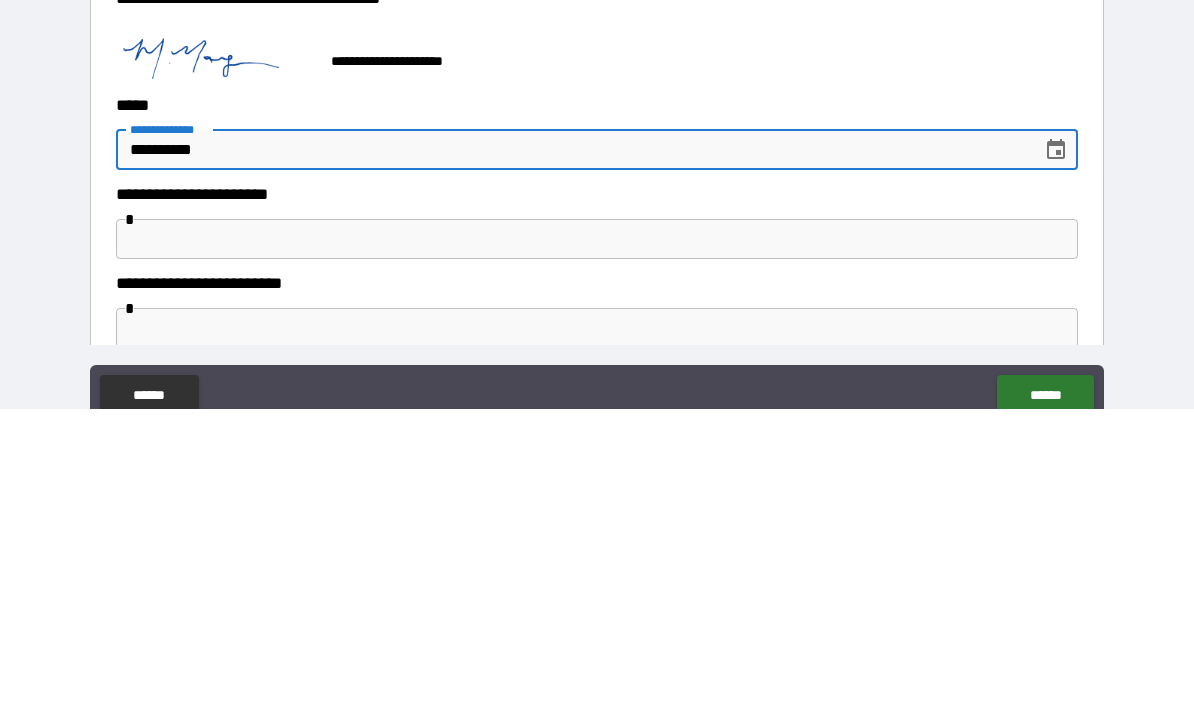 scroll, scrollTop: 69, scrollLeft: 0, axis: vertical 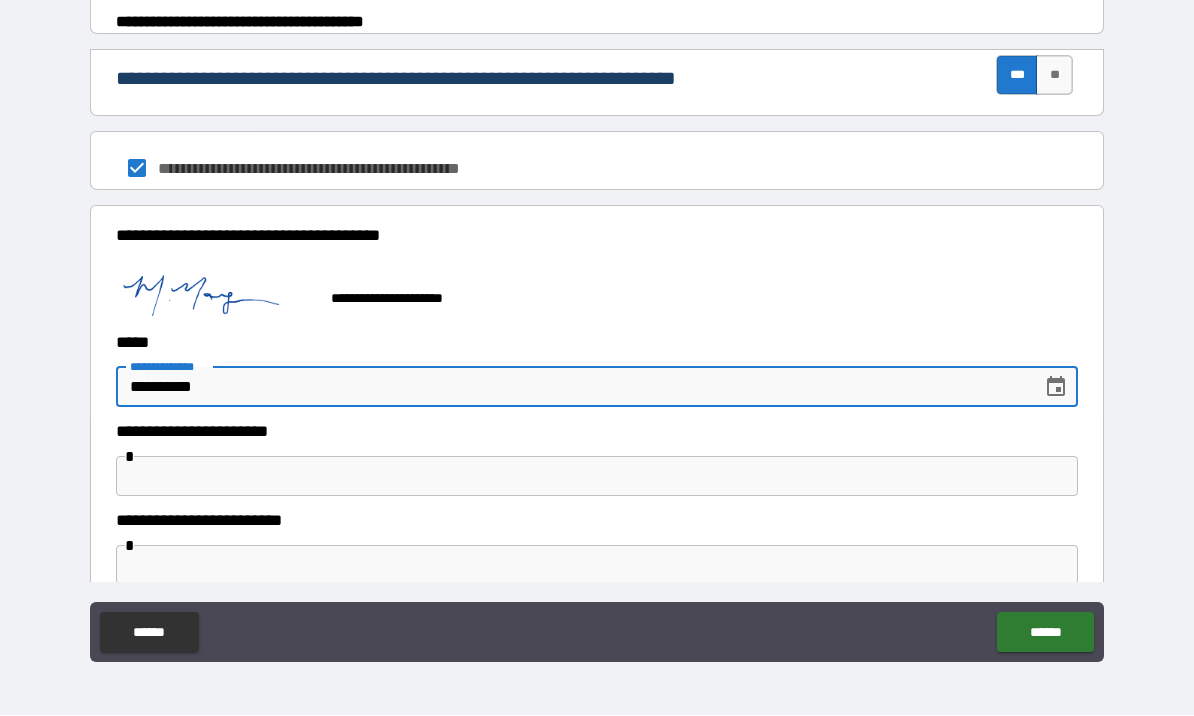type on "**********" 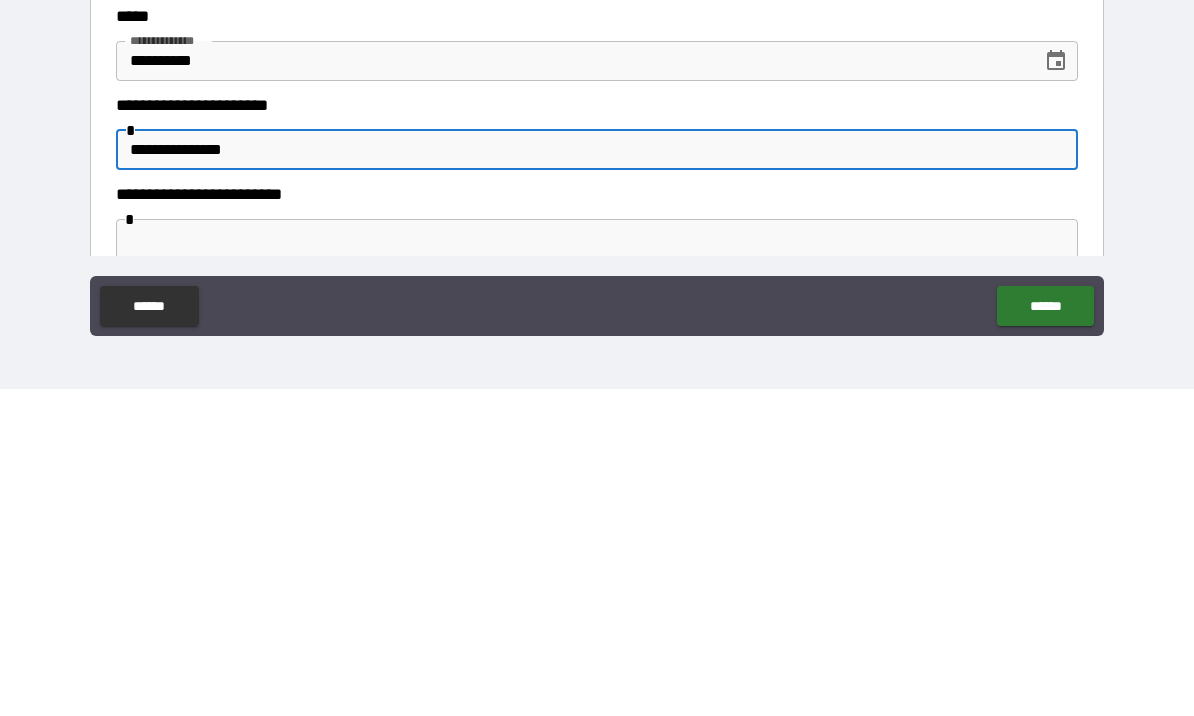 type on "**********" 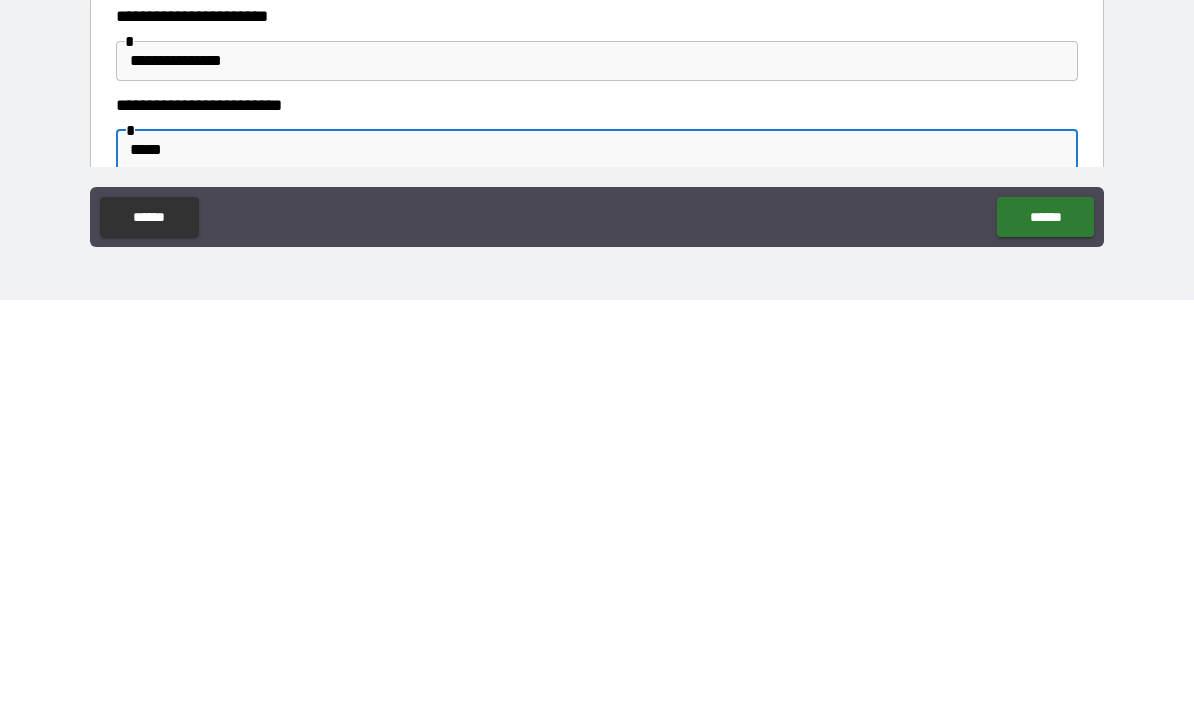 type on "******" 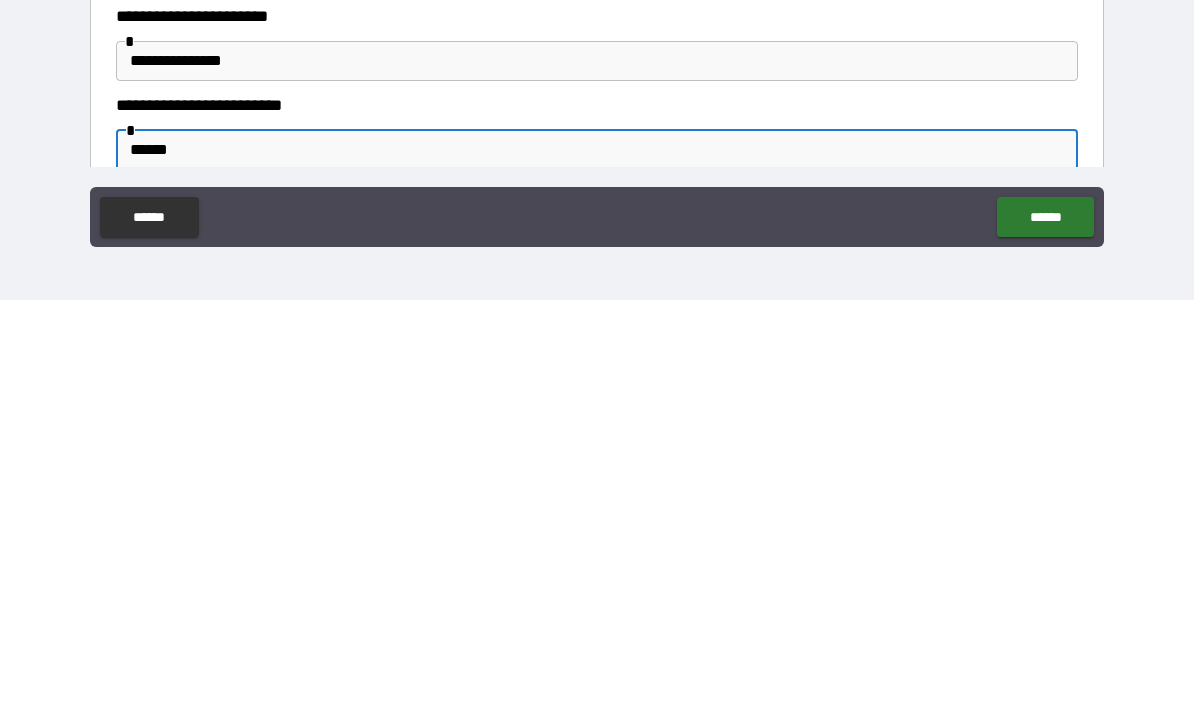 click on "******" at bounding box center [1045, 633] 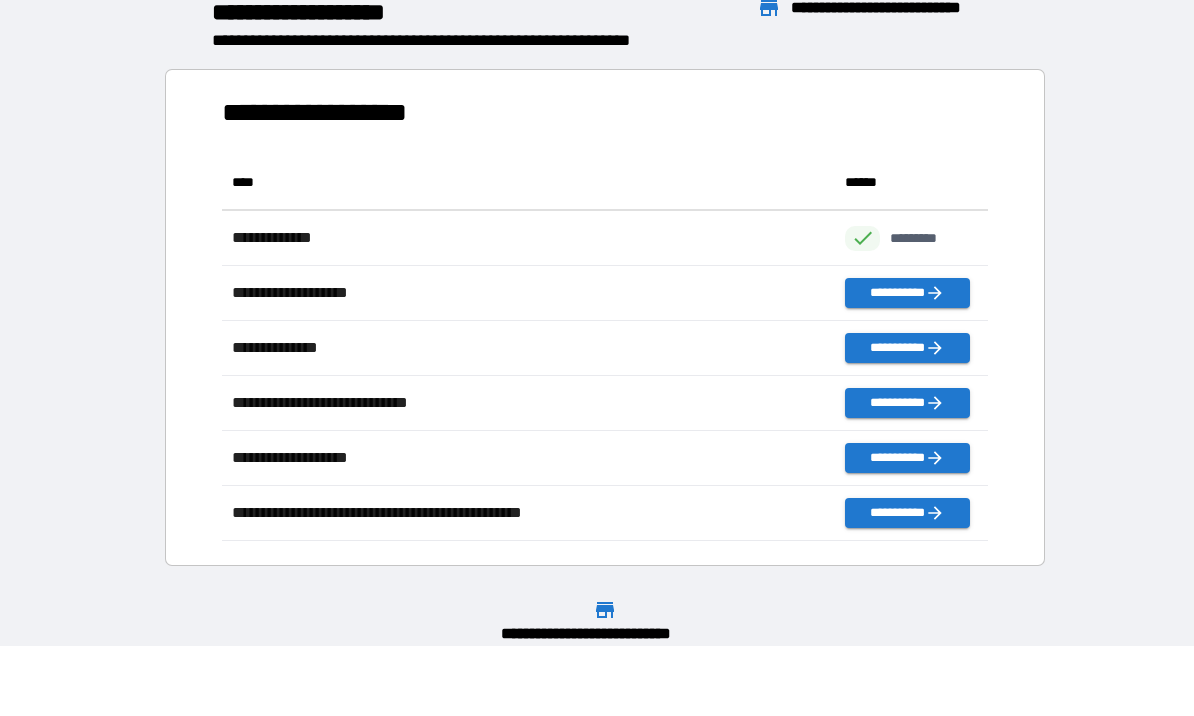 scroll, scrollTop: 386, scrollLeft: 765, axis: both 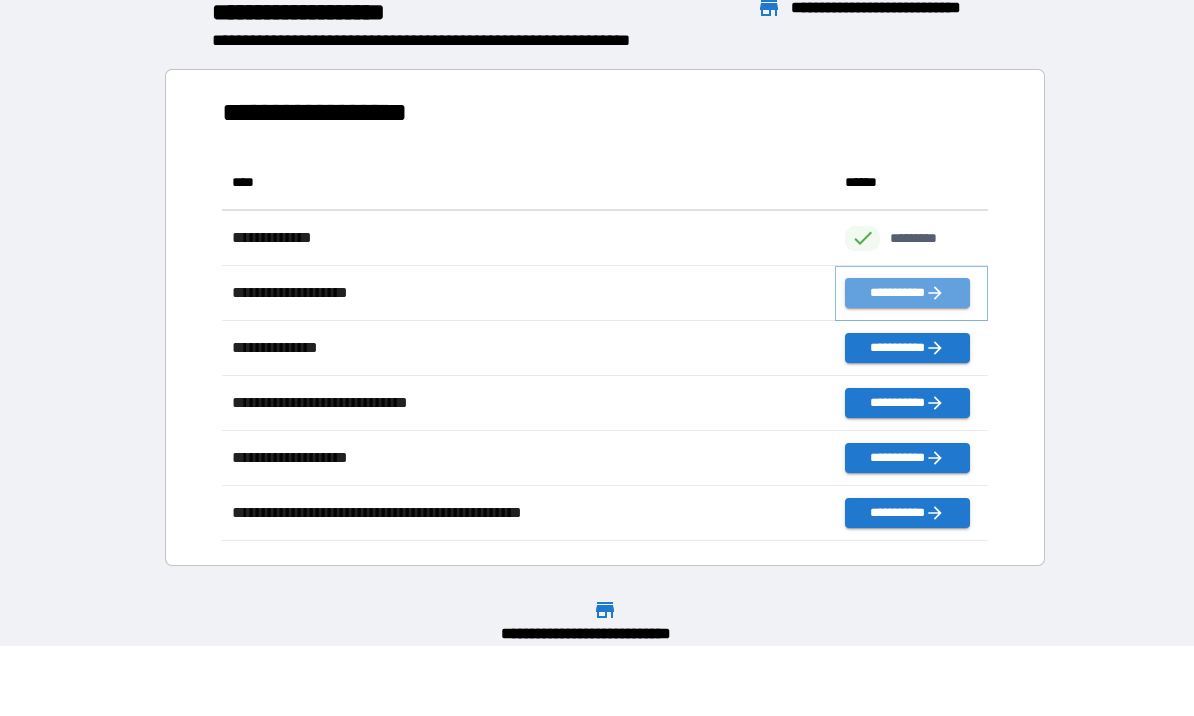 click 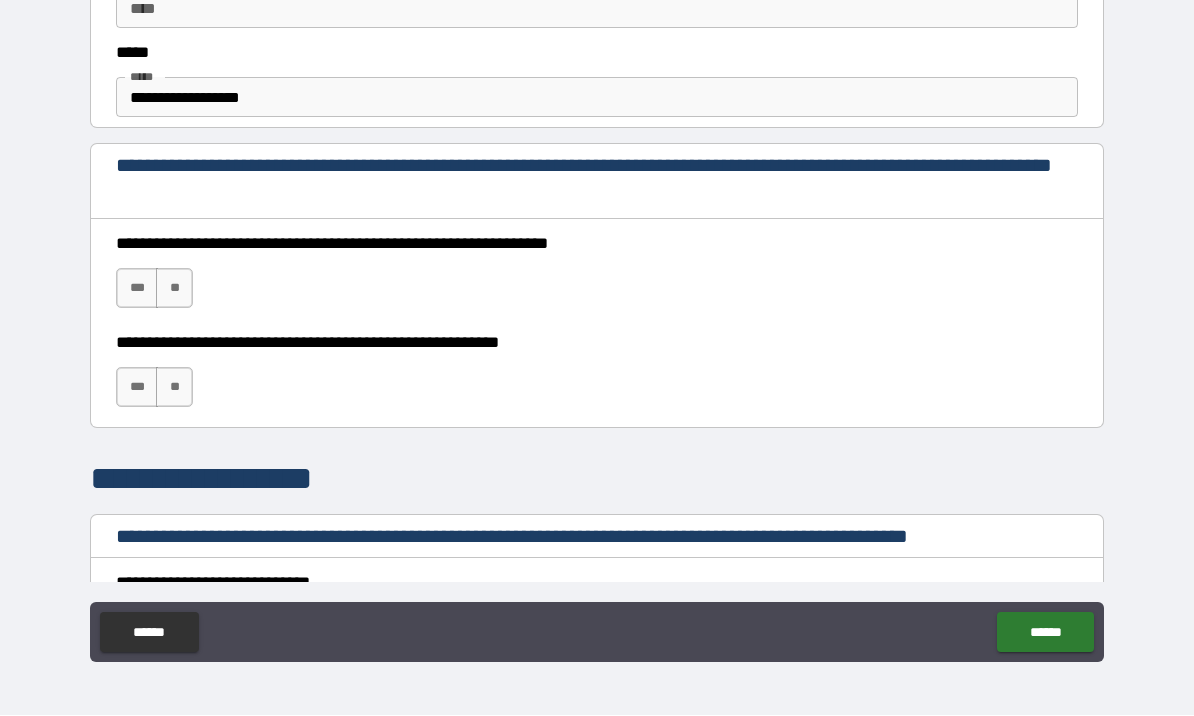 scroll, scrollTop: 1197, scrollLeft: 0, axis: vertical 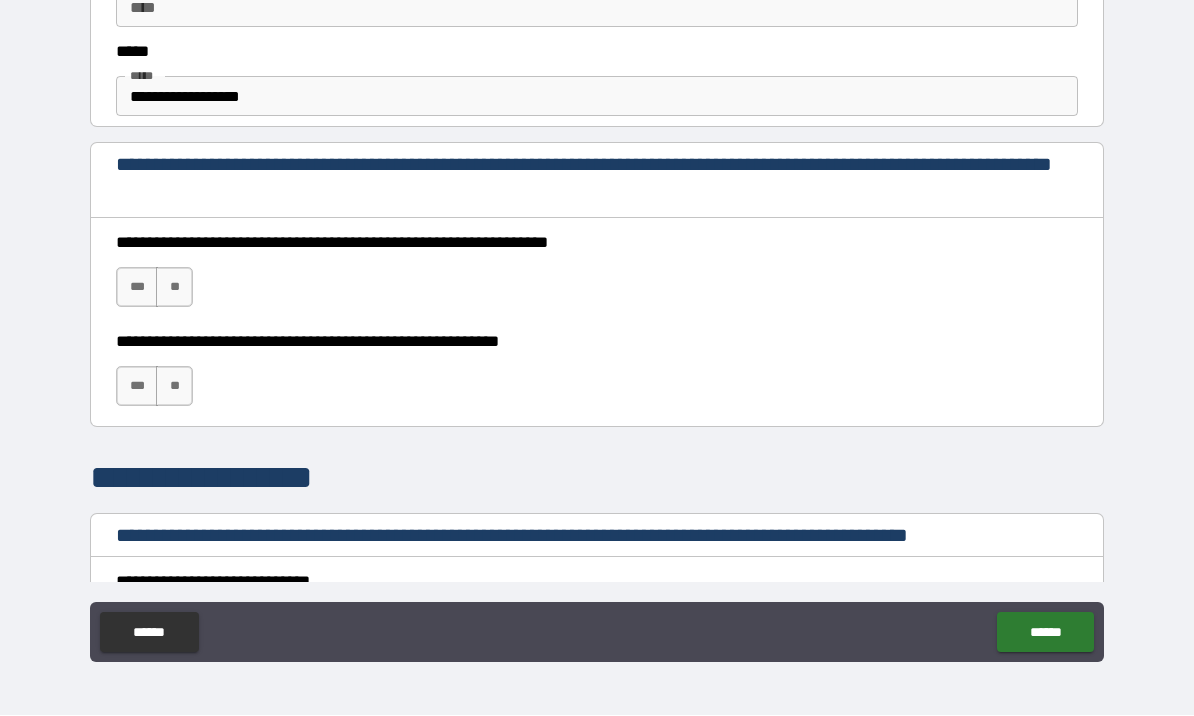 click on "***" at bounding box center (137, 288) 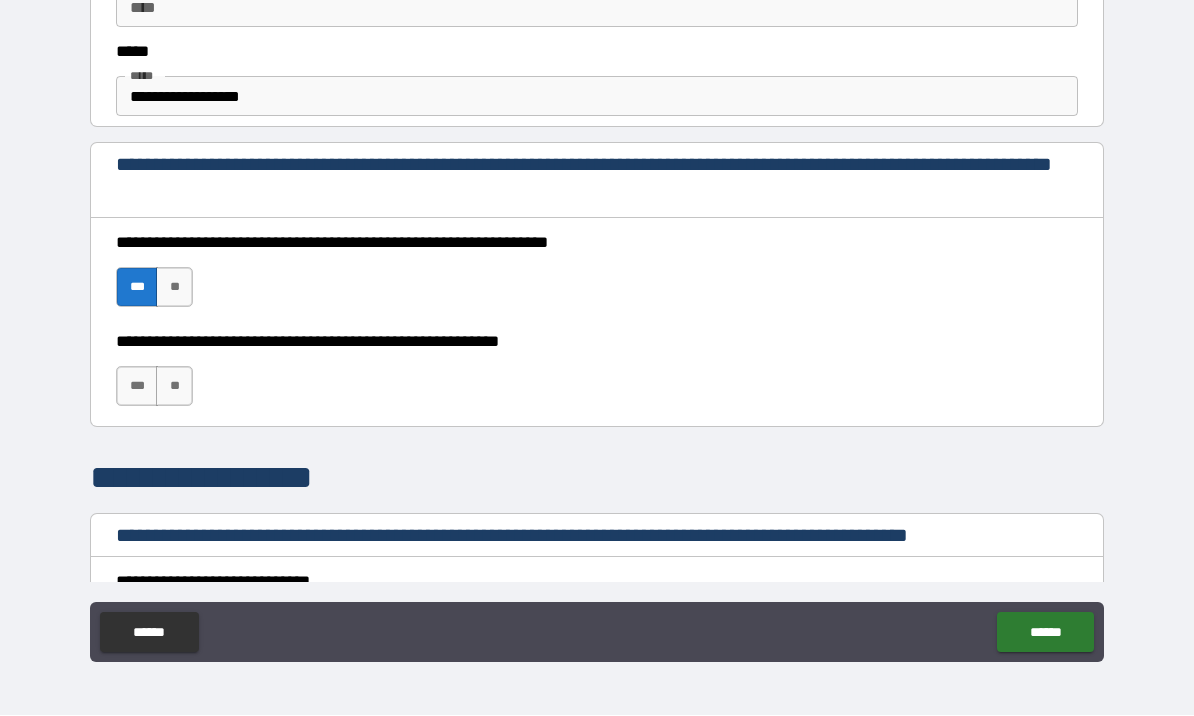 click on "***" at bounding box center (137, 387) 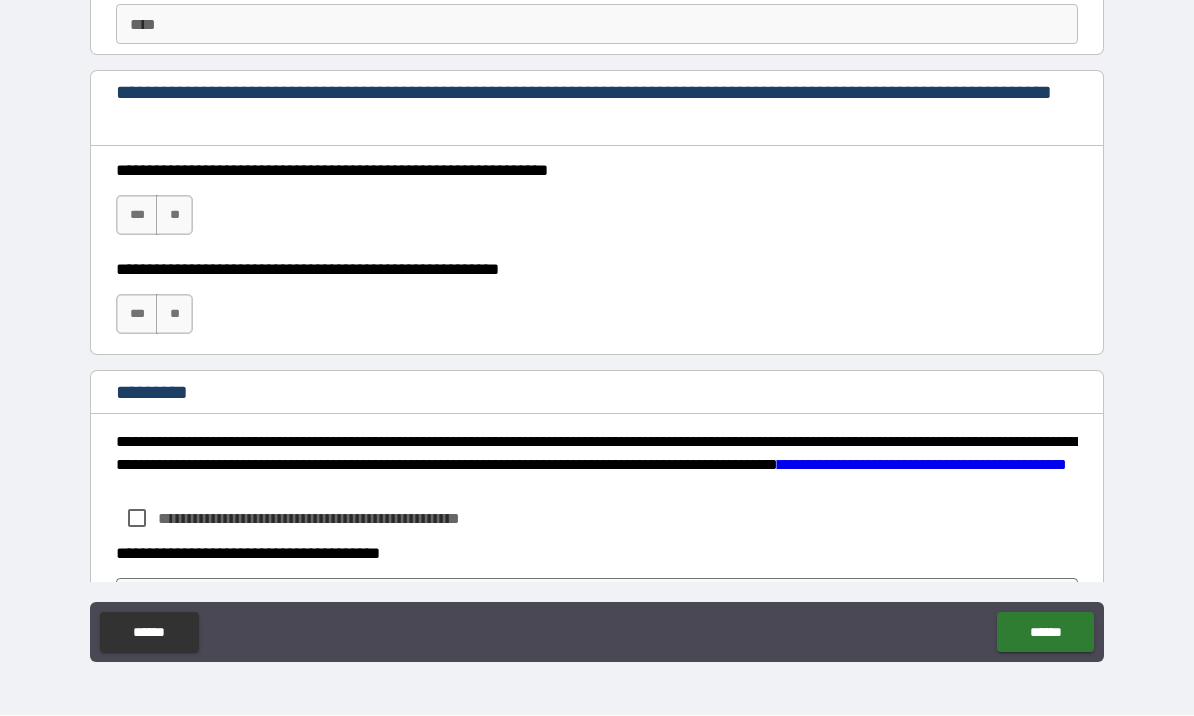 scroll, scrollTop: 2879, scrollLeft: 0, axis: vertical 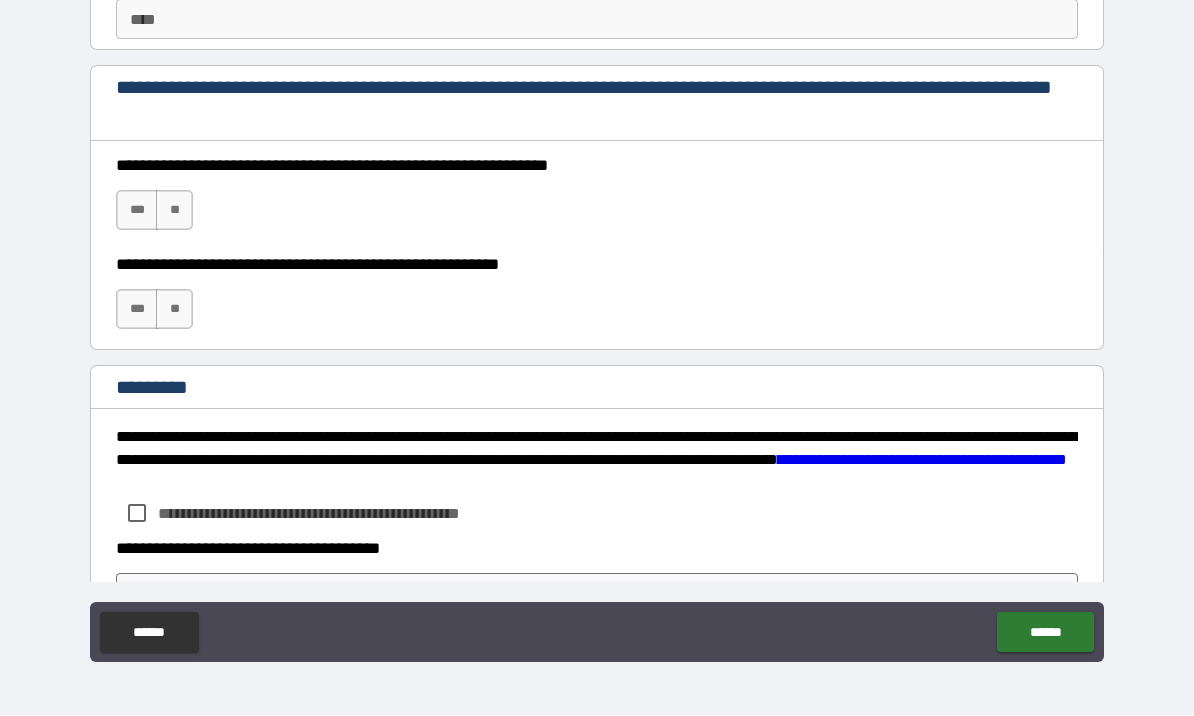 click on "***" at bounding box center (137, 211) 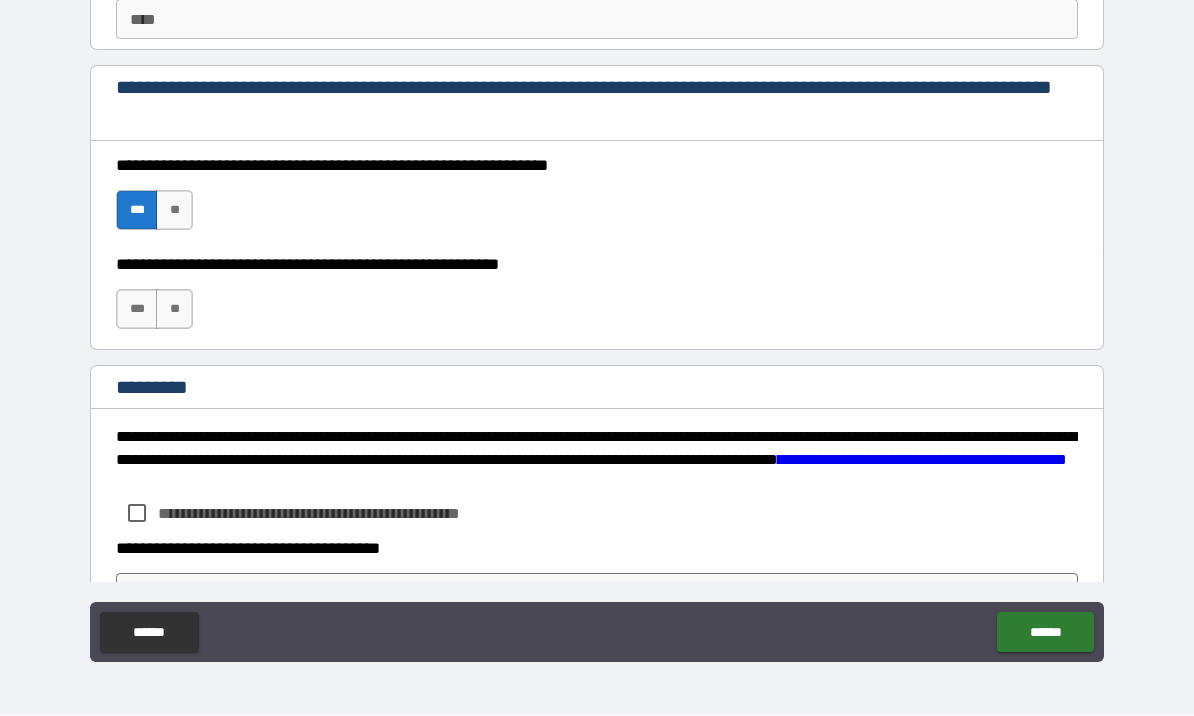 click on "***" at bounding box center [137, 310] 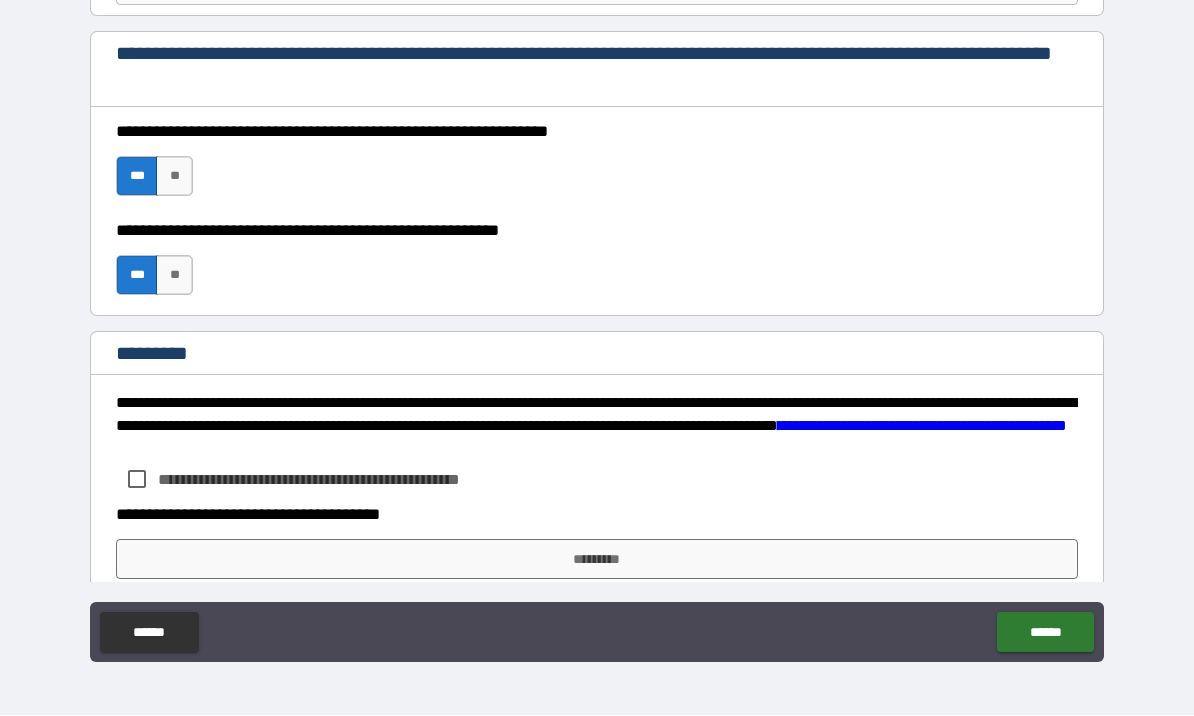 scroll, scrollTop: 2950, scrollLeft: 0, axis: vertical 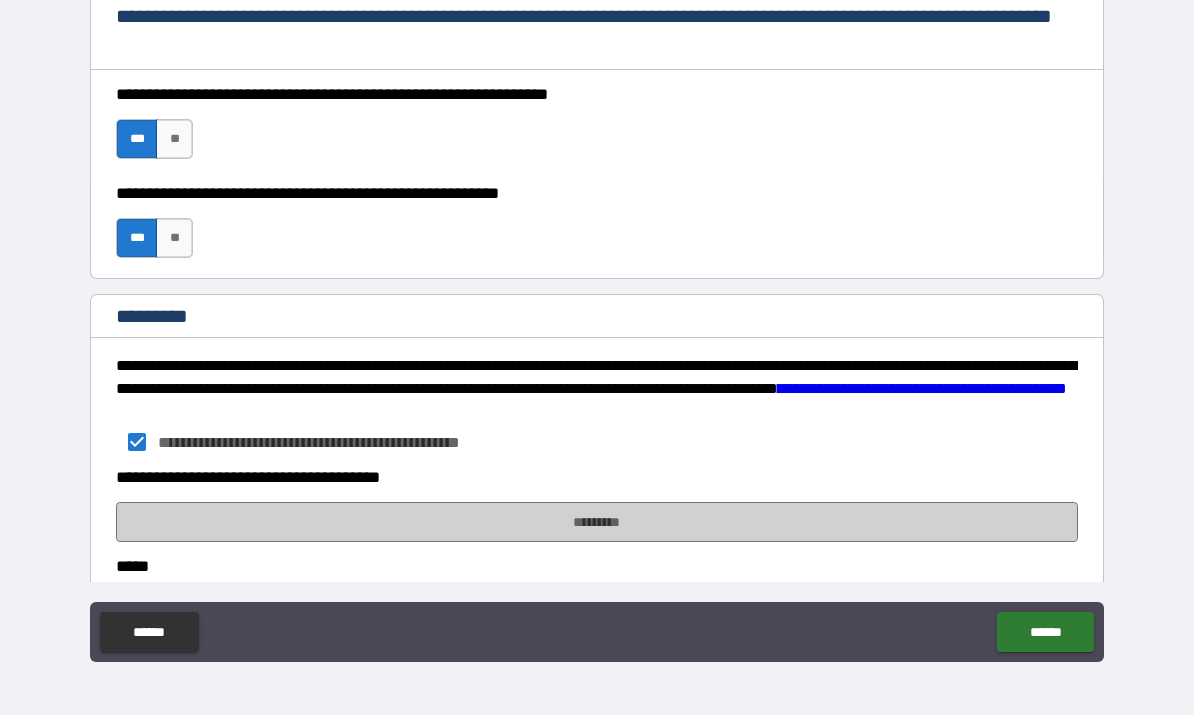 click on "*********" at bounding box center (597, 523) 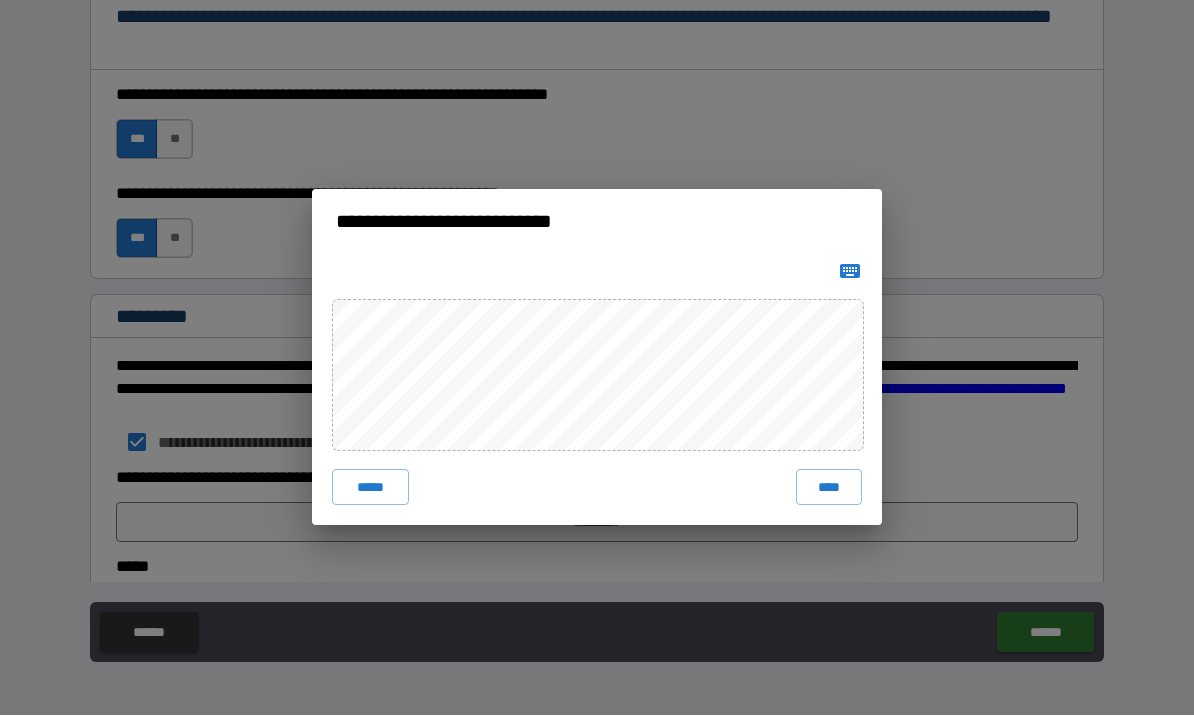 click on "****" at bounding box center [829, 488] 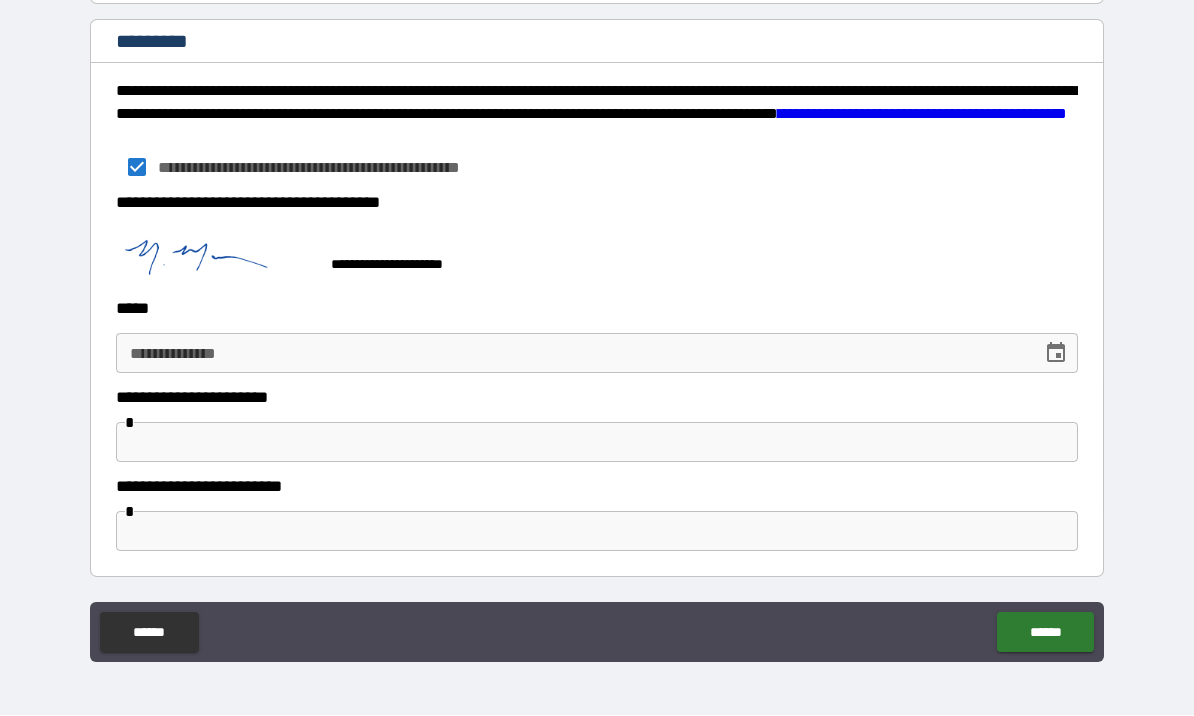 scroll, scrollTop: 3225, scrollLeft: 0, axis: vertical 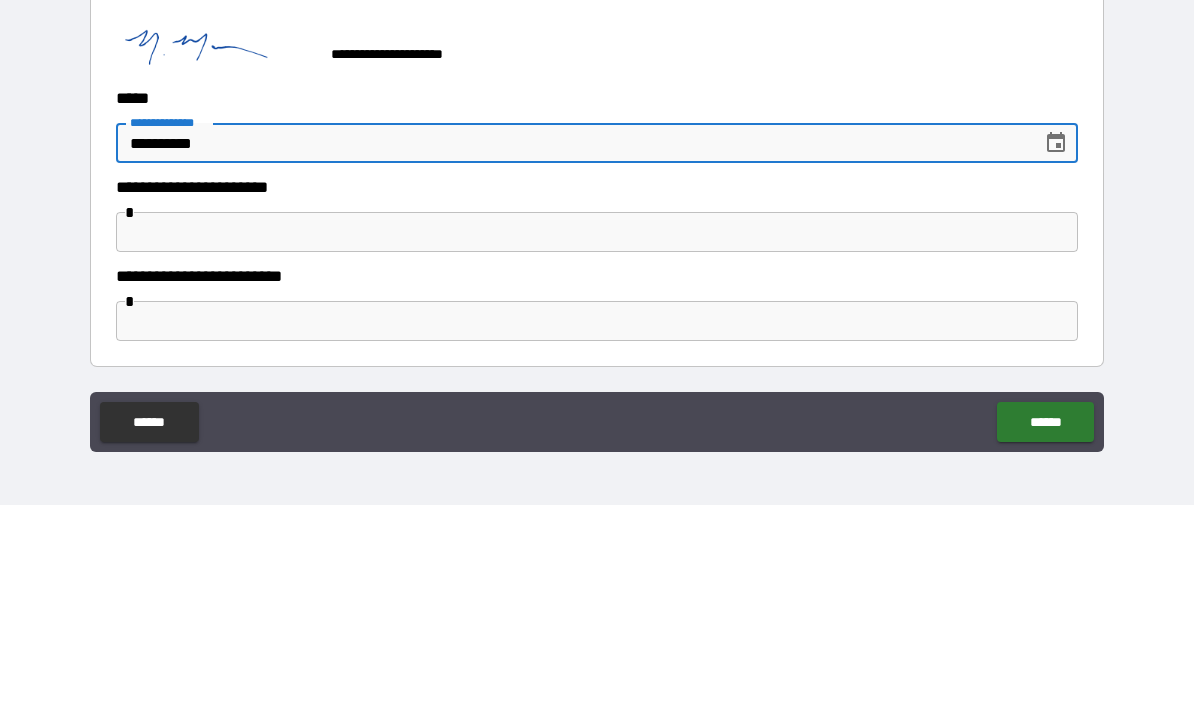 type on "**********" 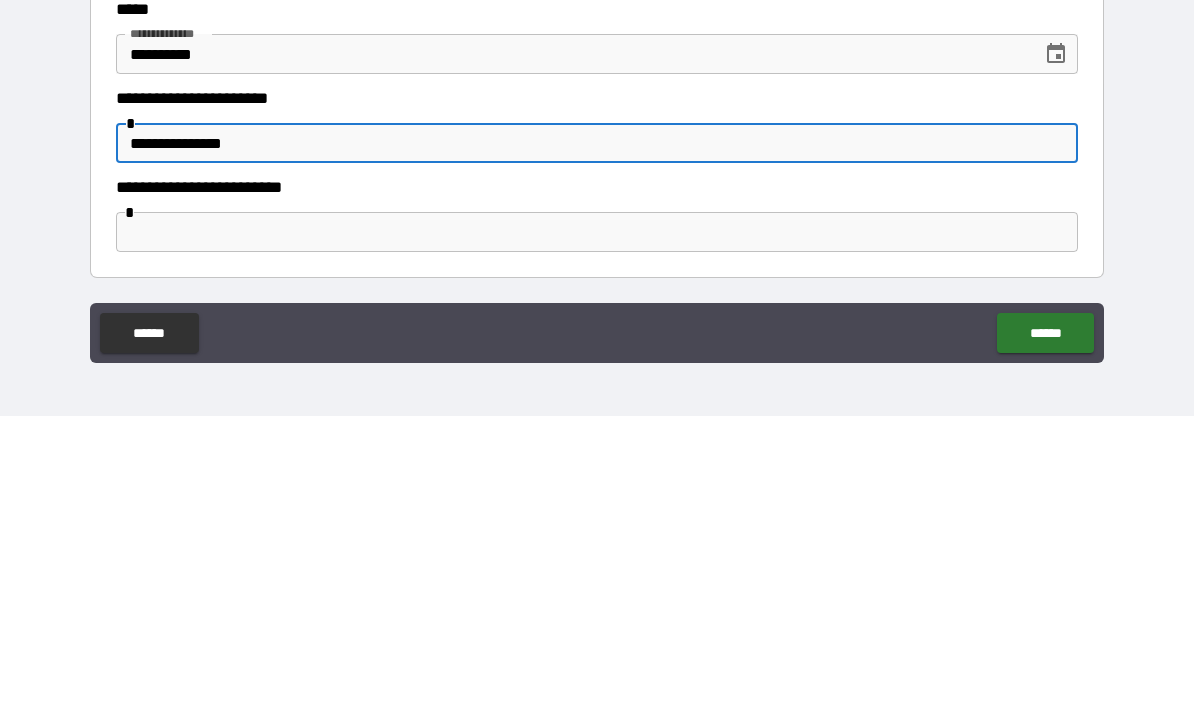 type on "**********" 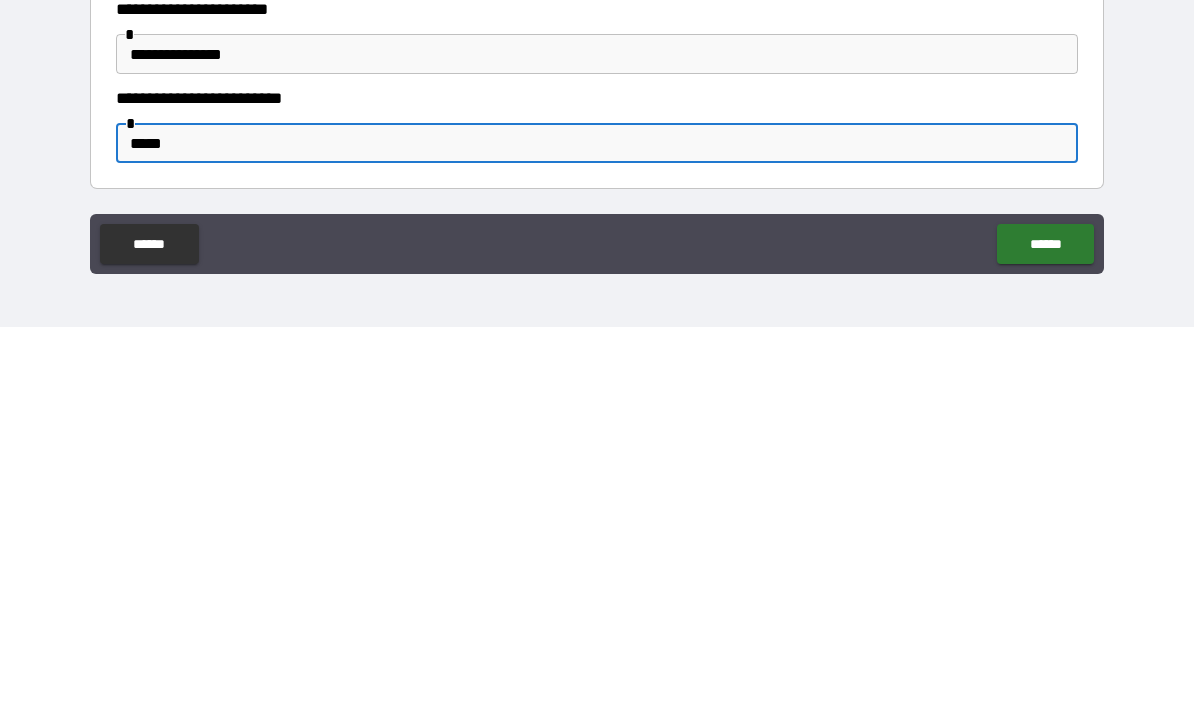 type on "******" 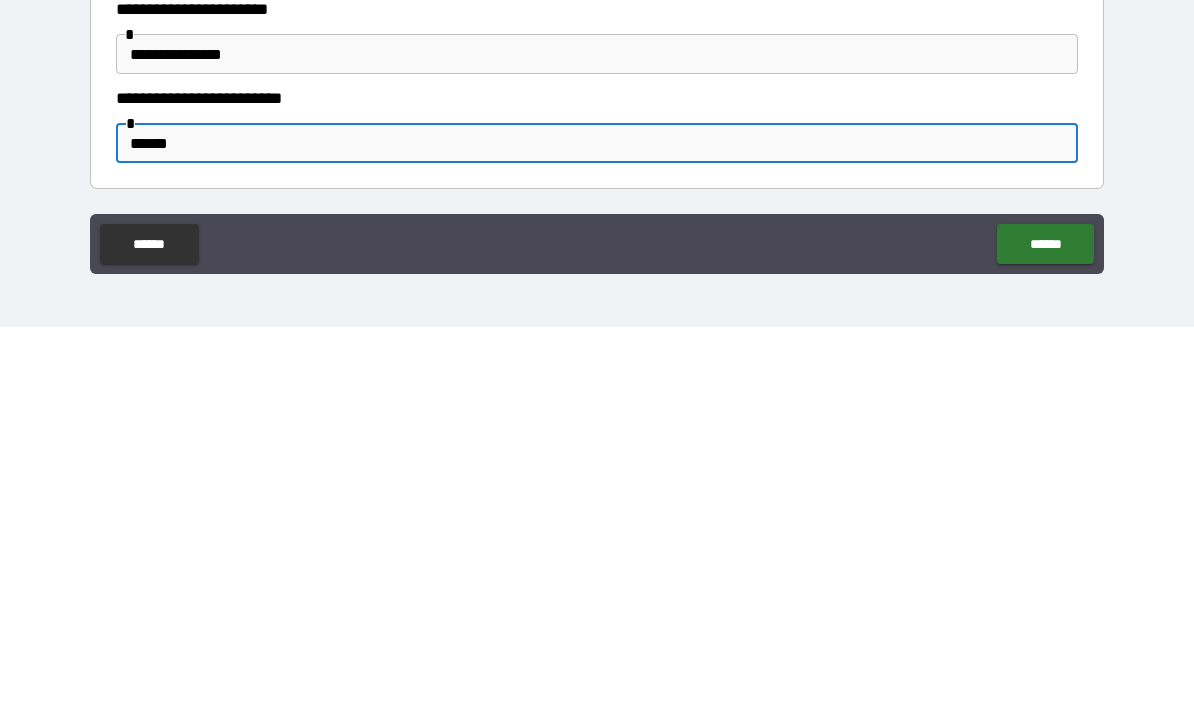 click on "******" at bounding box center (1045, 633) 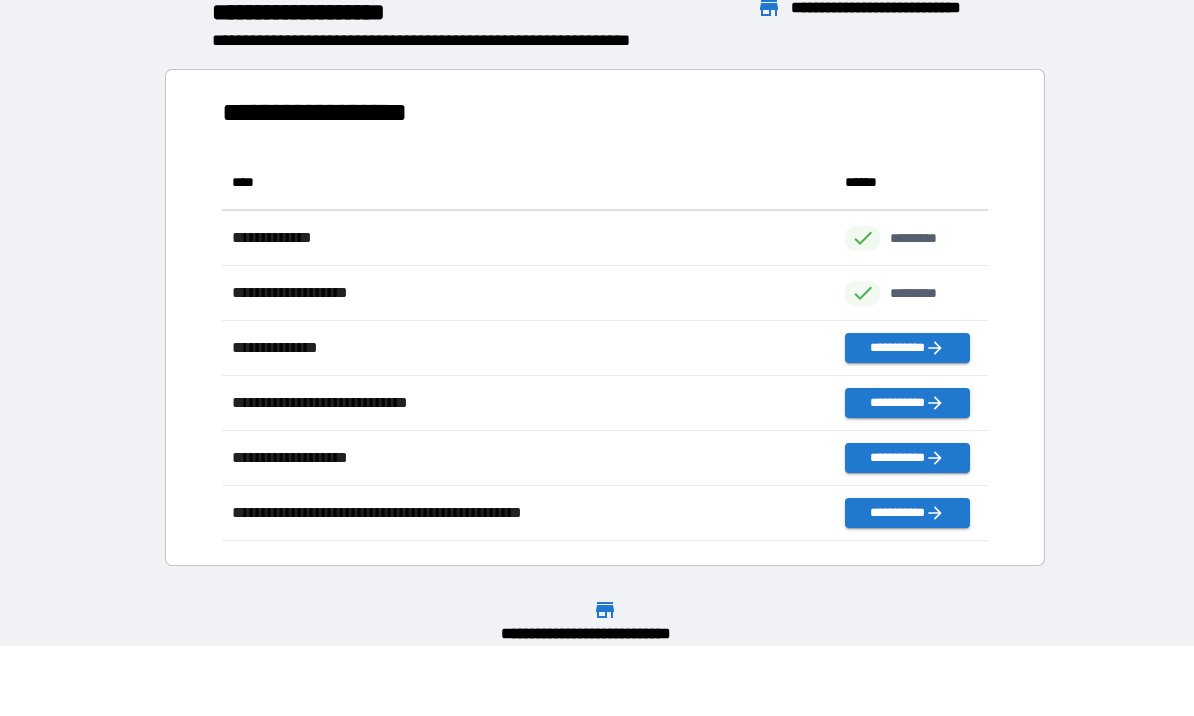 scroll, scrollTop: 1, scrollLeft: 1, axis: both 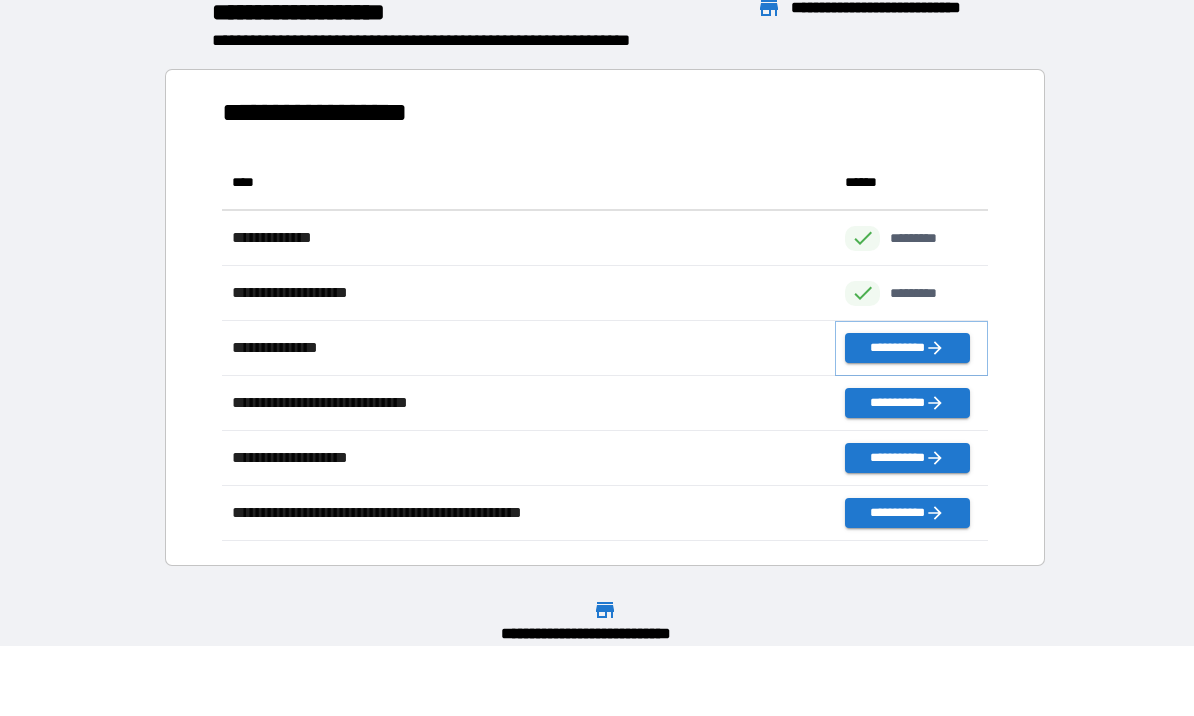 click on "**********" at bounding box center [907, 349] 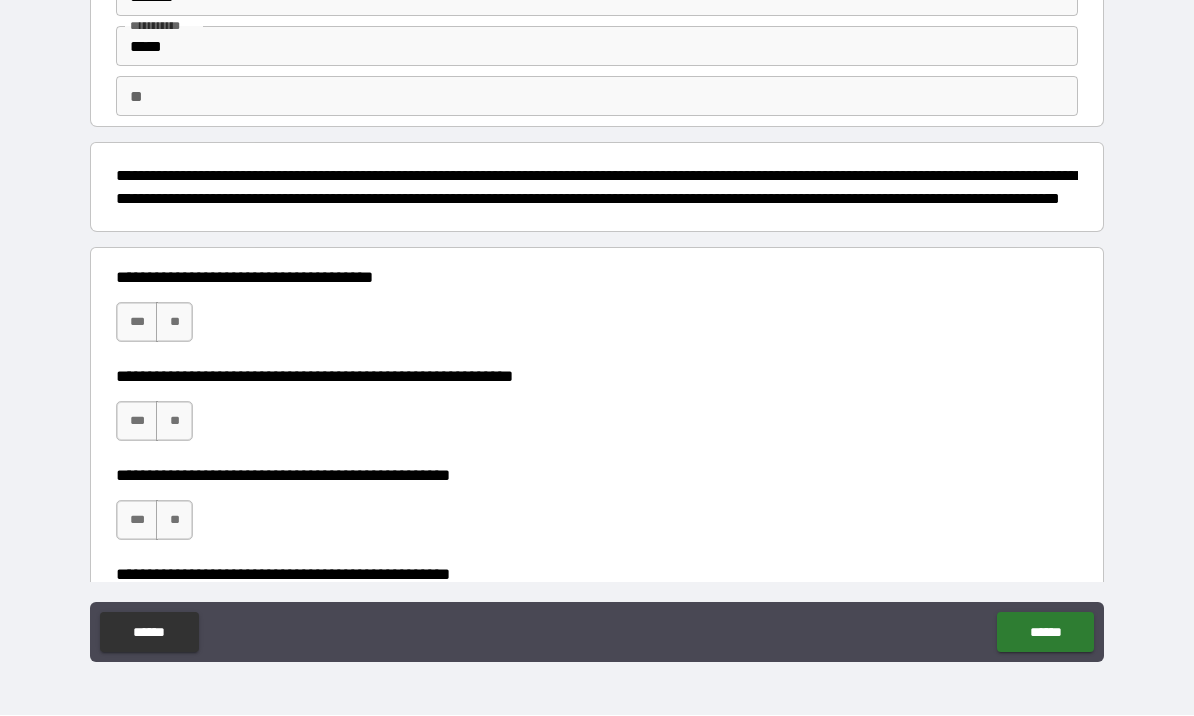 scroll, scrollTop: 101, scrollLeft: 0, axis: vertical 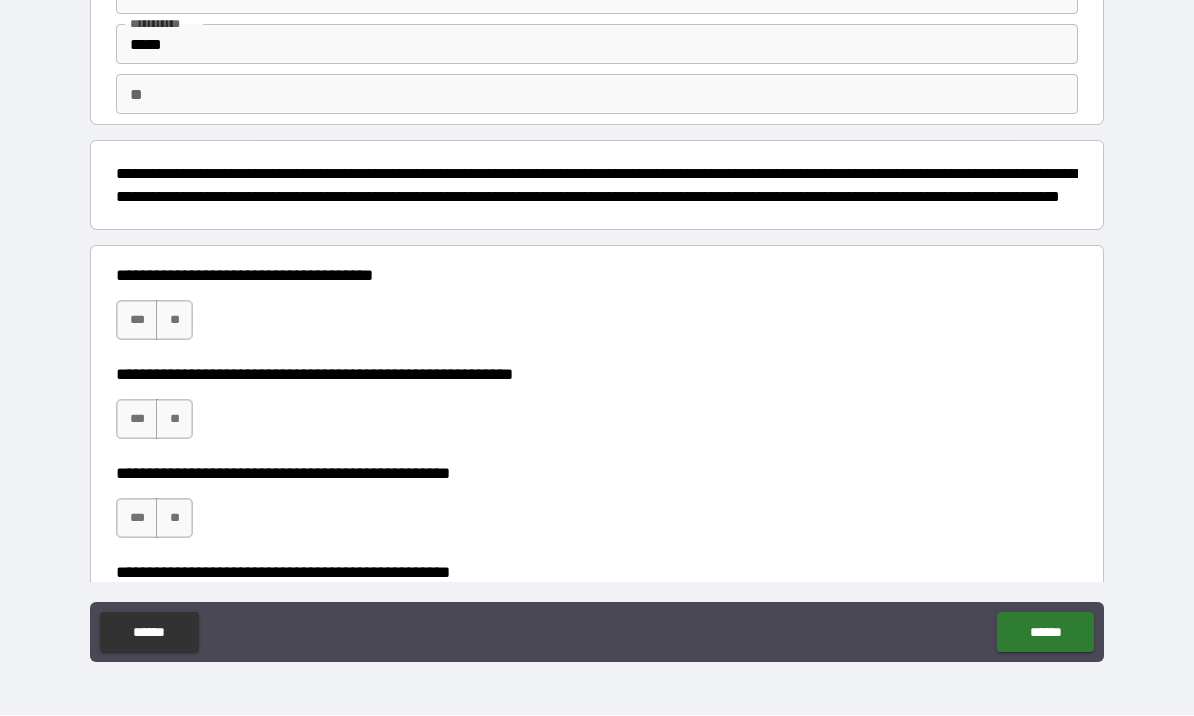 click on "***" at bounding box center [137, 321] 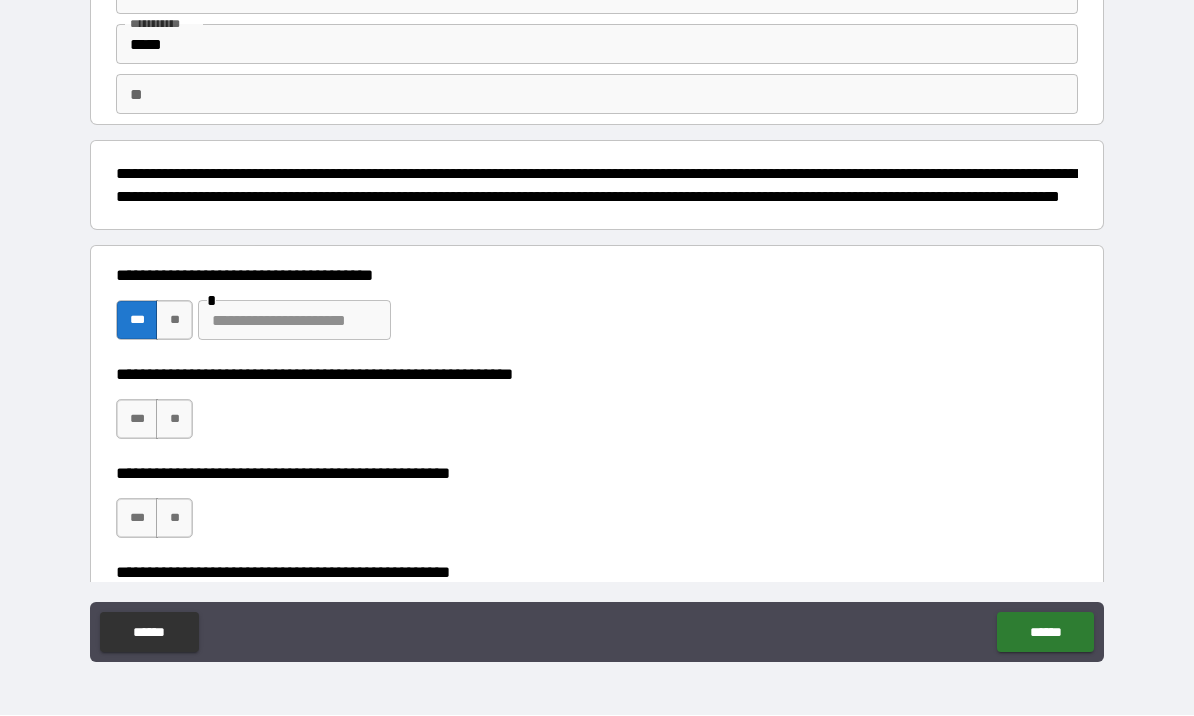 click on "**" at bounding box center (174, 321) 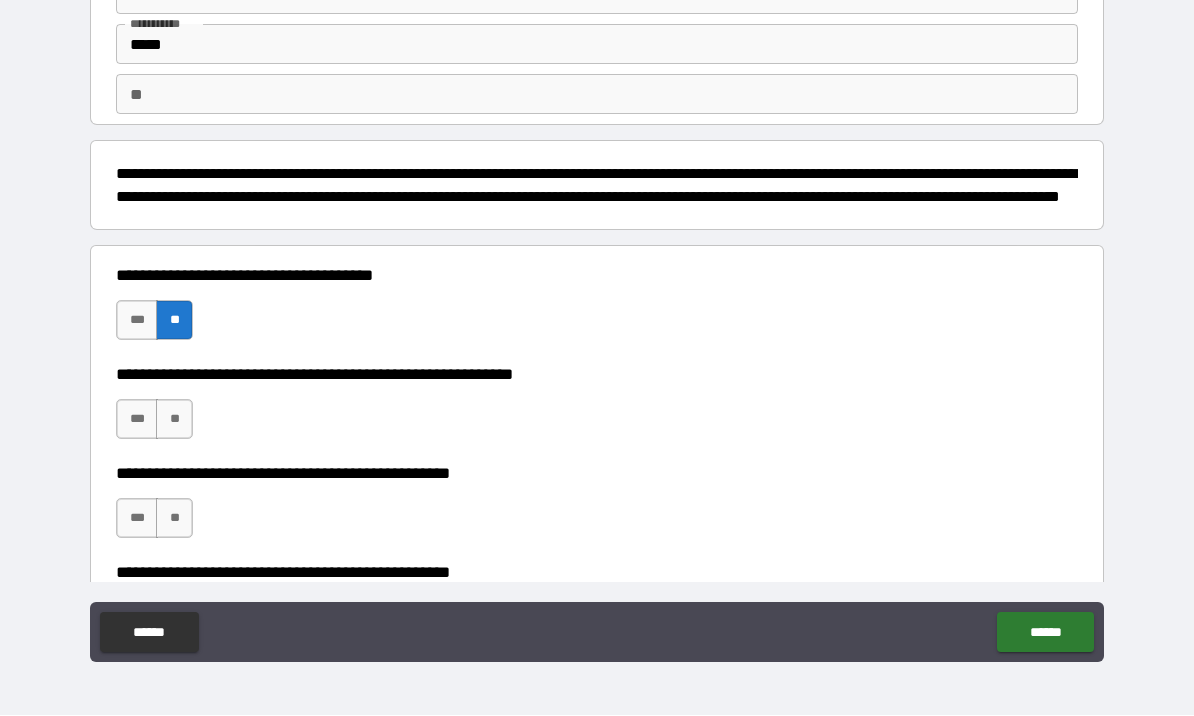 click on "**" at bounding box center [174, 420] 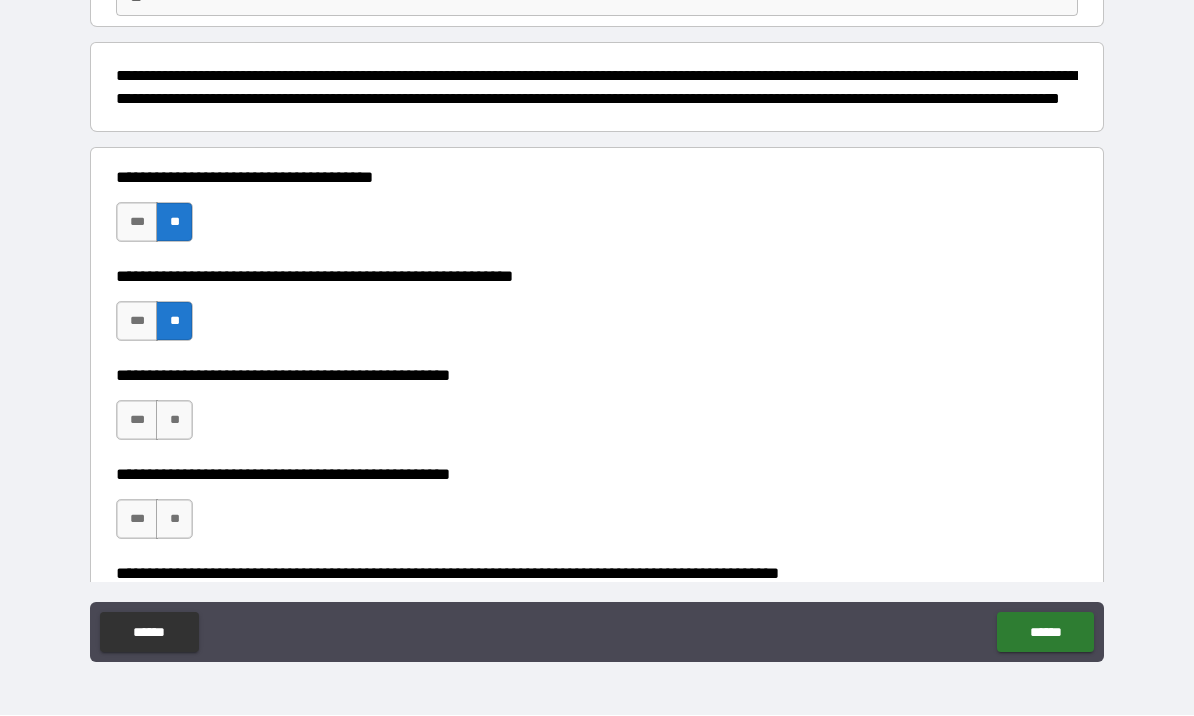scroll, scrollTop: 211, scrollLeft: 0, axis: vertical 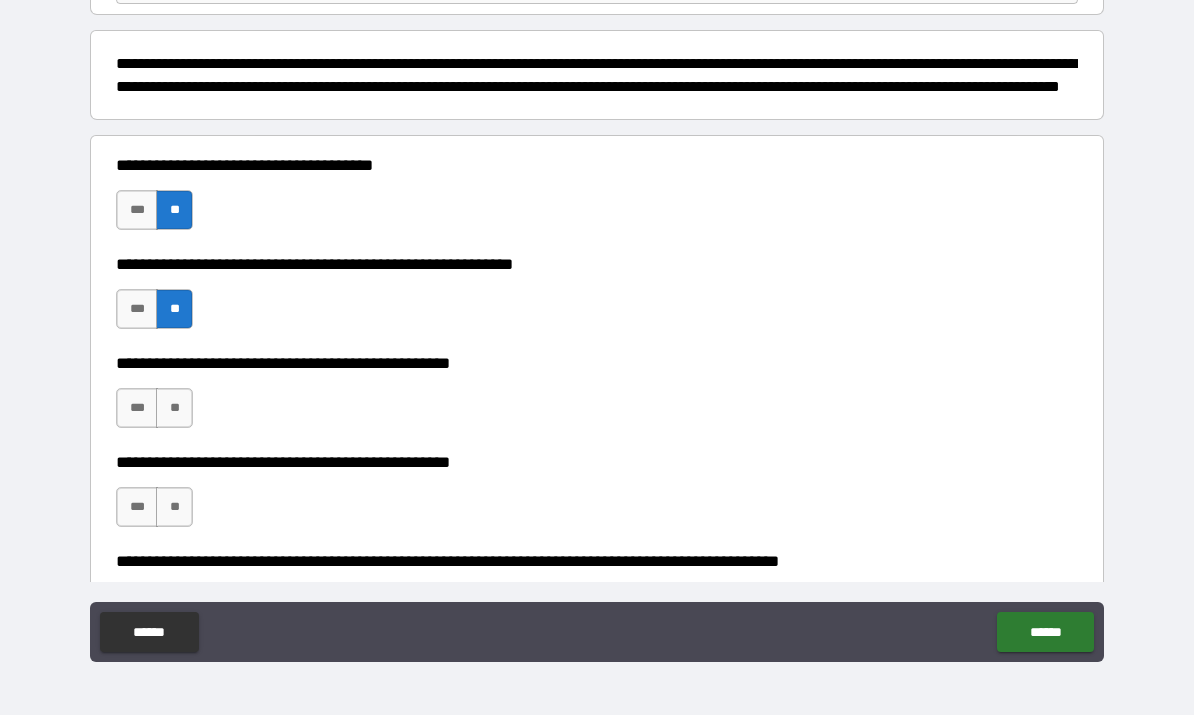 click on "**" at bounding box center [174, 409] 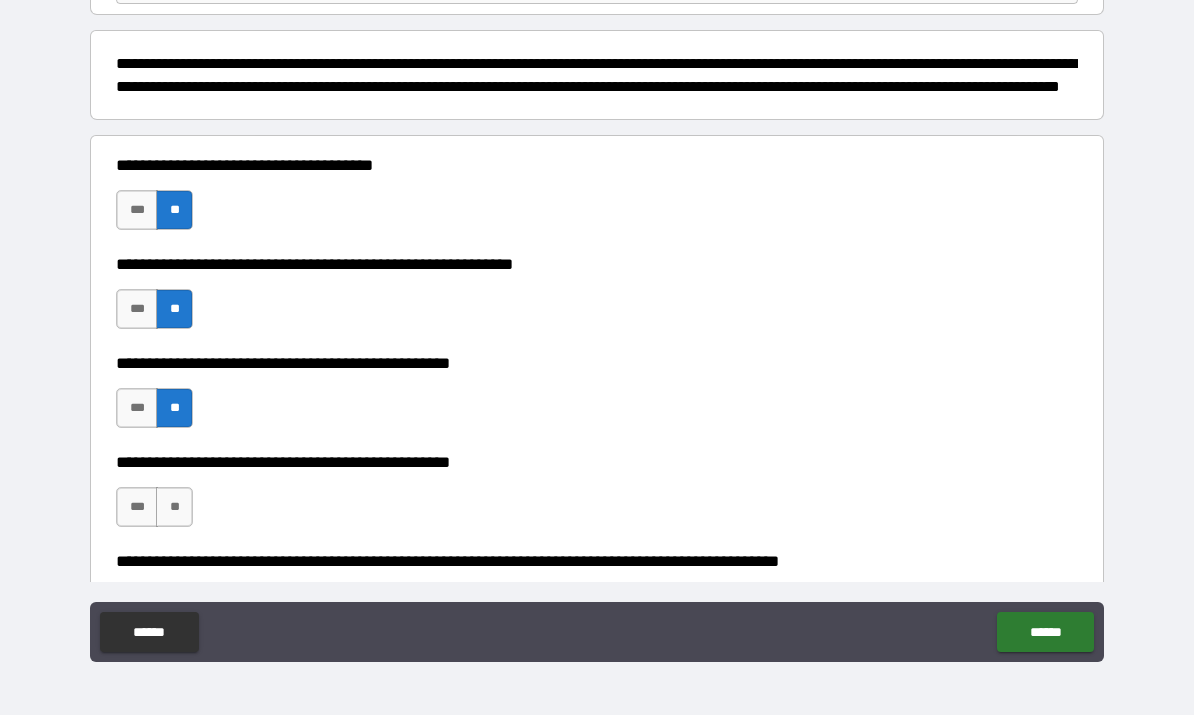 click on "**" at bounding box center (174, 508) 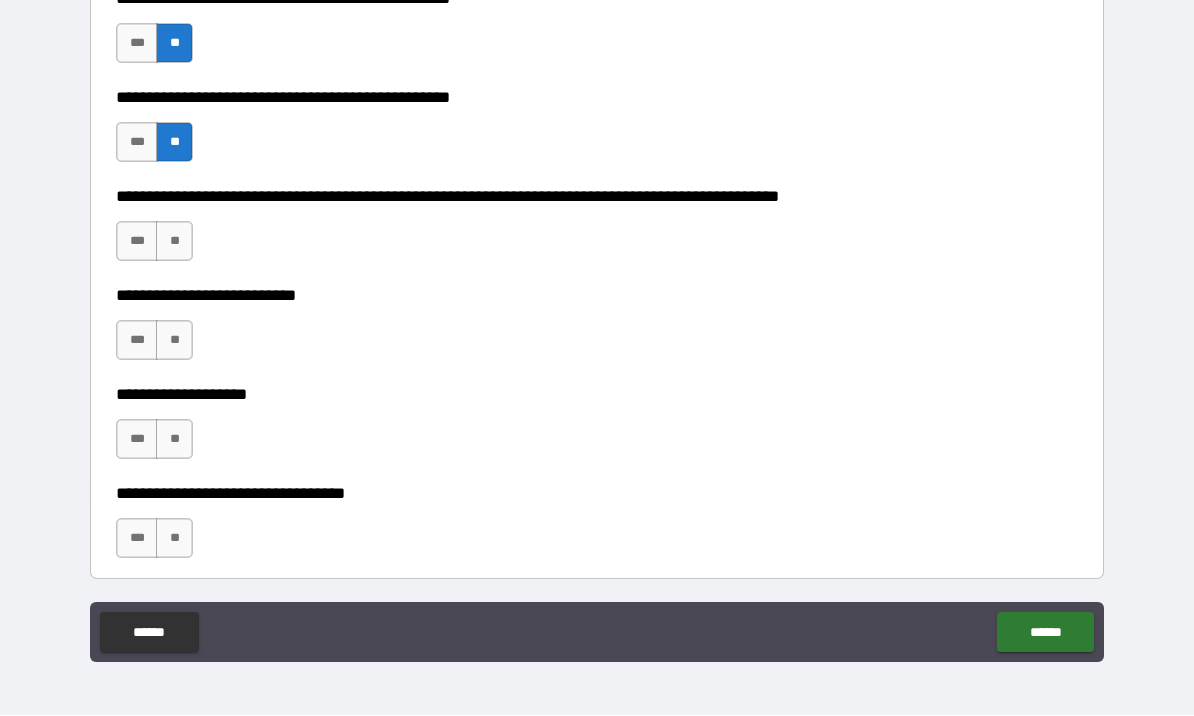 scroll, scrollTop: 578, scrollLeft: 0, axis: vertical 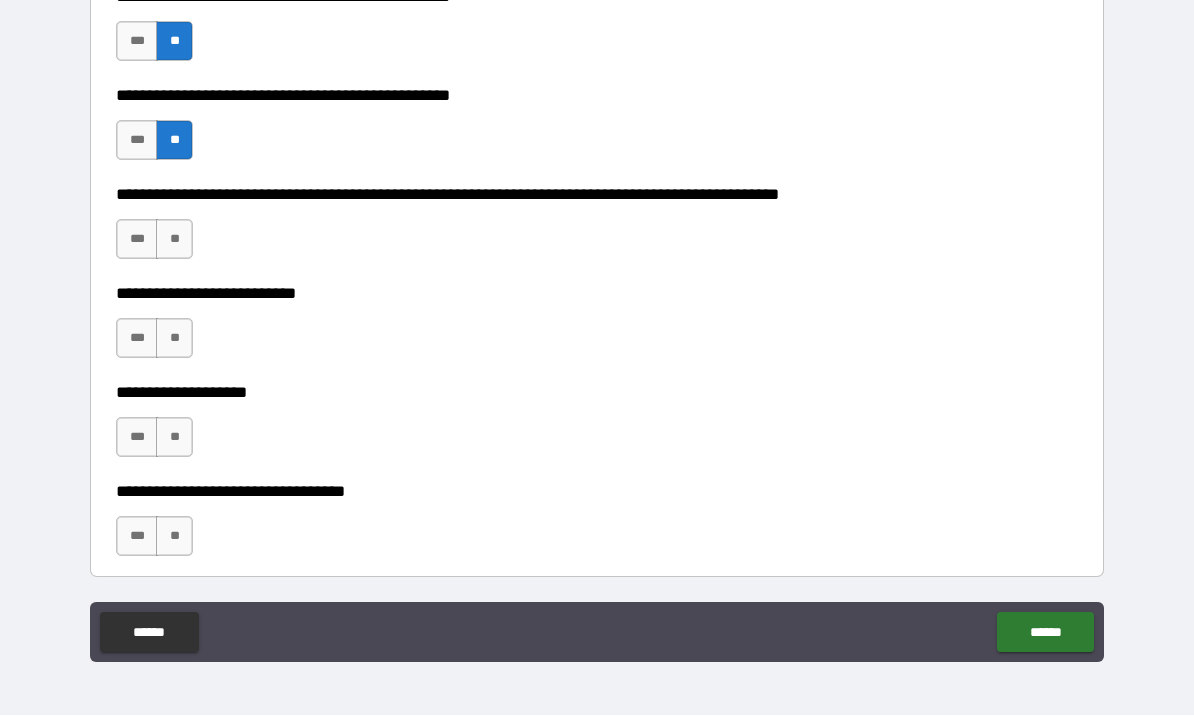 click on "**" at bounding box center [174, 240] 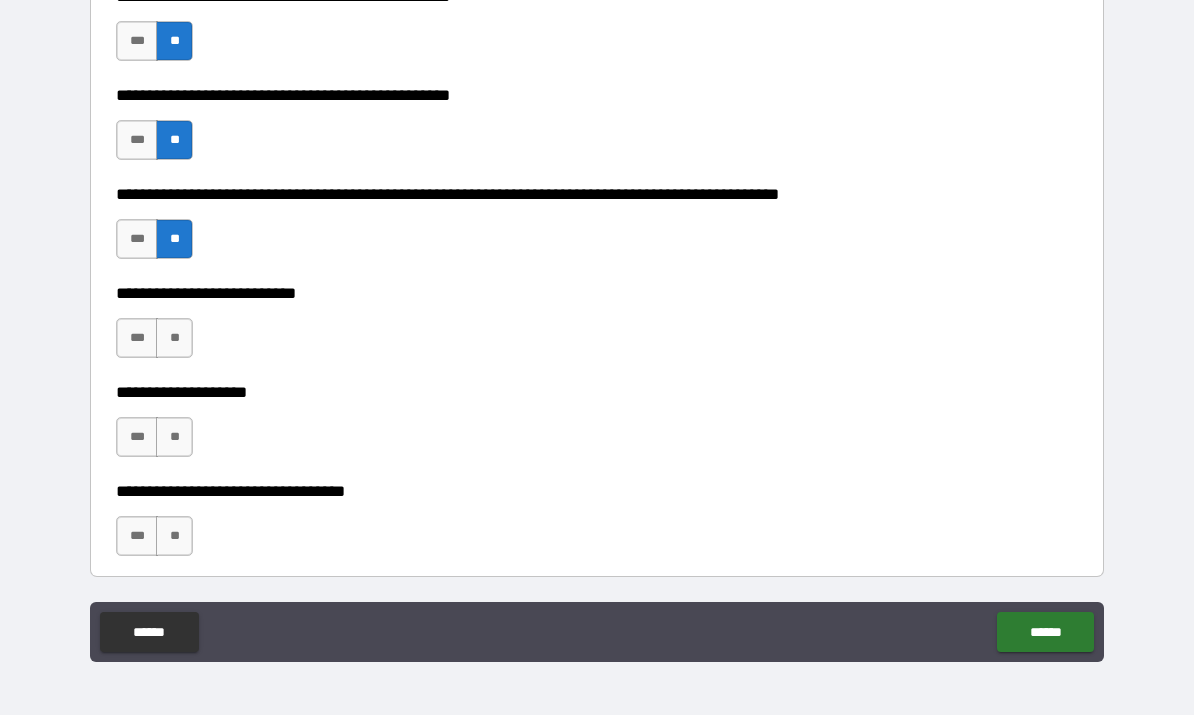 click on "**" at bounding box center (174, 339) 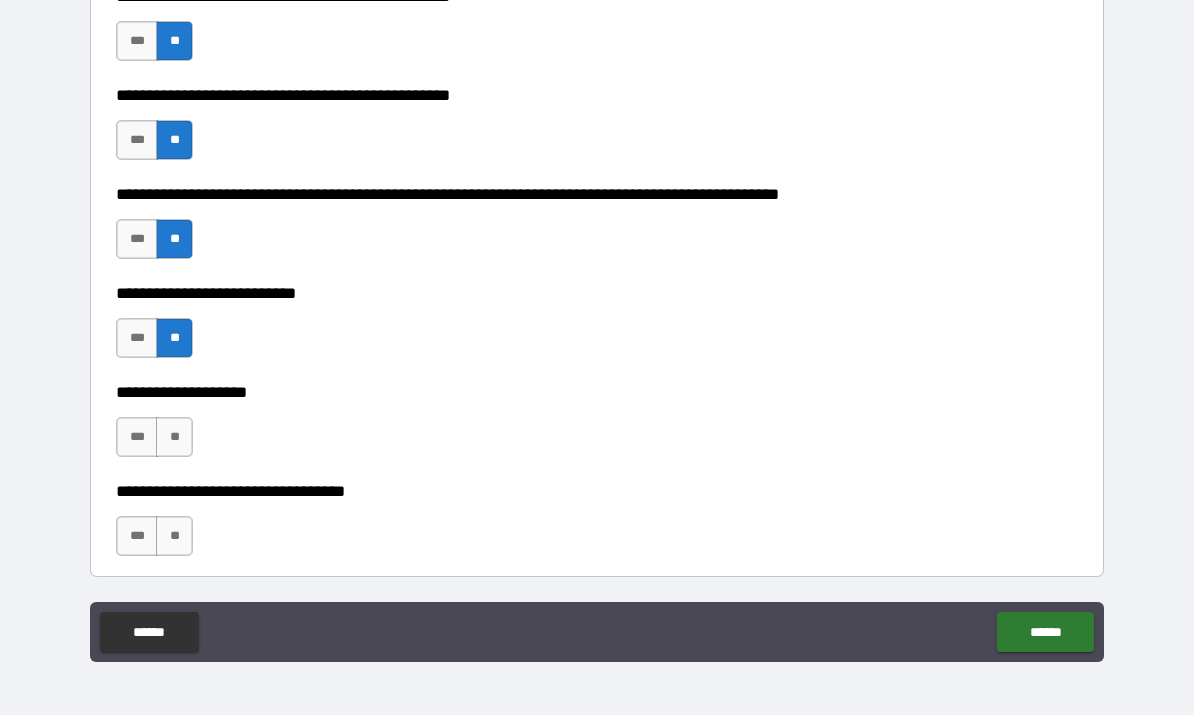 click on "**" at bounding box center (174, 438) 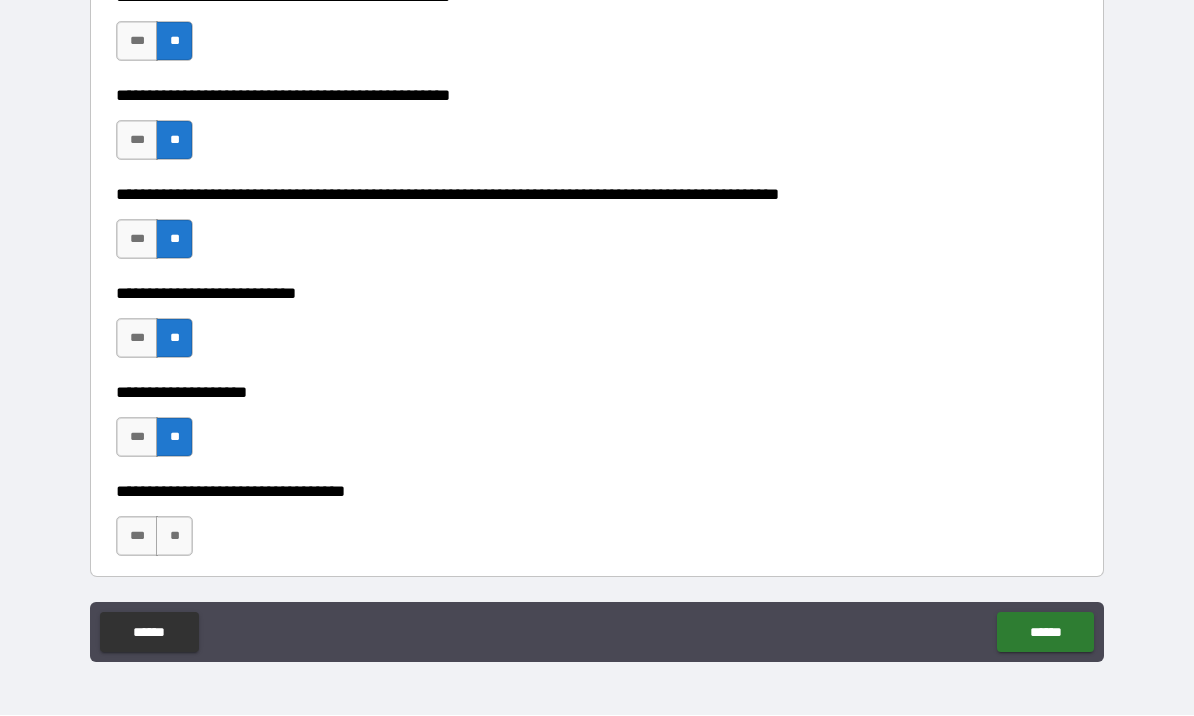 click on "**" at bounding box center (174, 537) 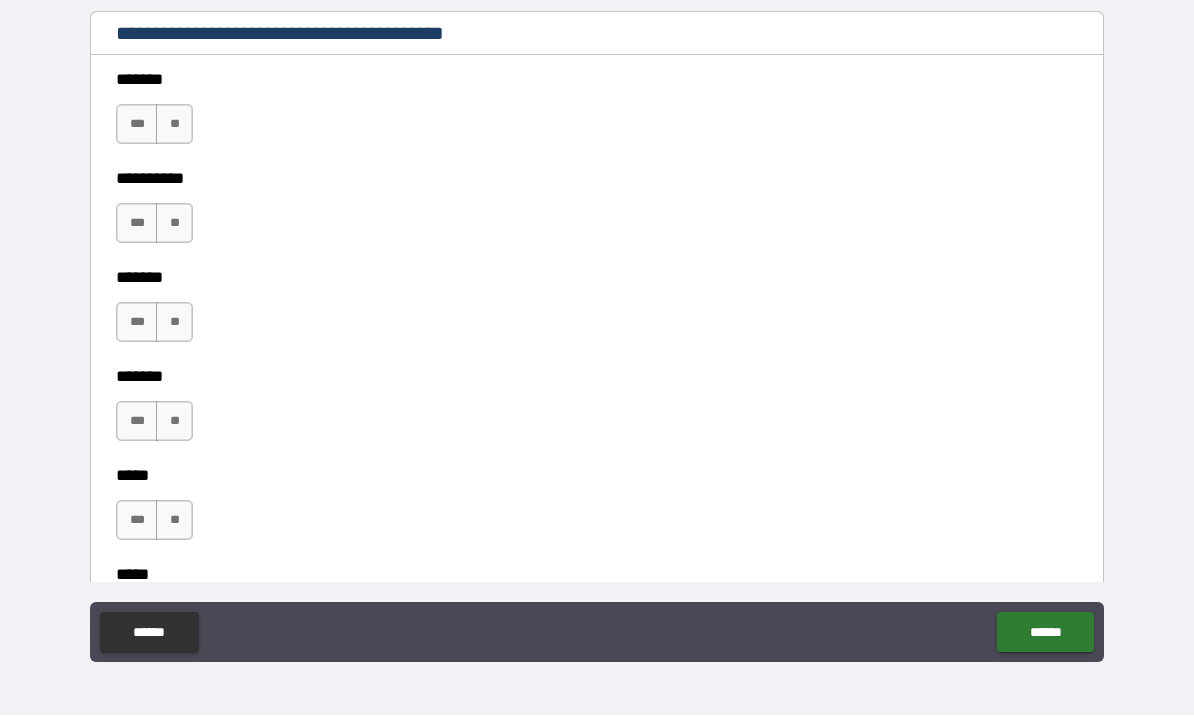 scroll, scrollTop: 1834, scrollLeft: 0, axis: vertical 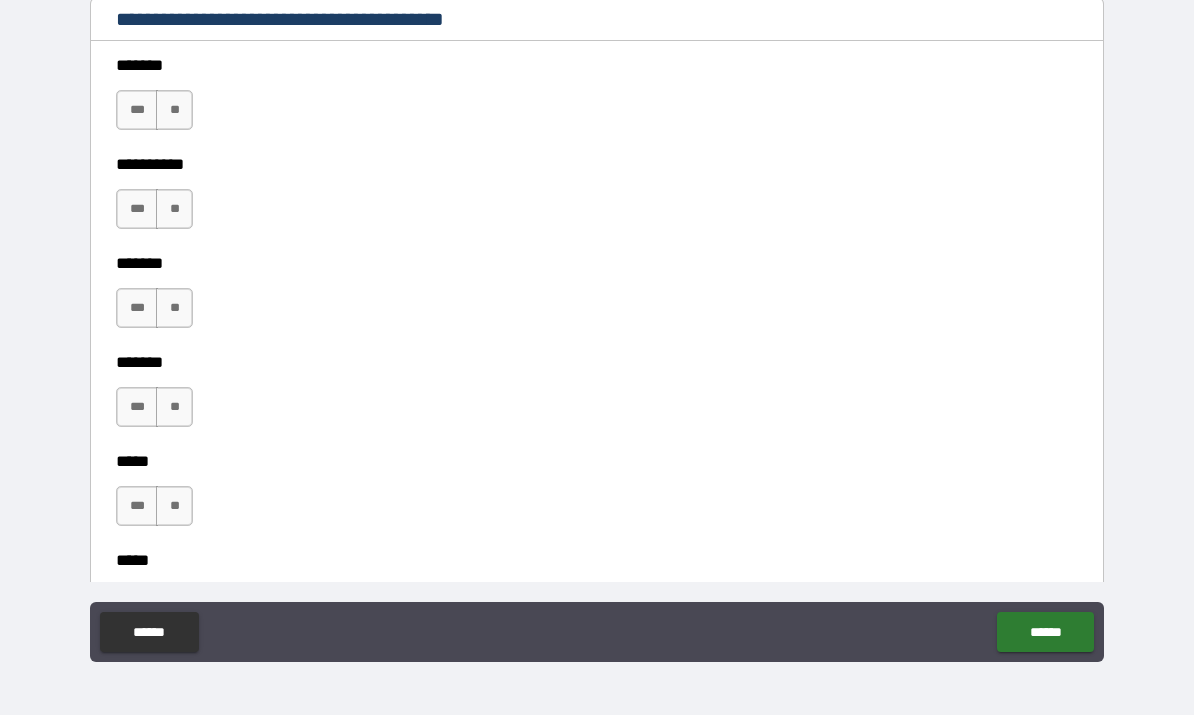 click on "**" at bounding box center (174, 111) 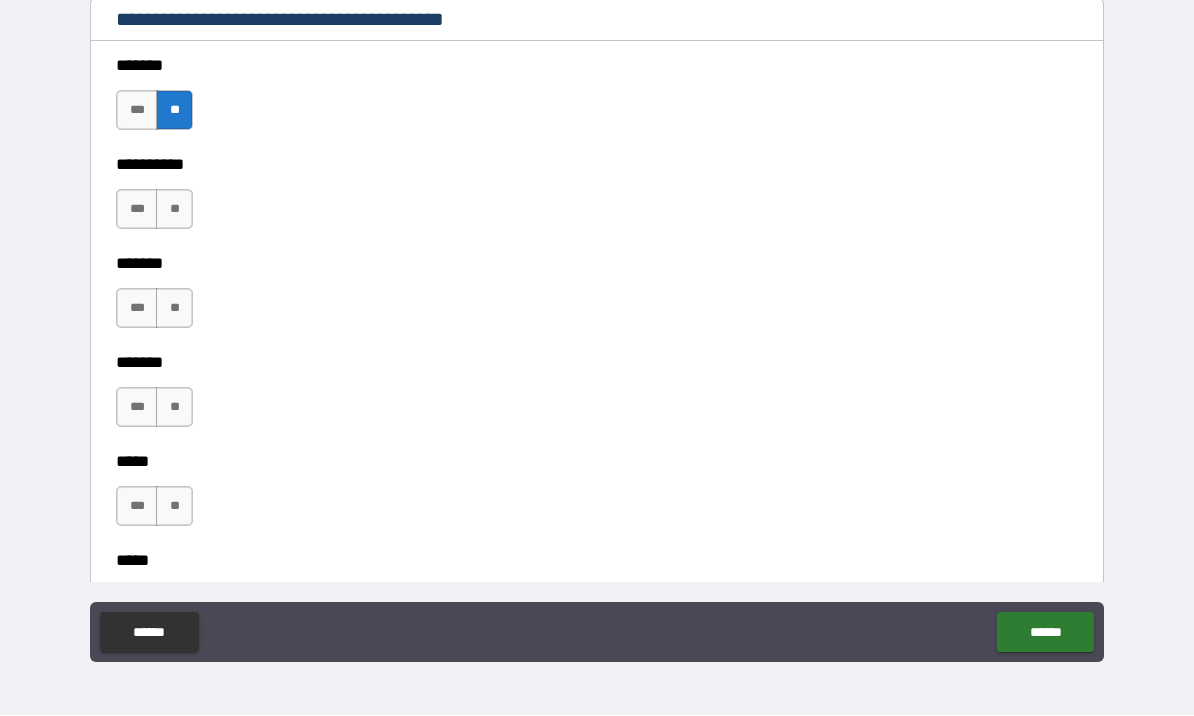click on "**" at bounding box center [174, 210] 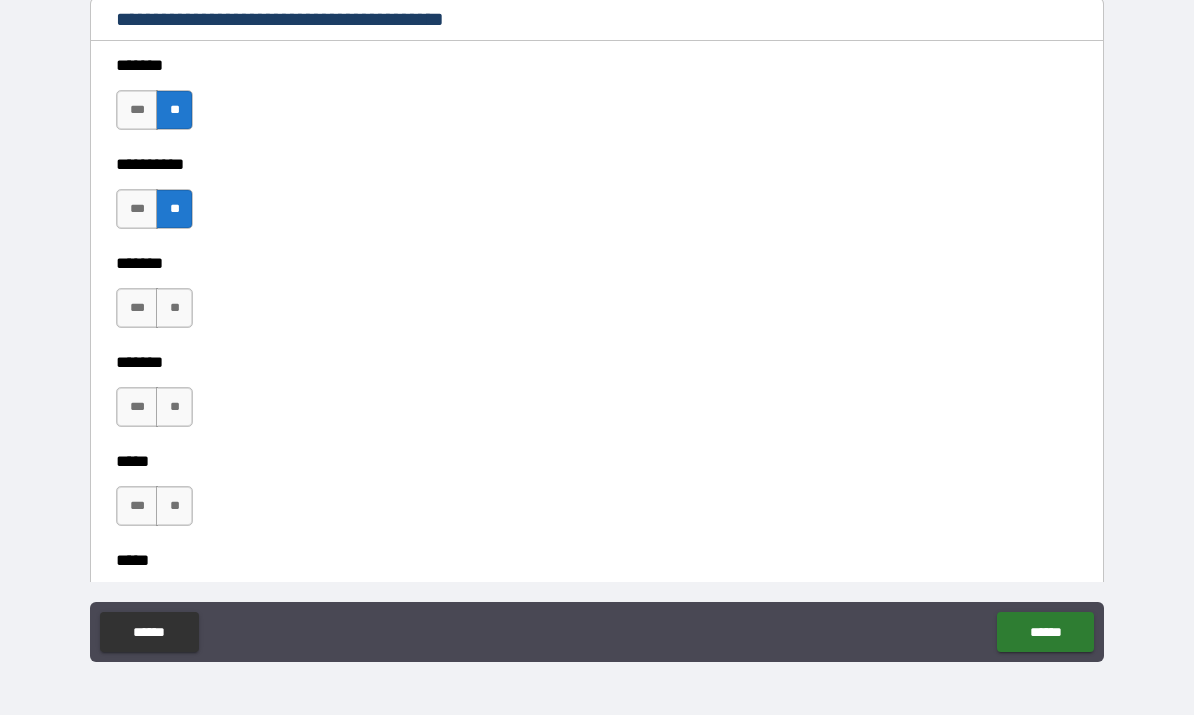 click on "**" at bounding box center [174, 309] 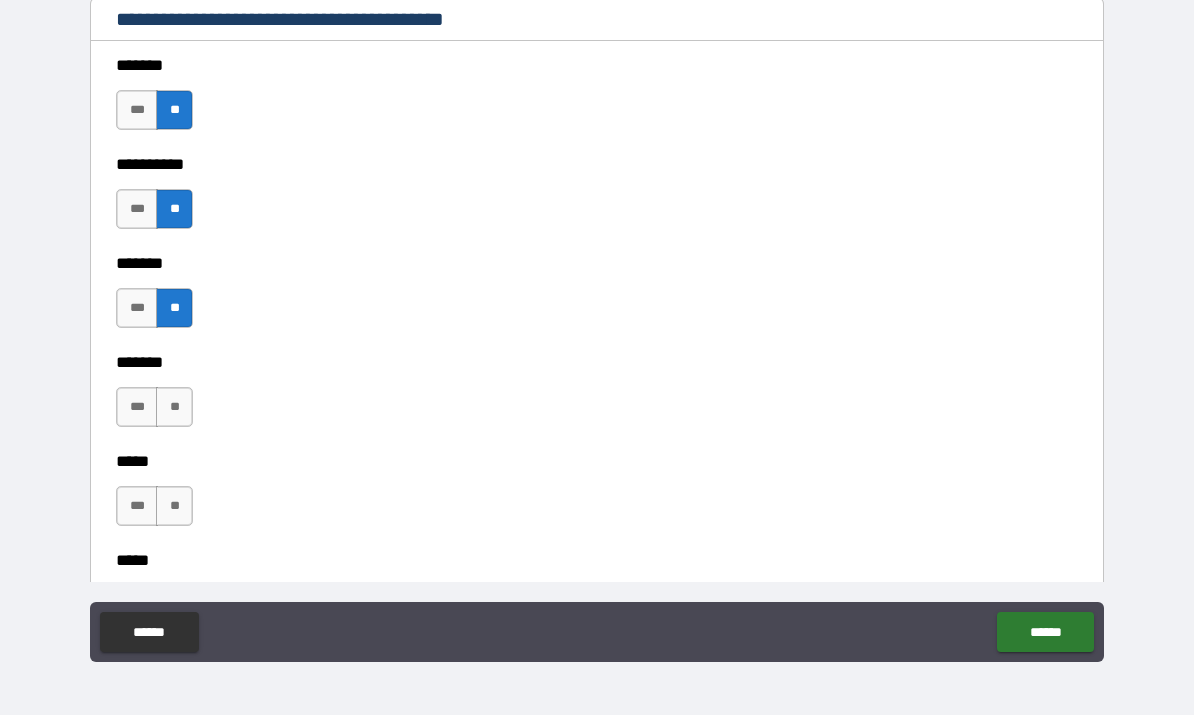 click on "**" at bounding box center [174, 408] 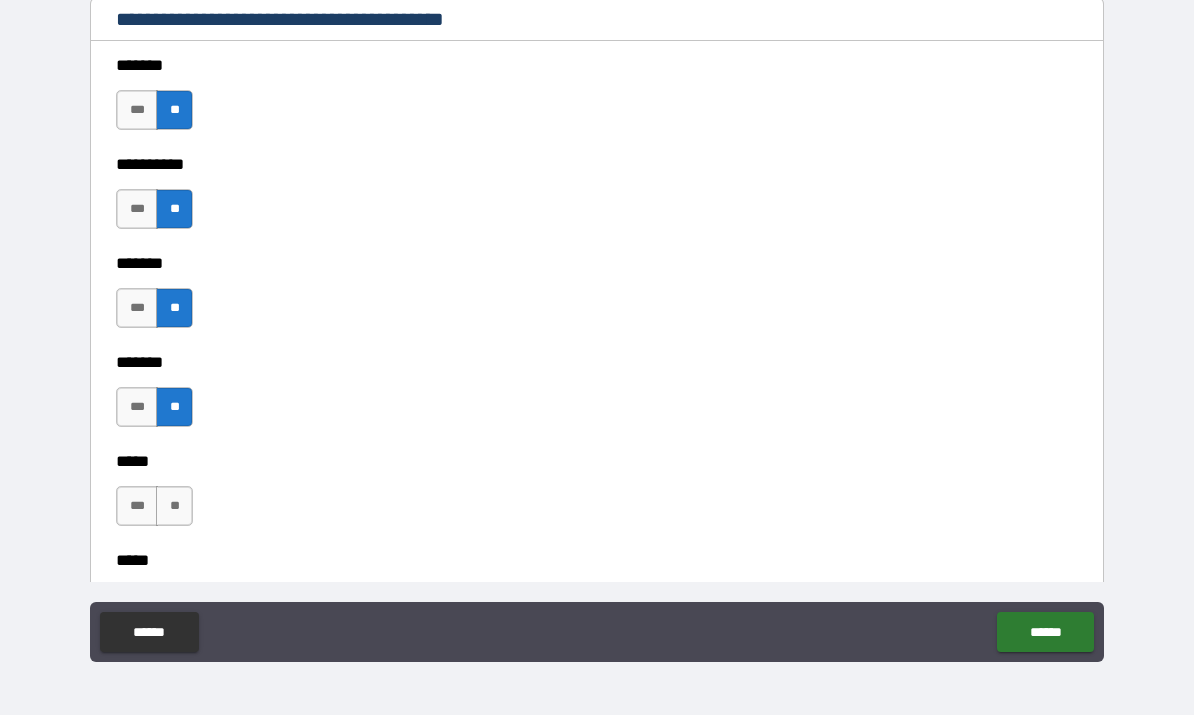 click on "**" at bounding box center [174, 507] 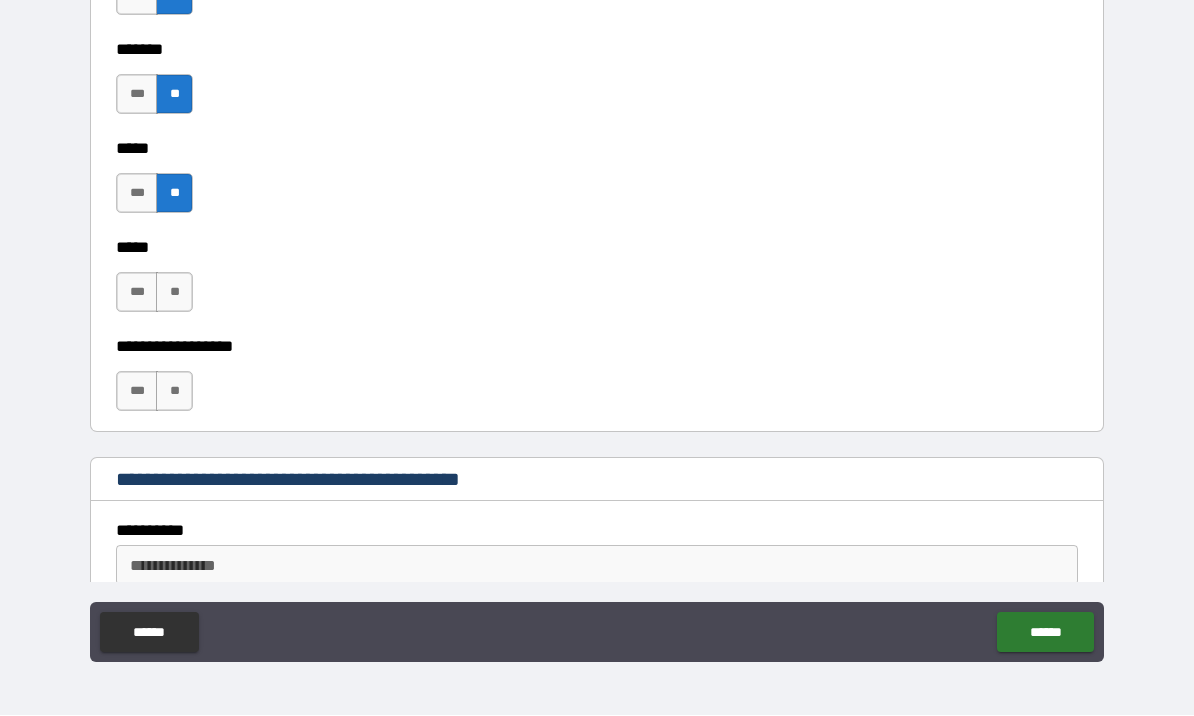 scroll, scrollTop: 2152, scrollLeft: 0, axis: vertical 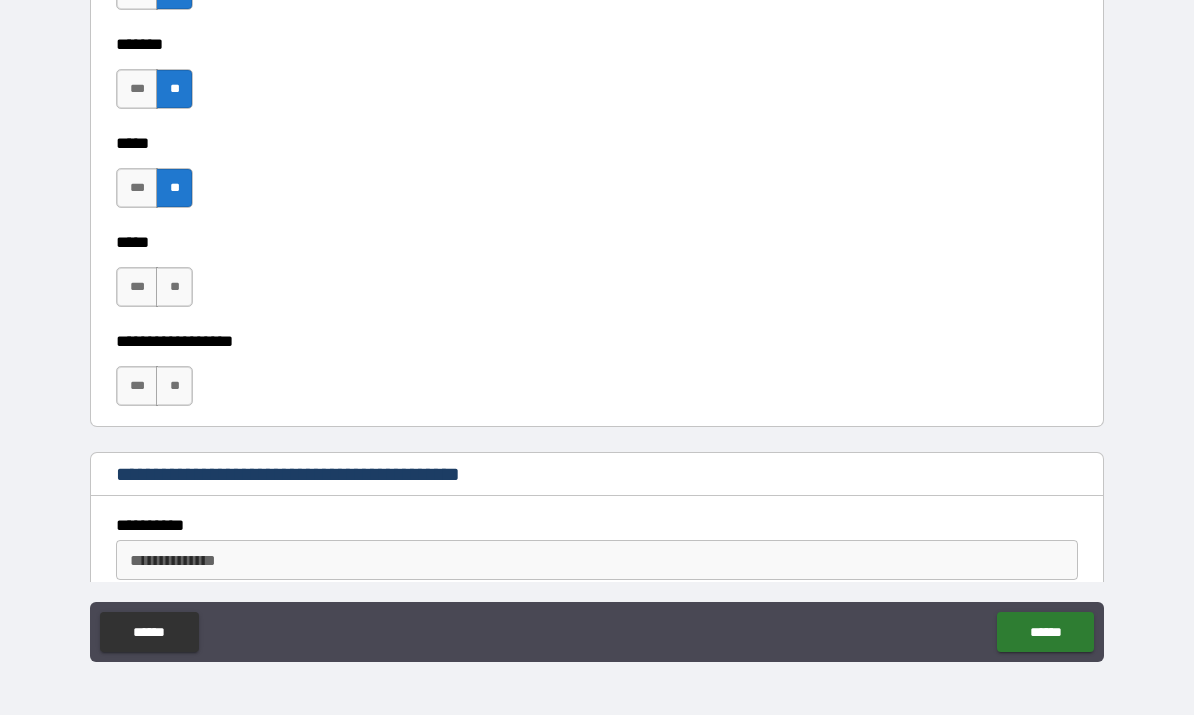 click on "**" at bounding box center [174, 288] 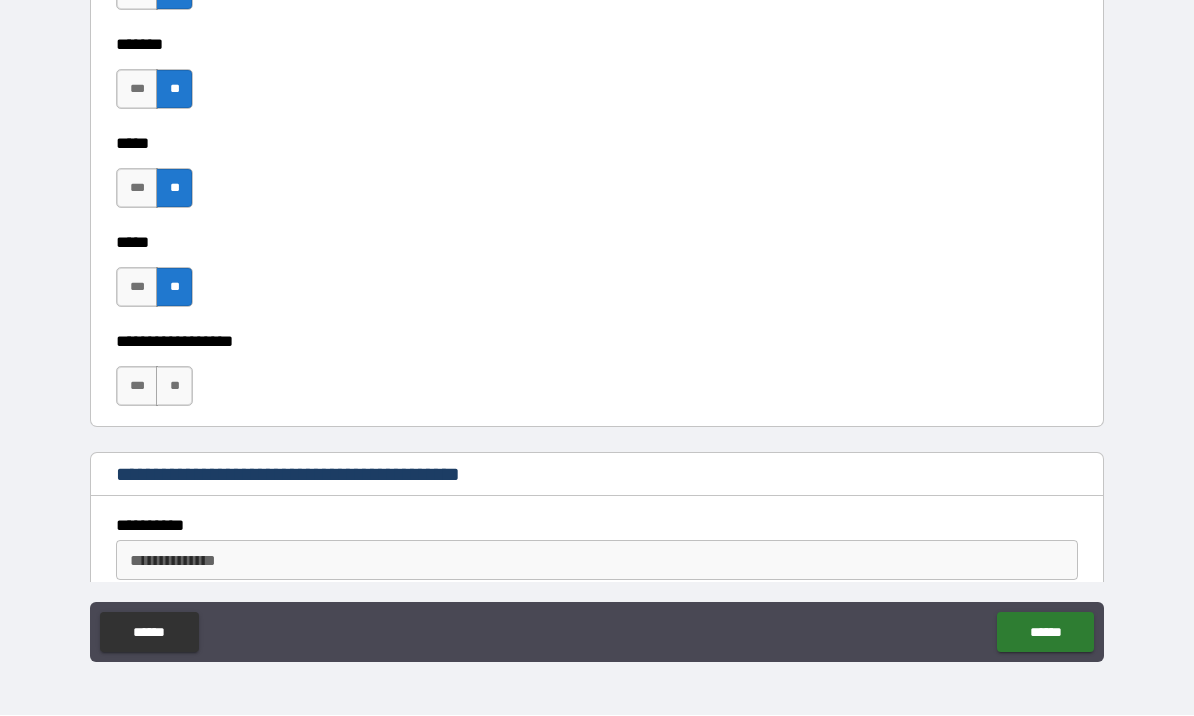 click on "**" at bounding box center [174, 387] 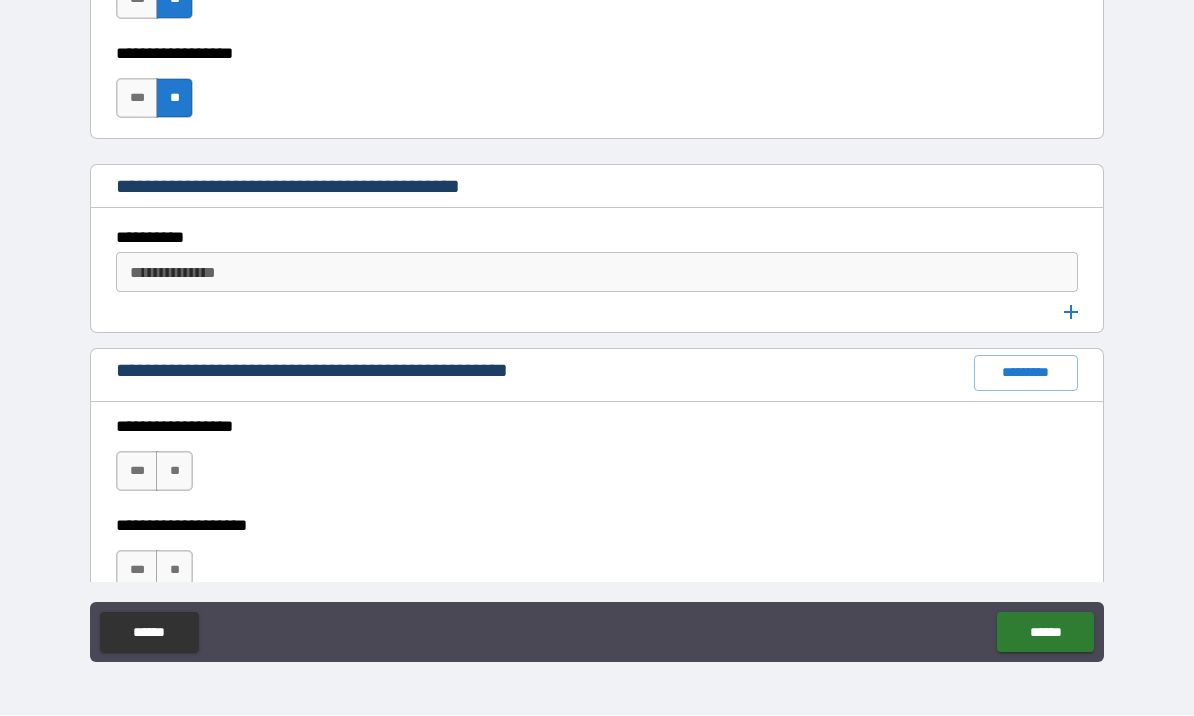 scroll, scrollTop: 2441, scrollLeft: 0, axis: vertical 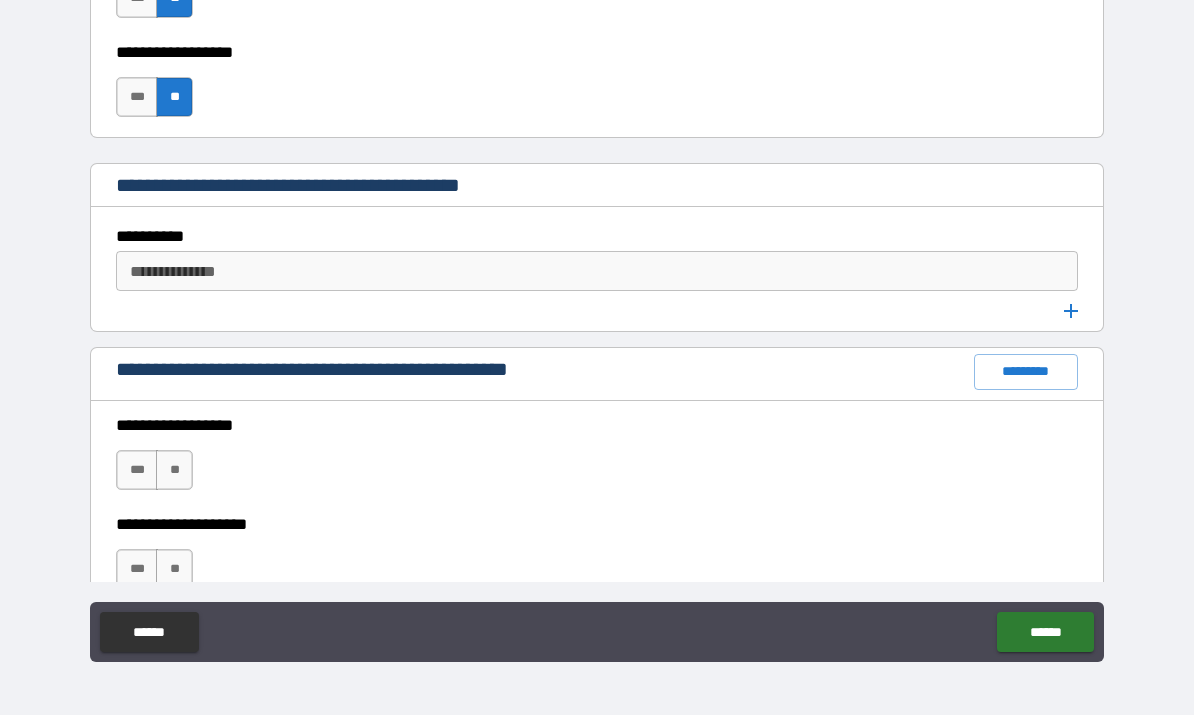 click on "**" at bounding box center (174, 471) 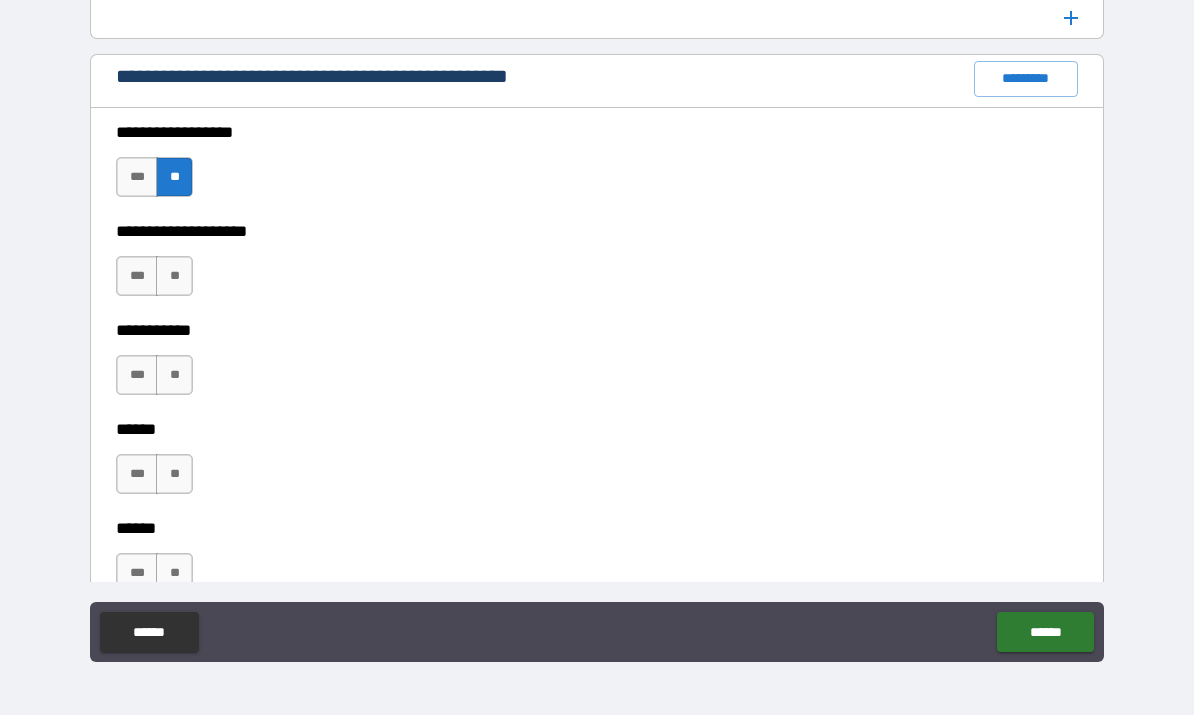 scroll, scrollTop: 2751, scrollLeft: 0, axis: vertical 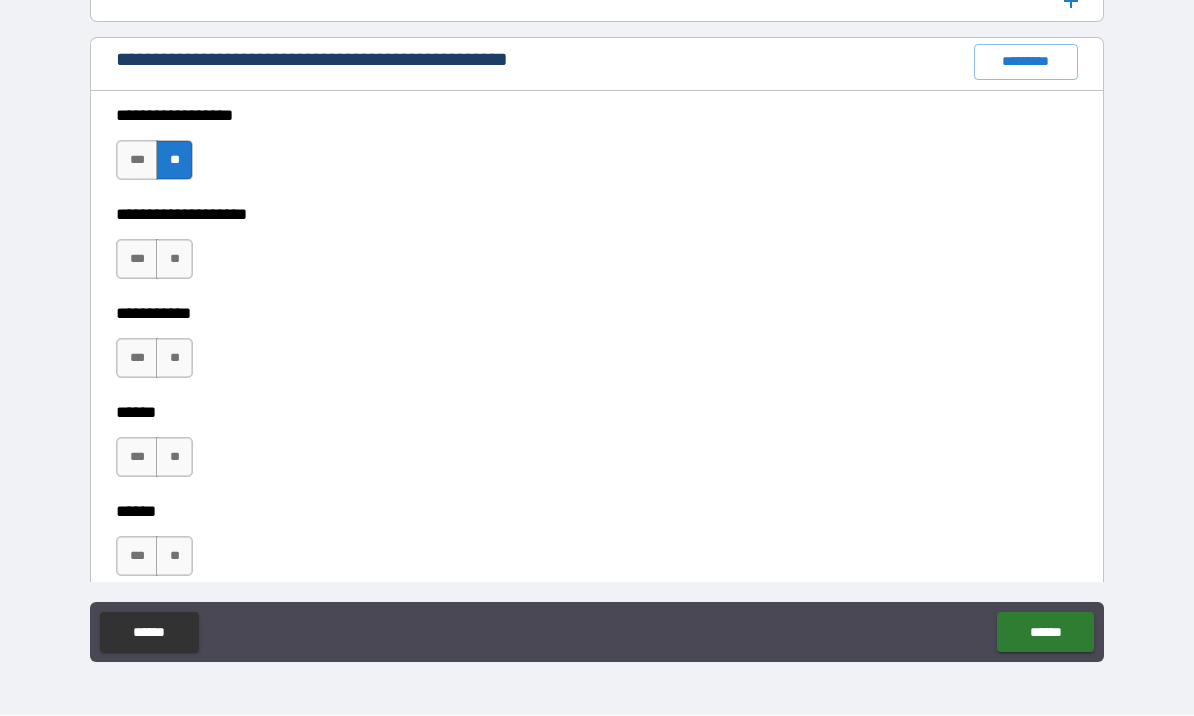 click on "**" at bounding box center [174, 260] 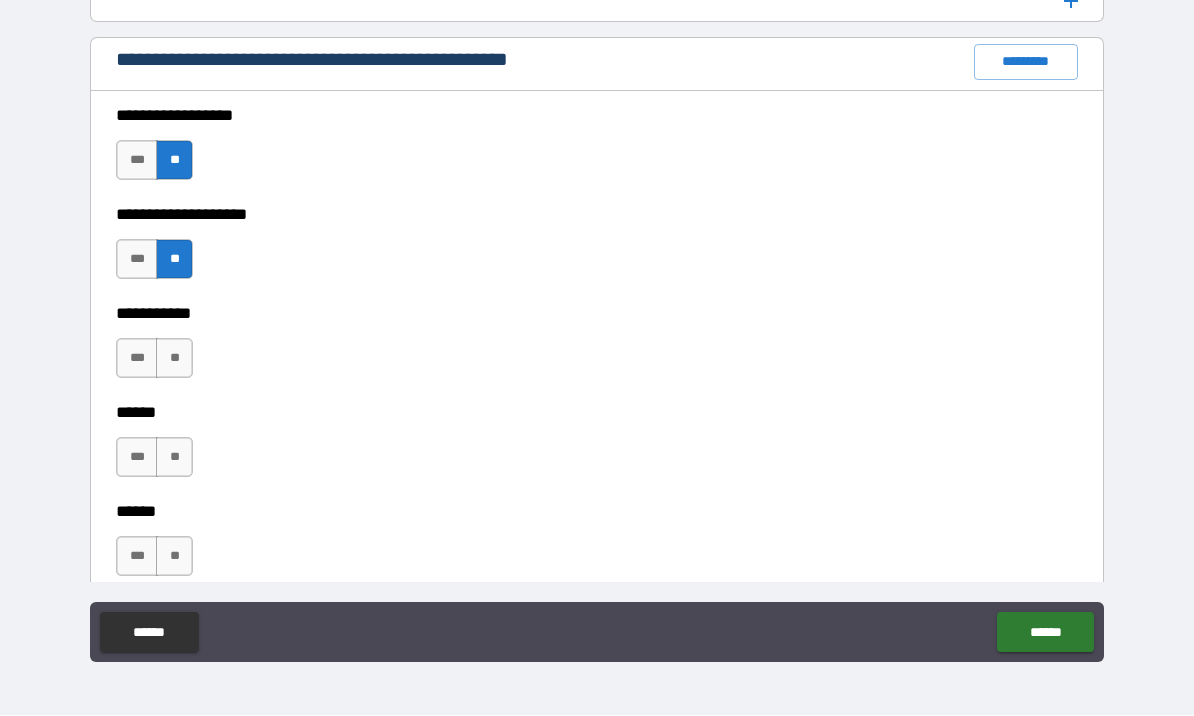 click on "**" at bounding box center (174, 359) 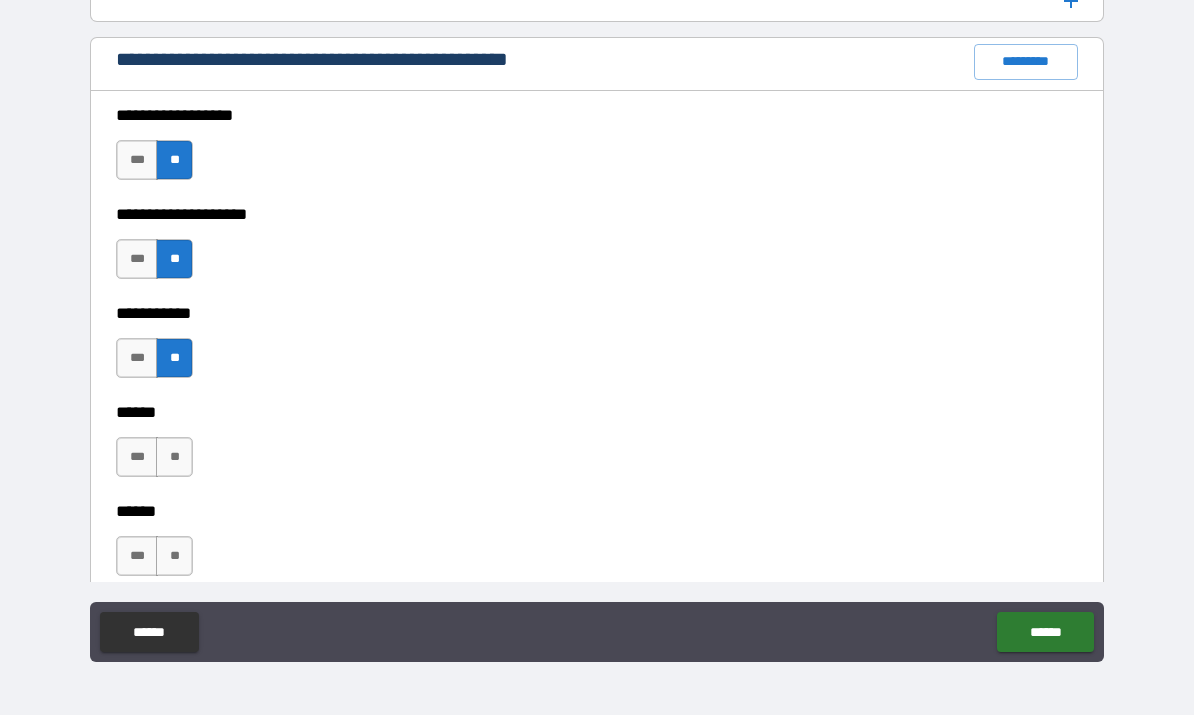 click on "**" at bounding box center [174, 458] 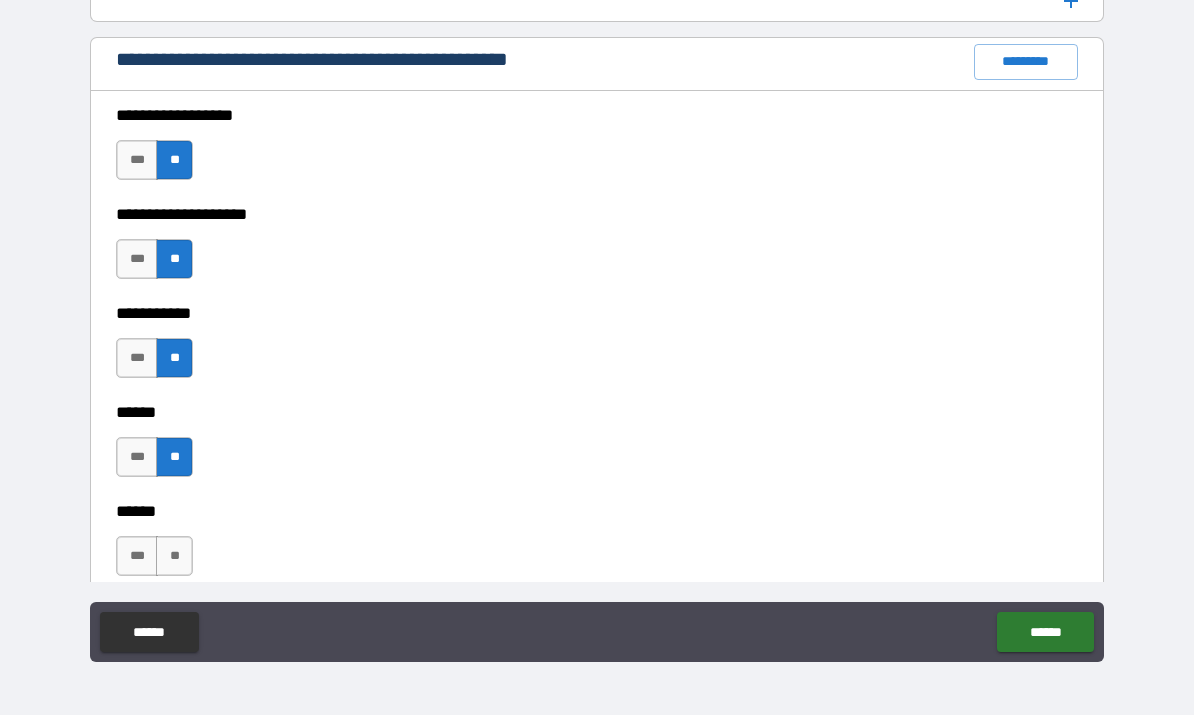 click on "**" at bounding box center [174, 557] 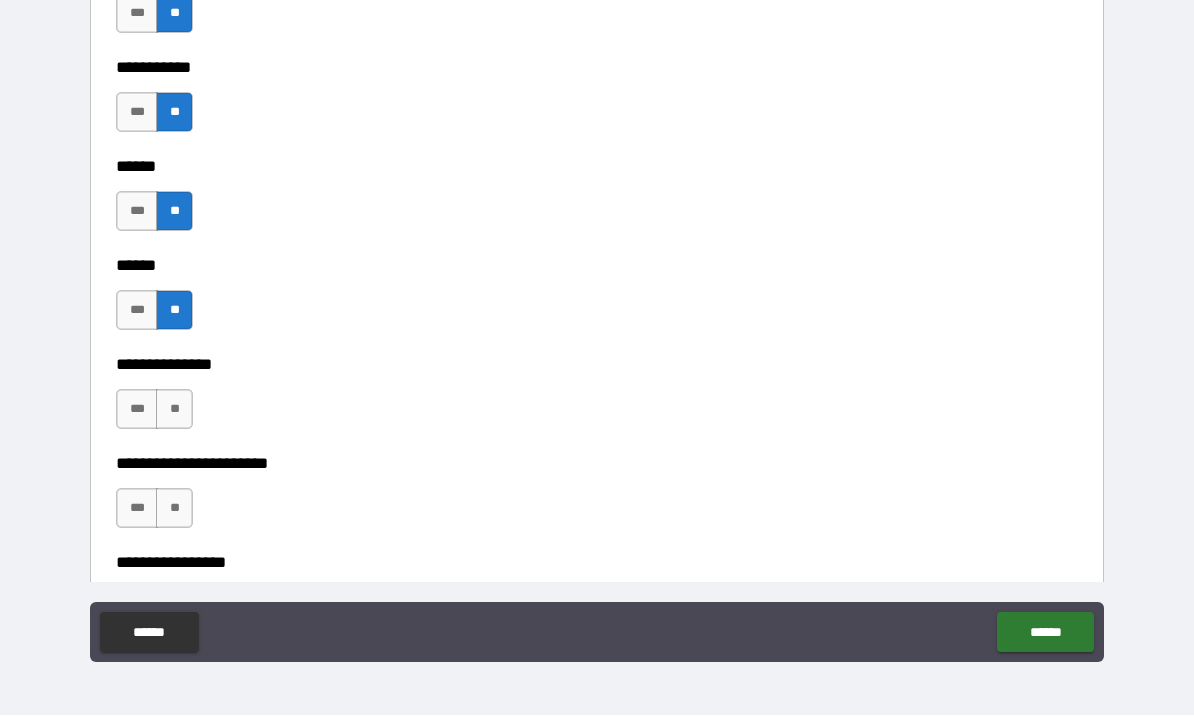 scroll, scrollTop: 3015, scrollLeft: 0, axis: vertical 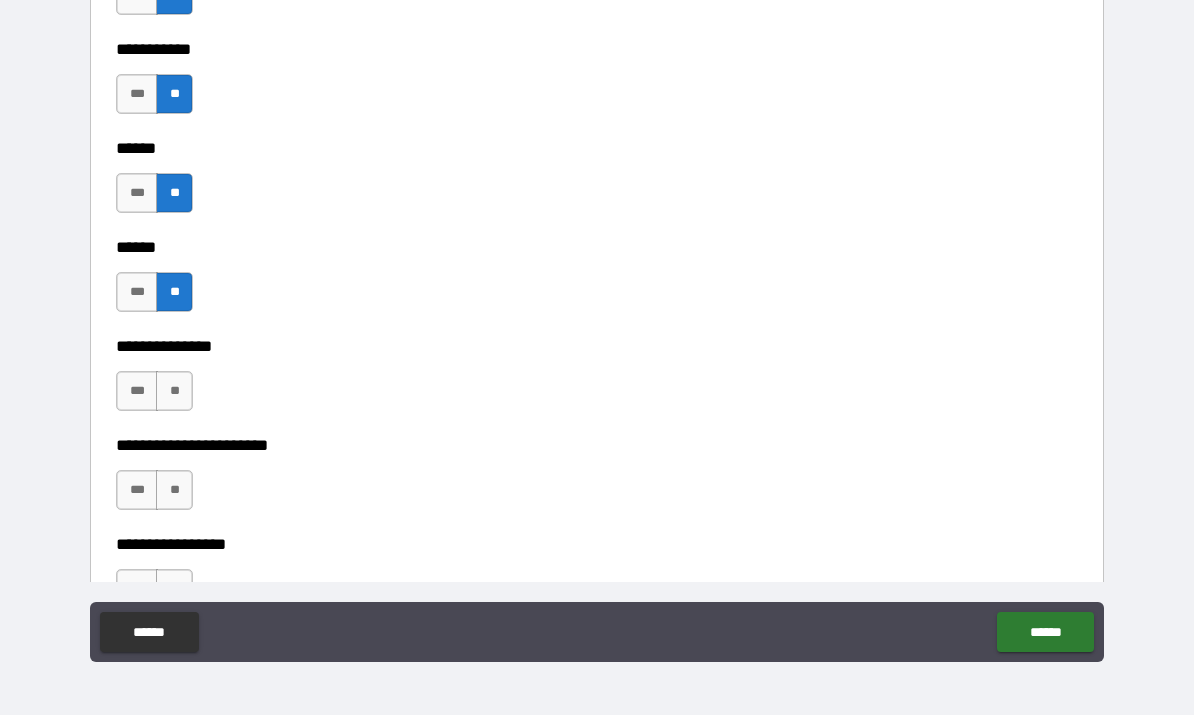 click on "**" at bounding box center (174, 392) 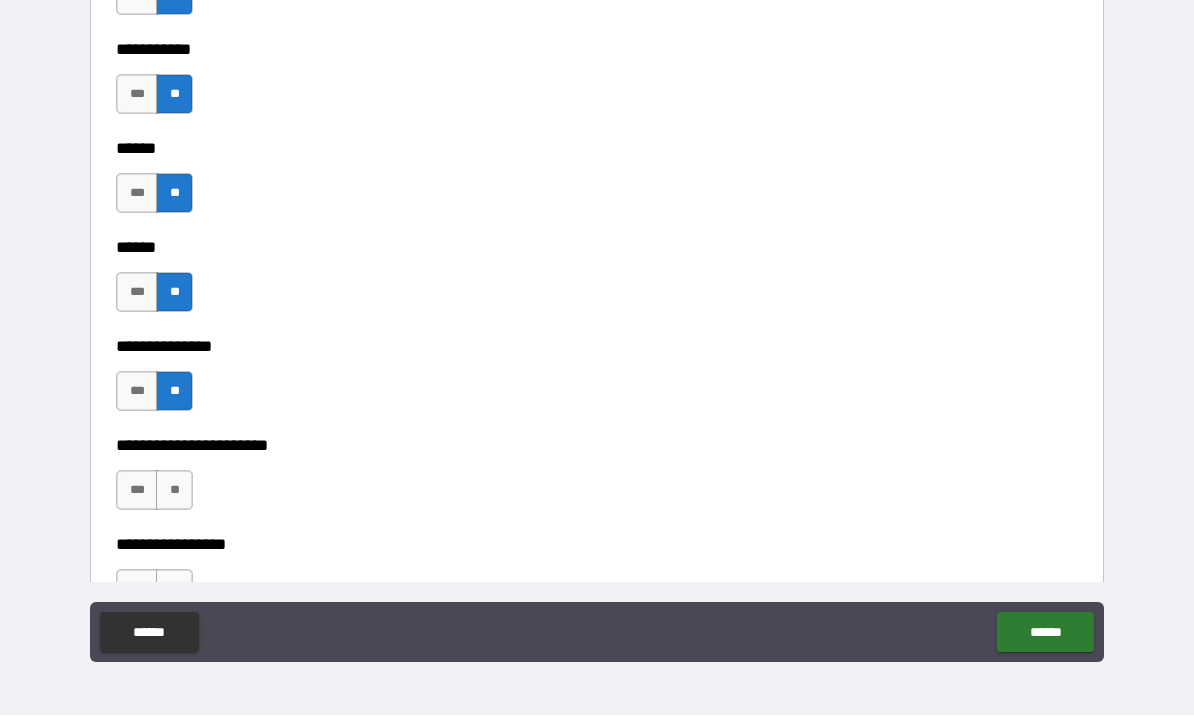 click on "**" at bounding box center [174, 491] 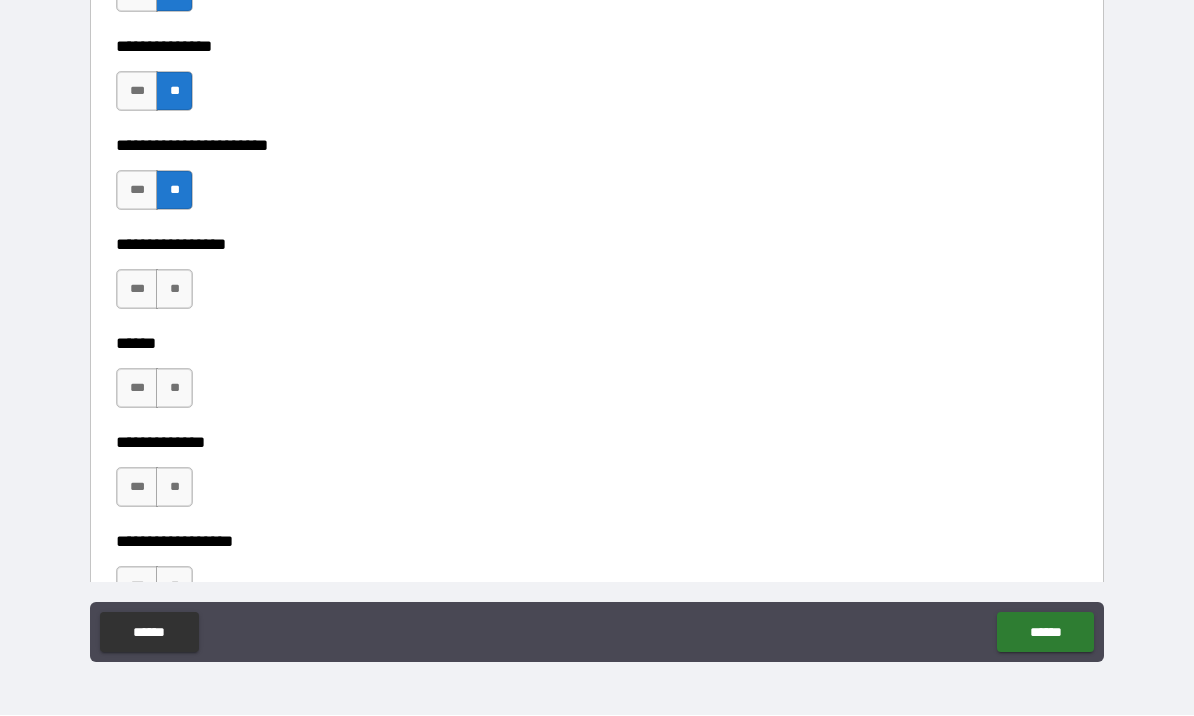 scroll, scrollTop: 3350, scrollLeft: 0, axis: vertical 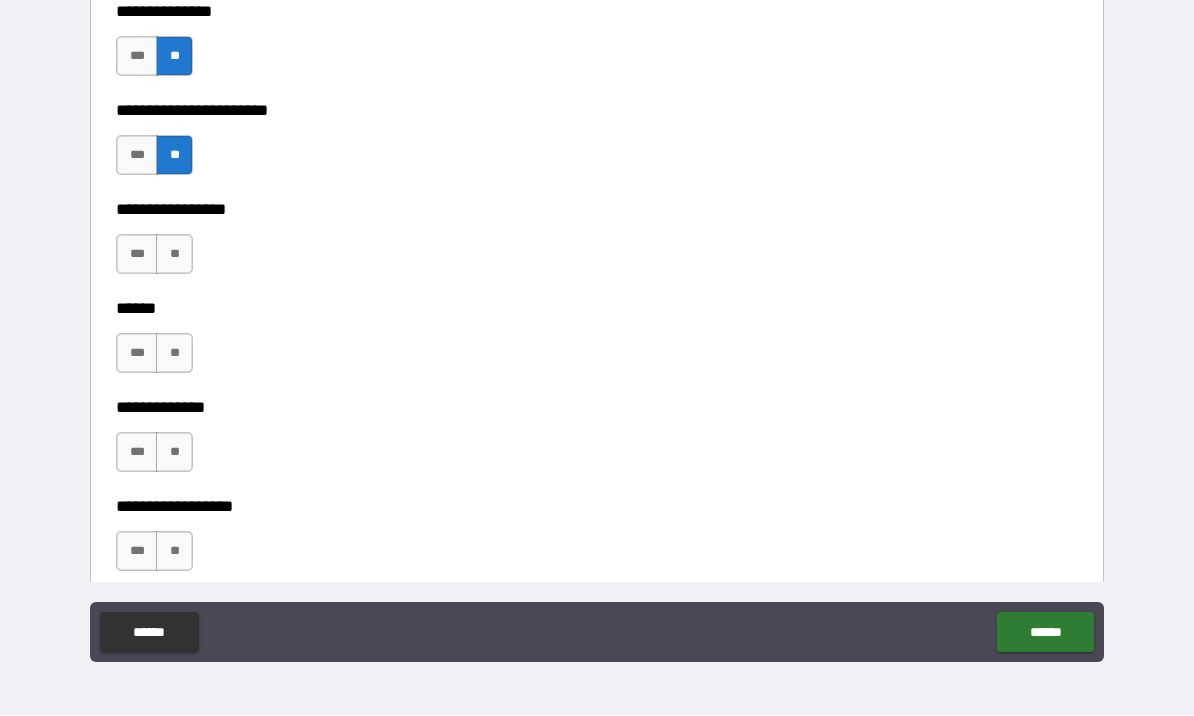 click on "**" at bounding box center (174, 255) 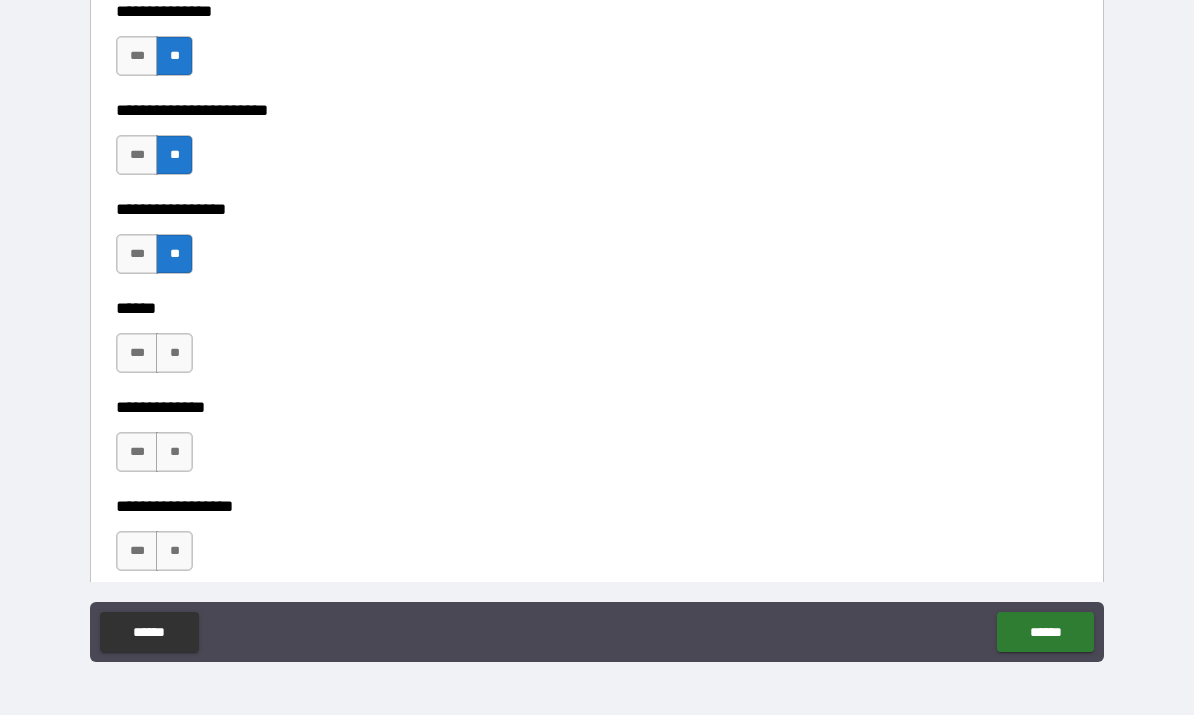 click on "**" at bounding box center [174, 354] 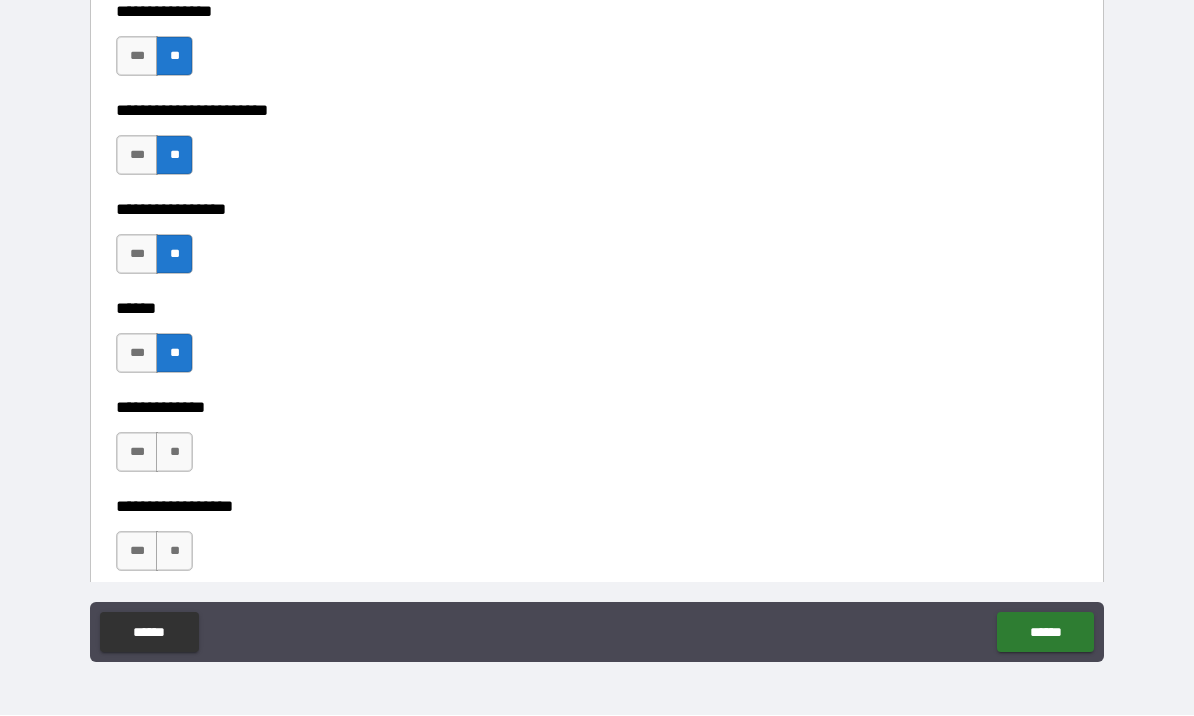 click on "**" at bounding box center (174, 453) 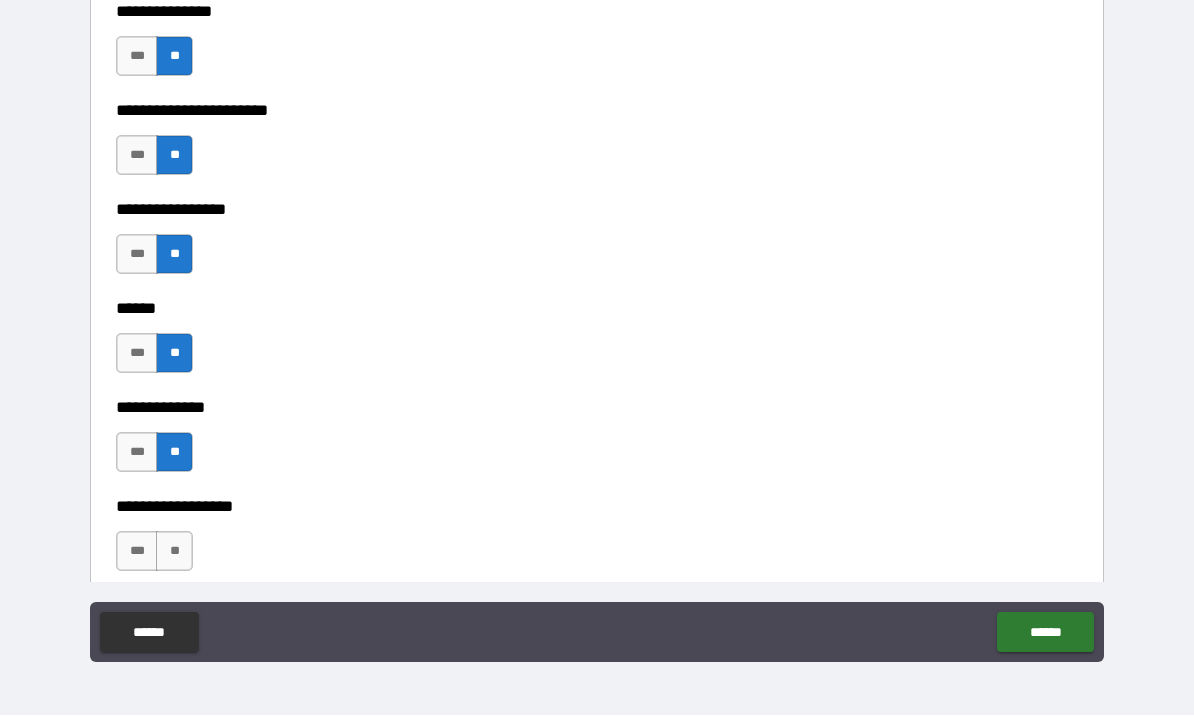click on "**" at bounding box center [174, 552] 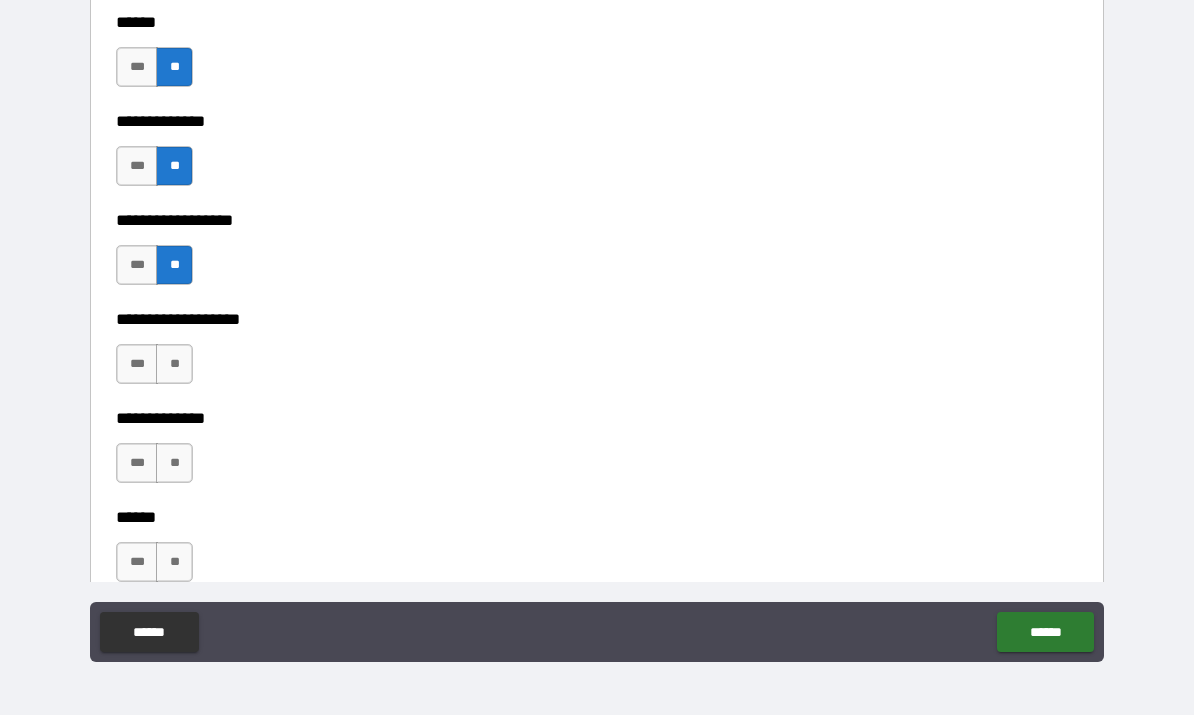 scroll, scrollTop: 3663, scrollLeft: 0, axis: vertical 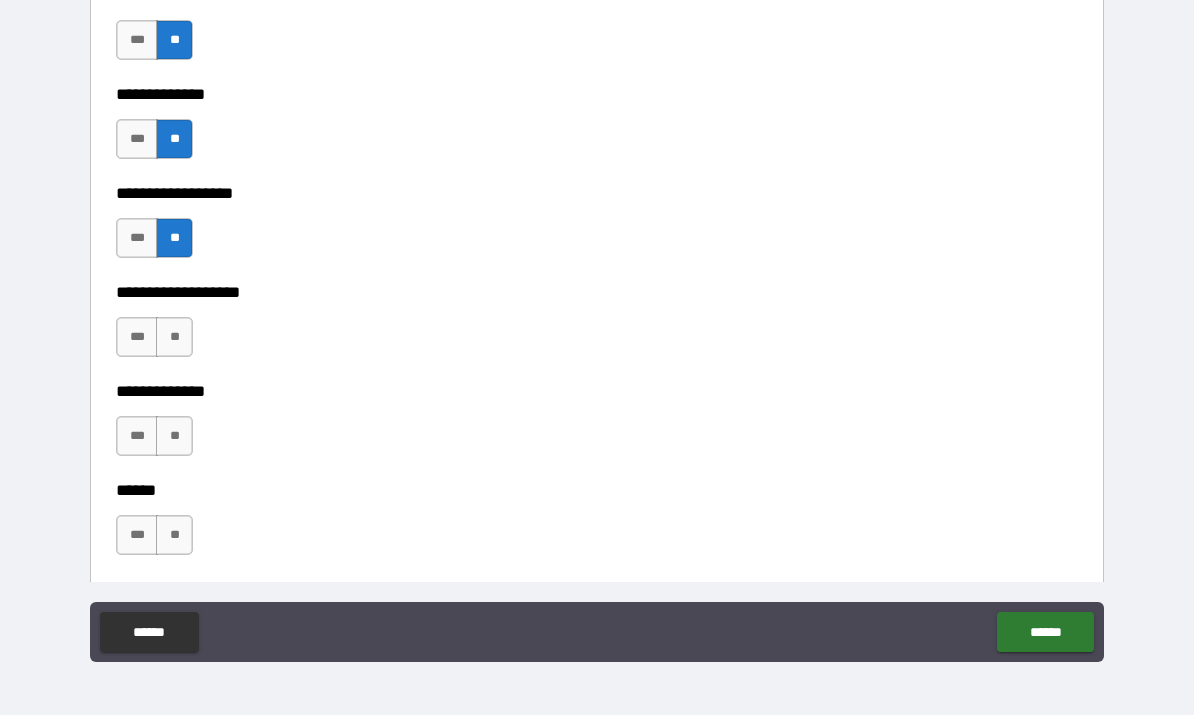 click on "**" at bounding box center (174, 338) 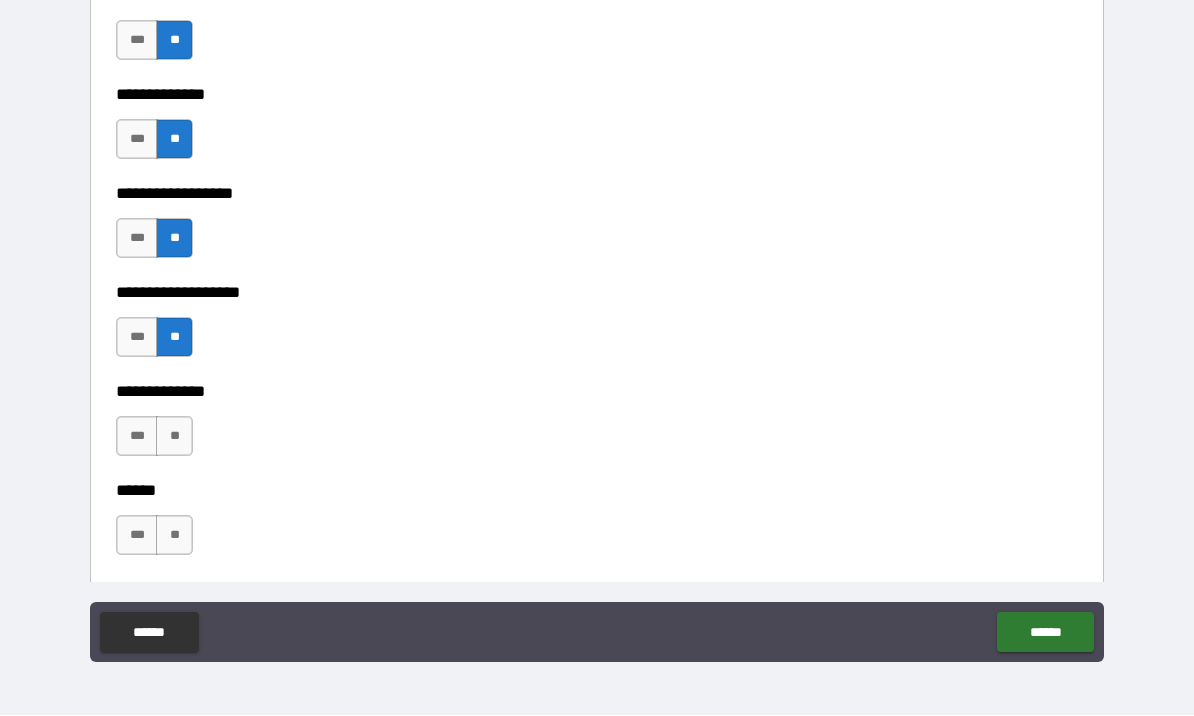 click on "**" at bounding box center [174, 437] 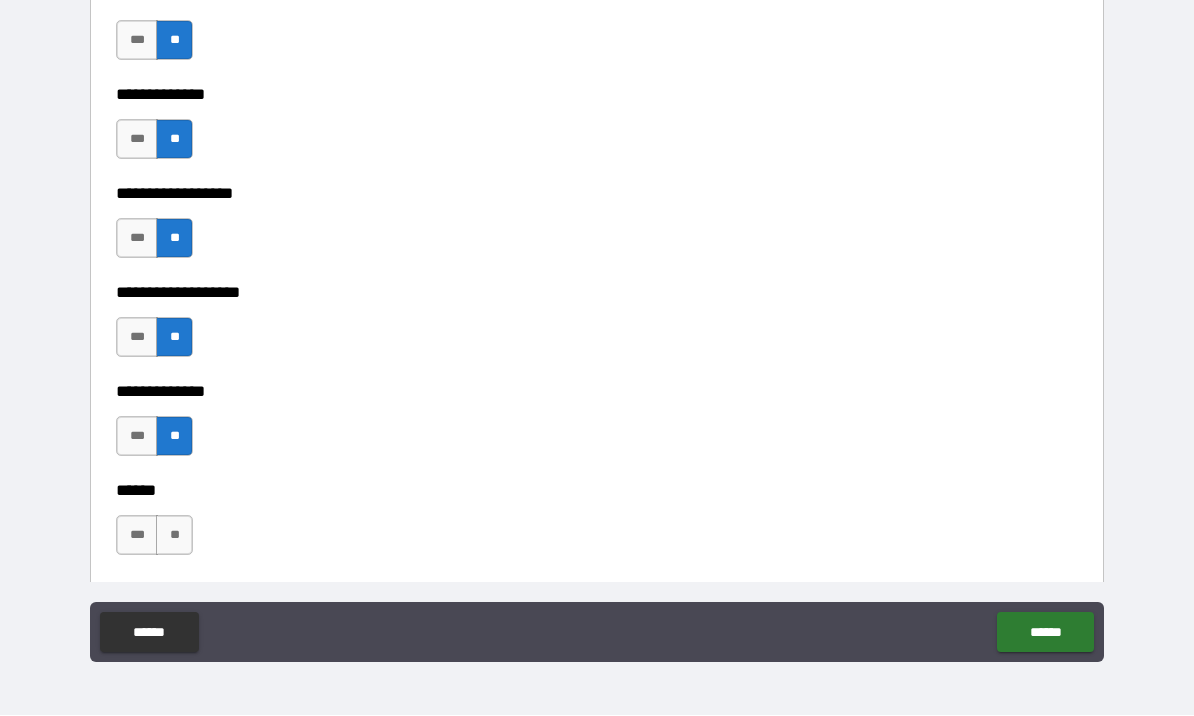 click on "**" at bounding box center (174, 536) 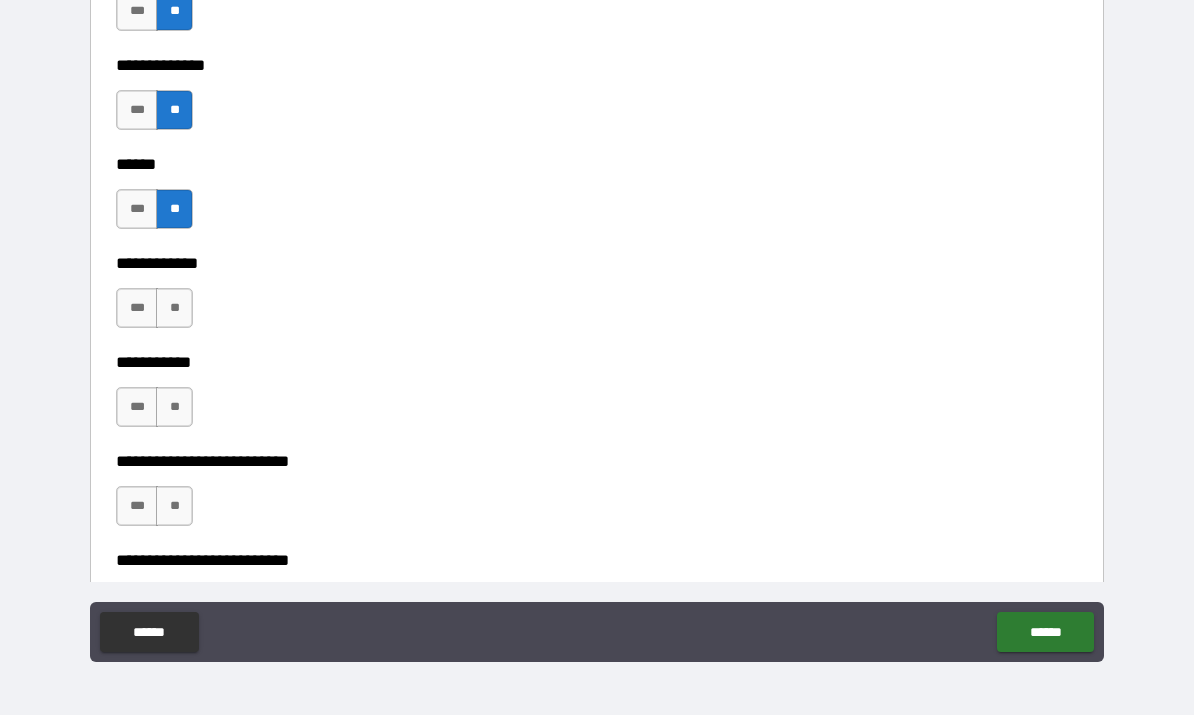 scroll, scrollTop: 3990, scrollLeft: 0, axis: vertical 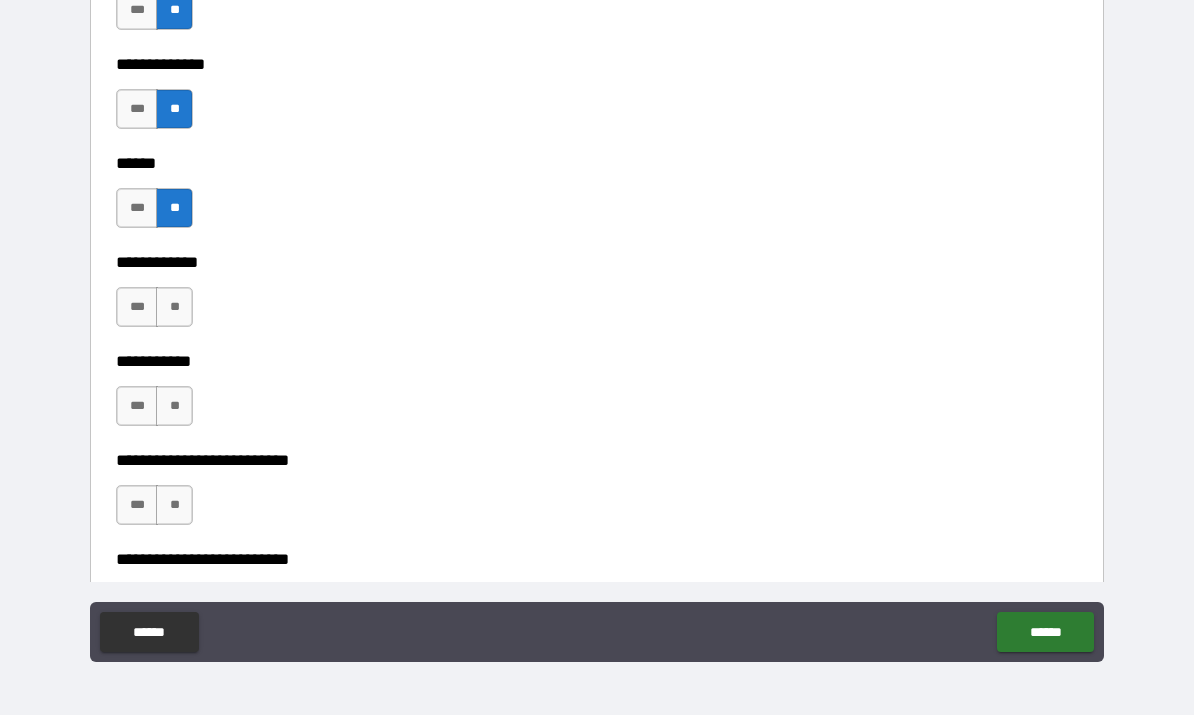click on "**" at bounding box center [174, 308] 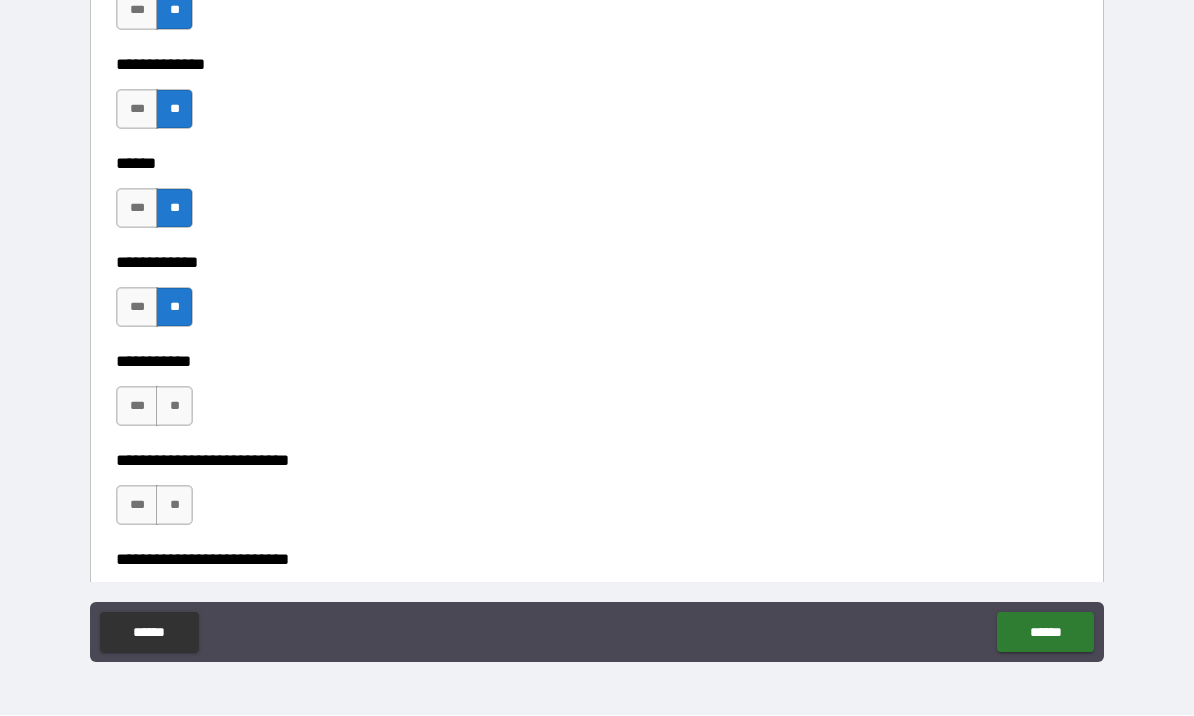 click on "**" at bounding box center [174, 407] 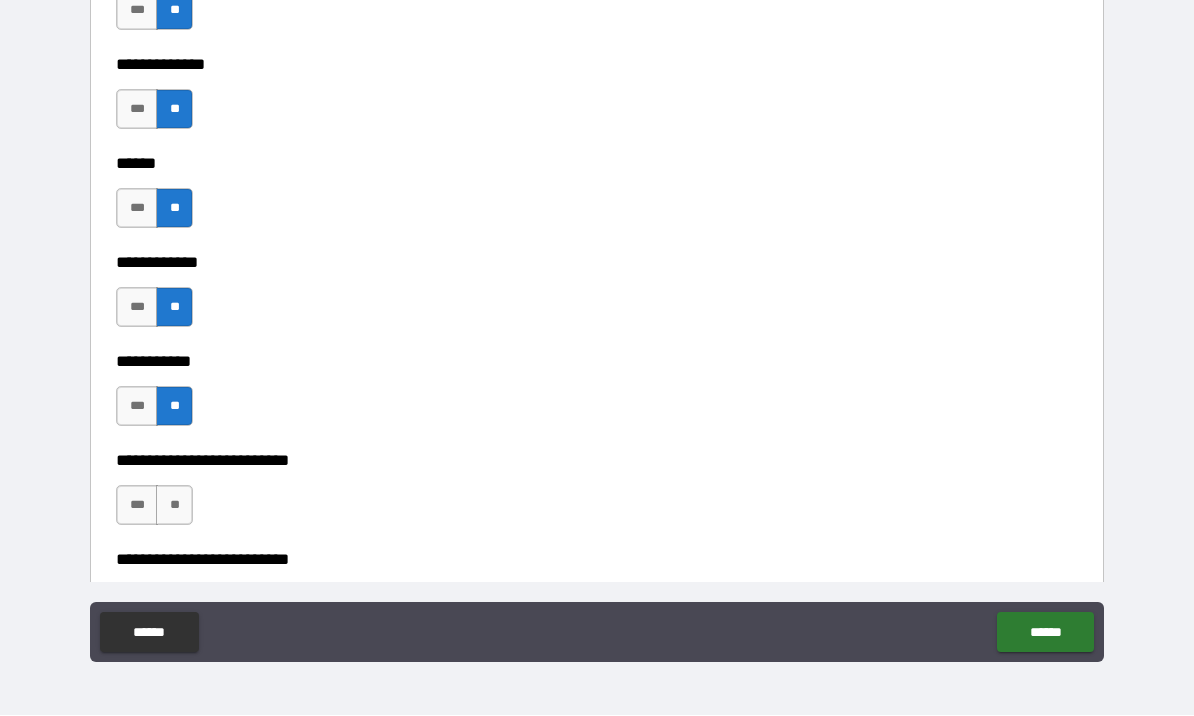click on "**" at bounding box center (174, 506) 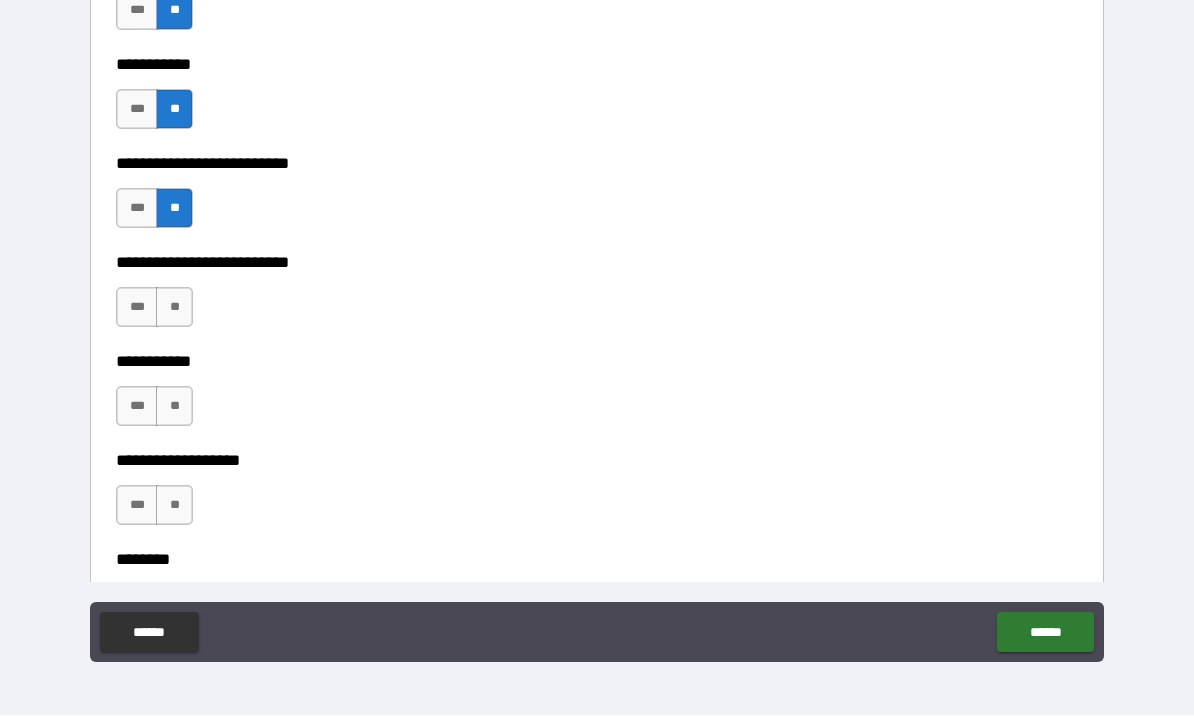 scroll, scrollTop: 4288, scrollLeft: 0, axis: vertical 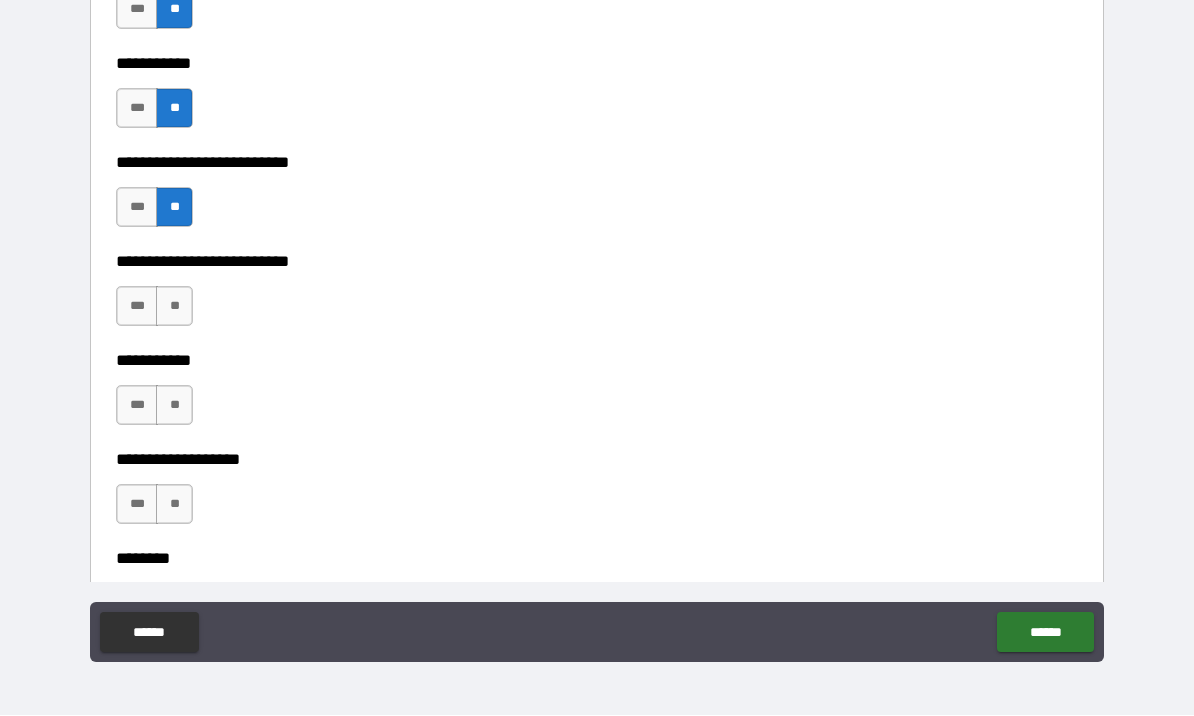 click on "**" at bounding box center [174, 307] 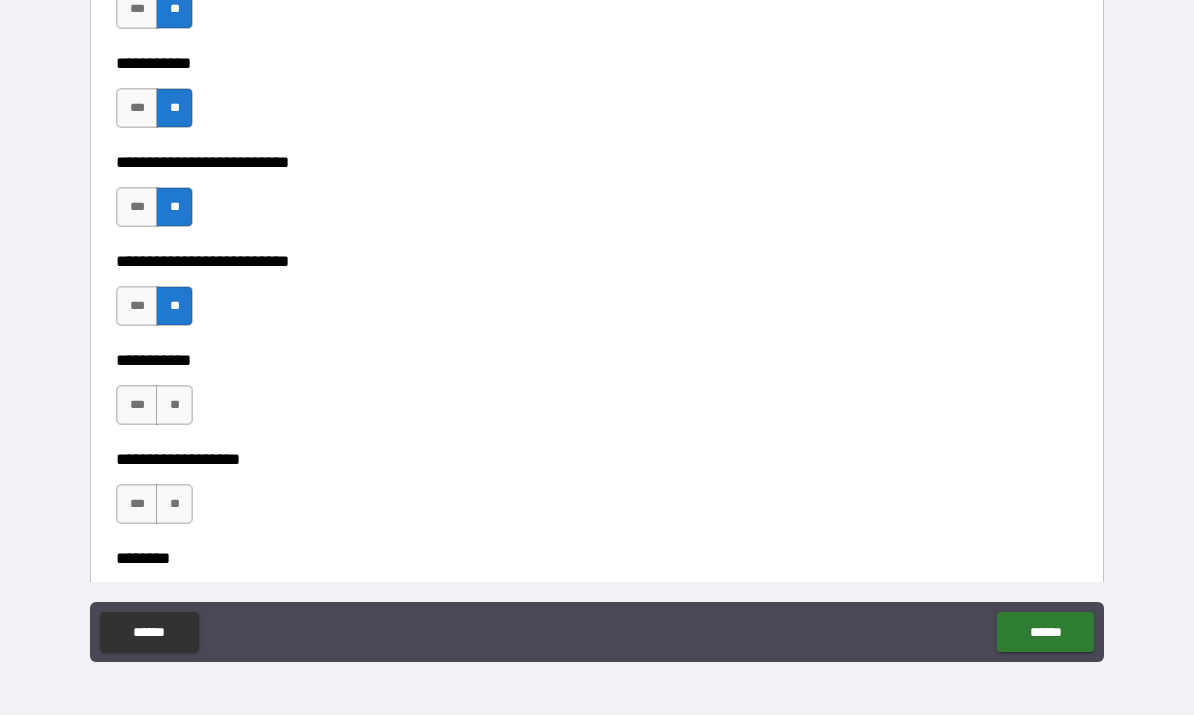 click on "**" at bounding box center (174, 406) 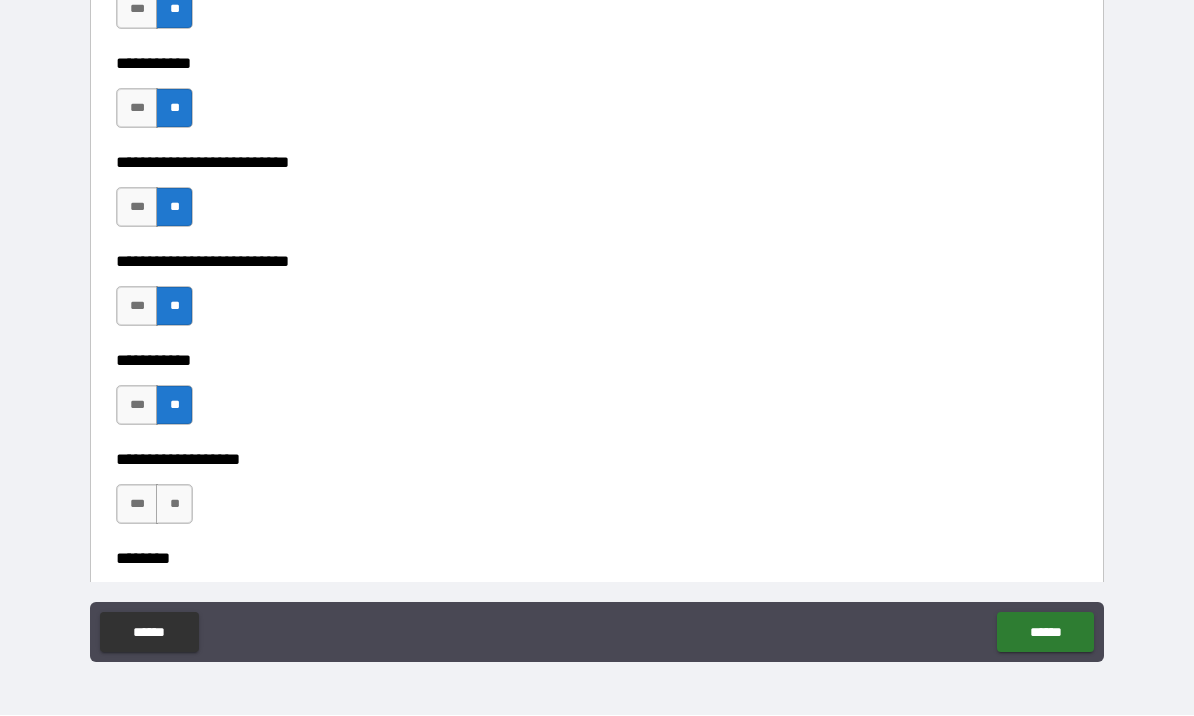click on "**" at bounding box center [174, 505] 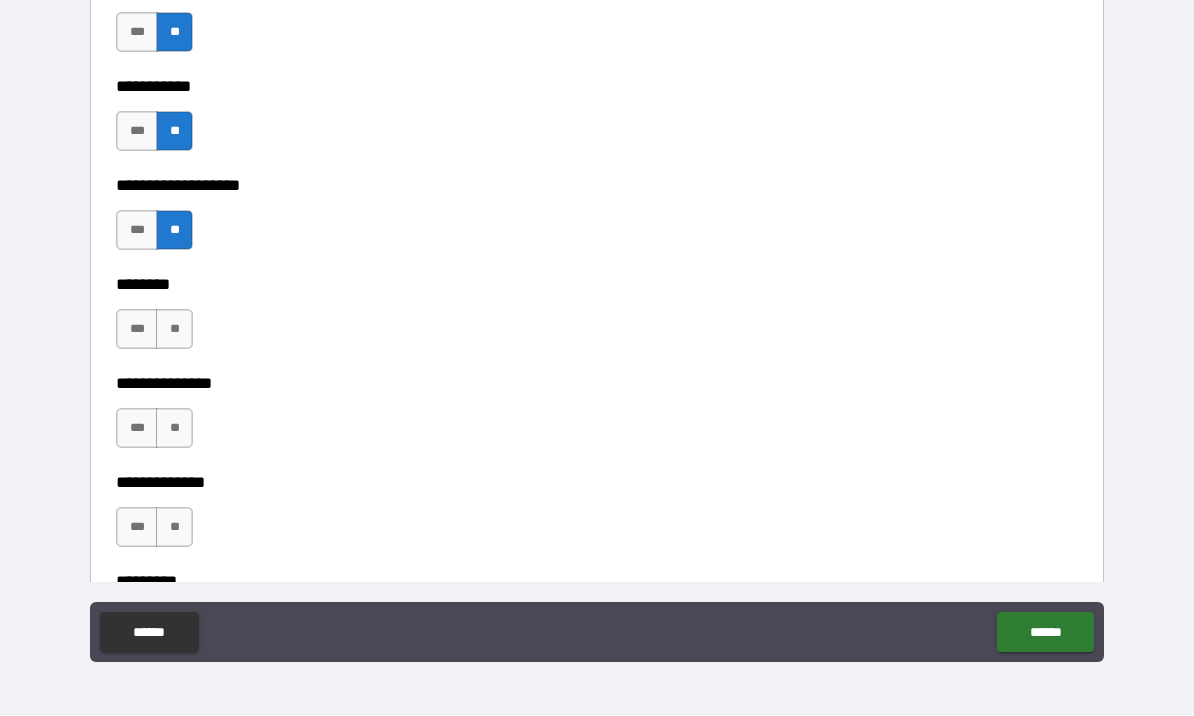 scroll, scrollTop: 4585, scrollLeft: 0, axis: vertical 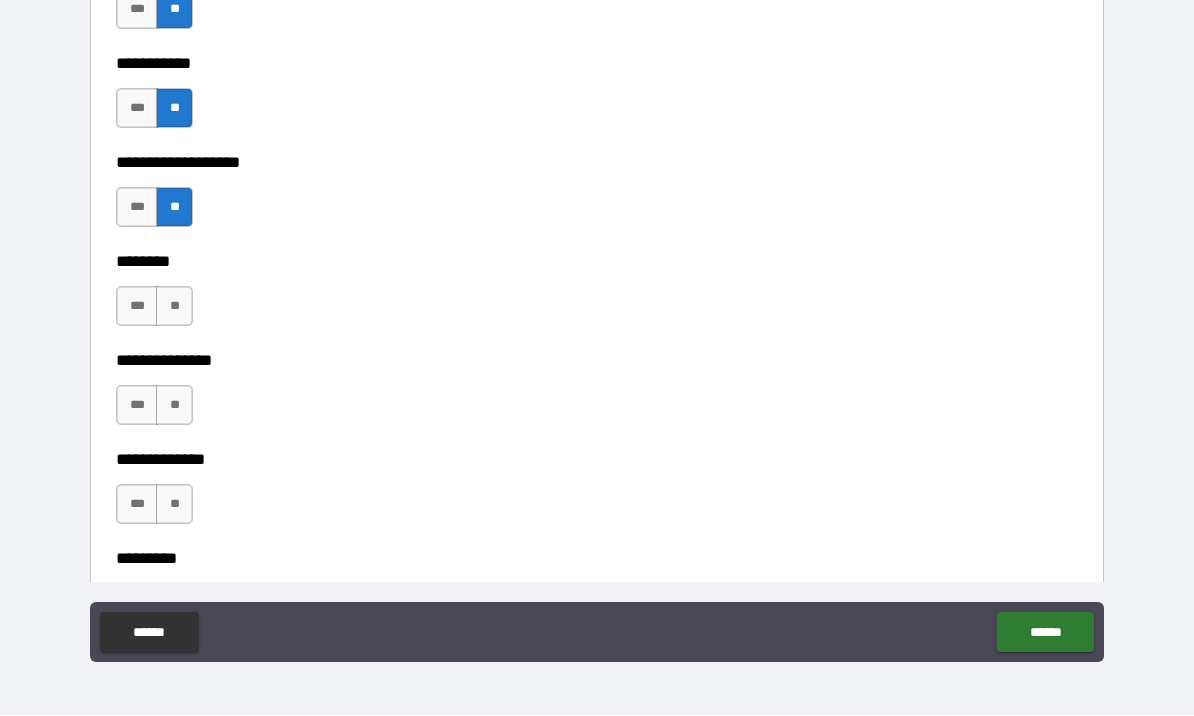 click on "**" at bounding box center (174, 307) 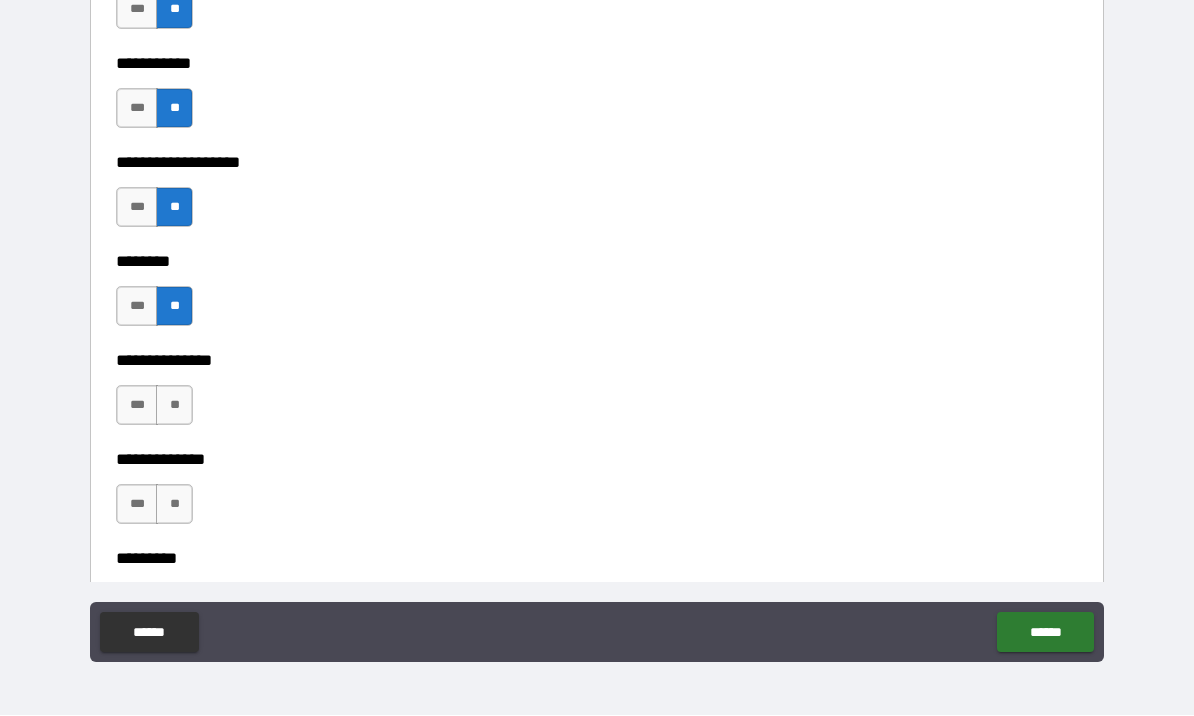 click on "**" at bounding box center [174, 406] 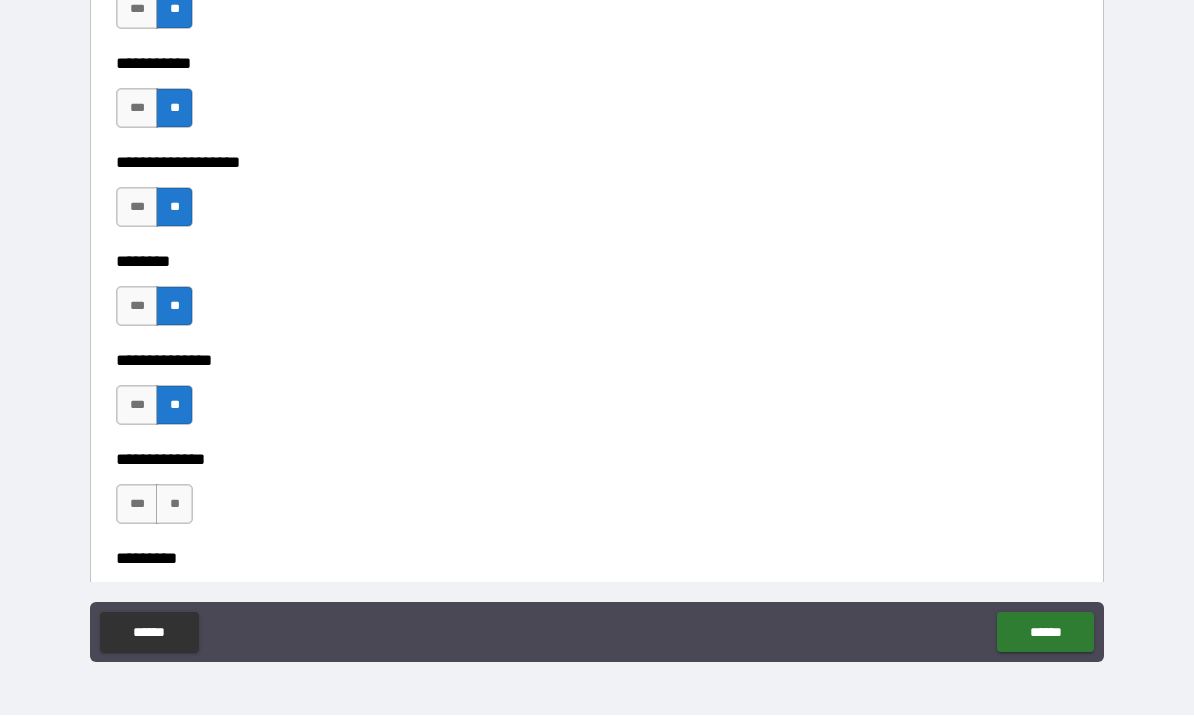 click on "**" at bounding box center [174, 505] 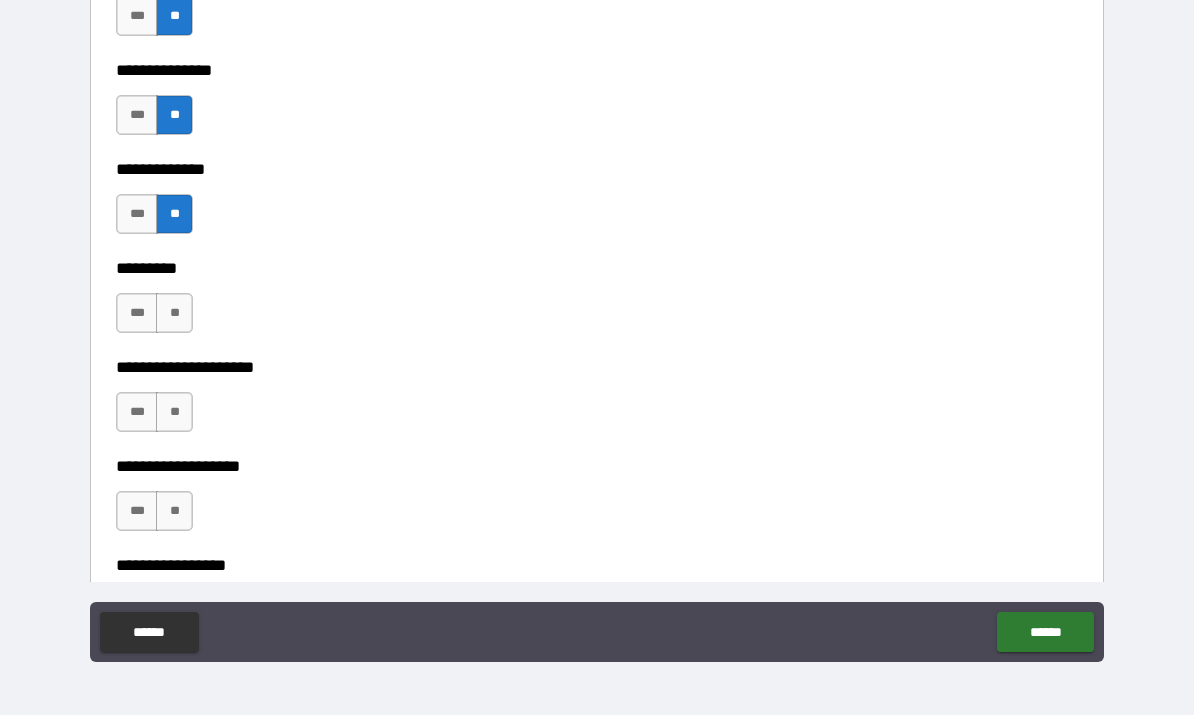 scroll, scrollTop: 4880, scrollLeft: 0, axis: vertical 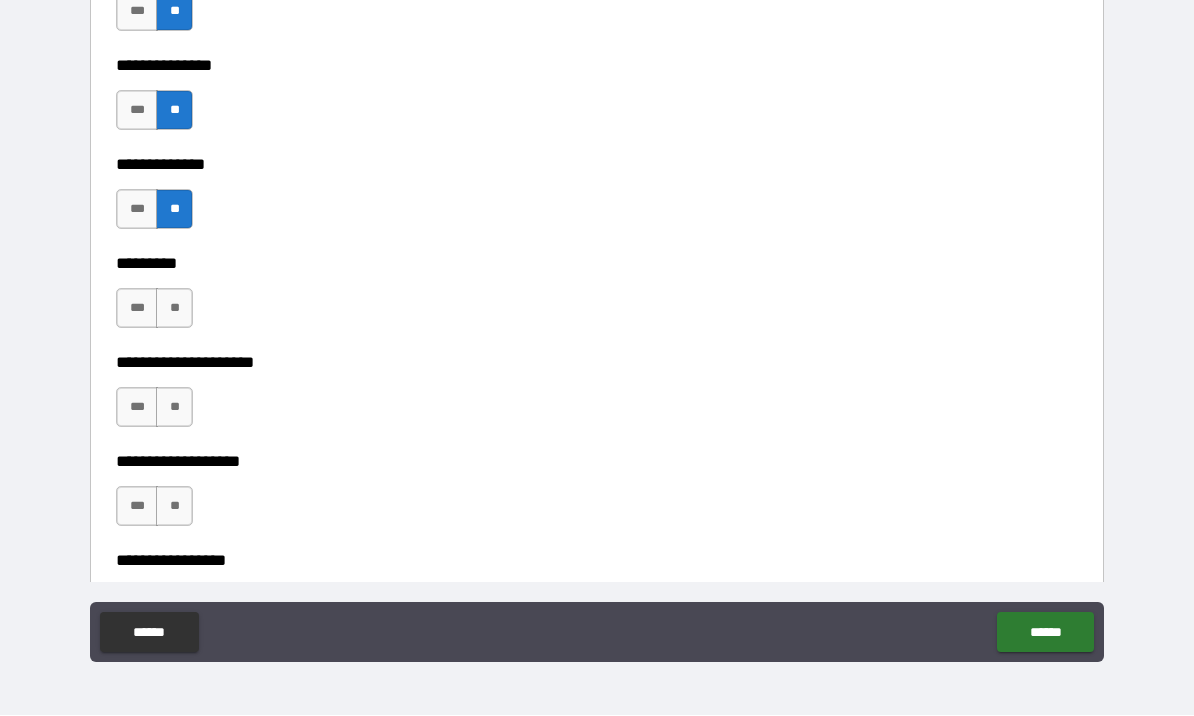 click on "**" at bounding box center [174, 309] 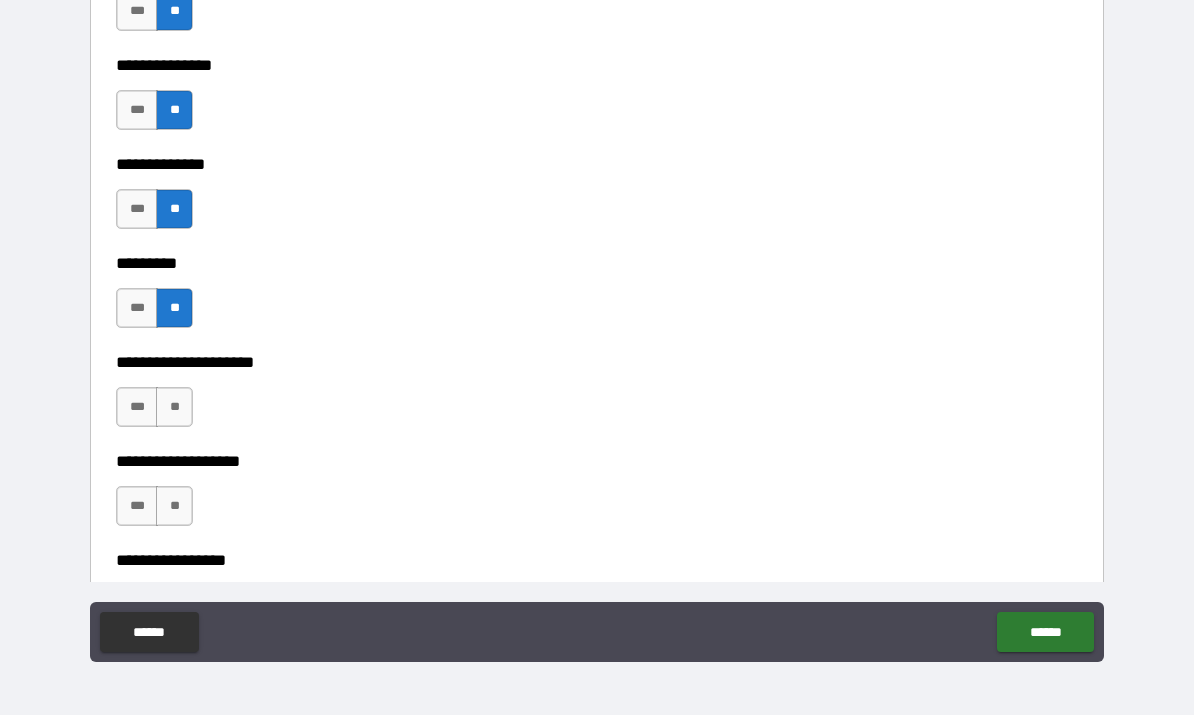 click on "**" at bounding box center [174, 408] 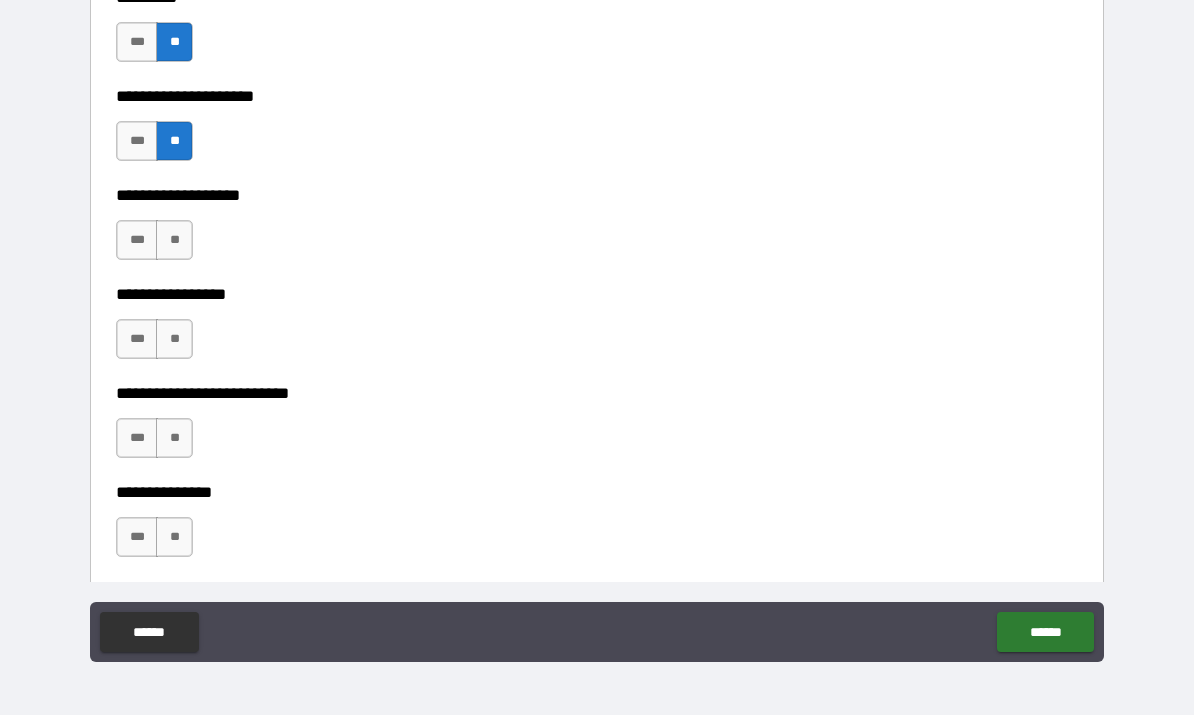 scroll, scrollTop: 5163, scrollLeft: 0, axis: vertical 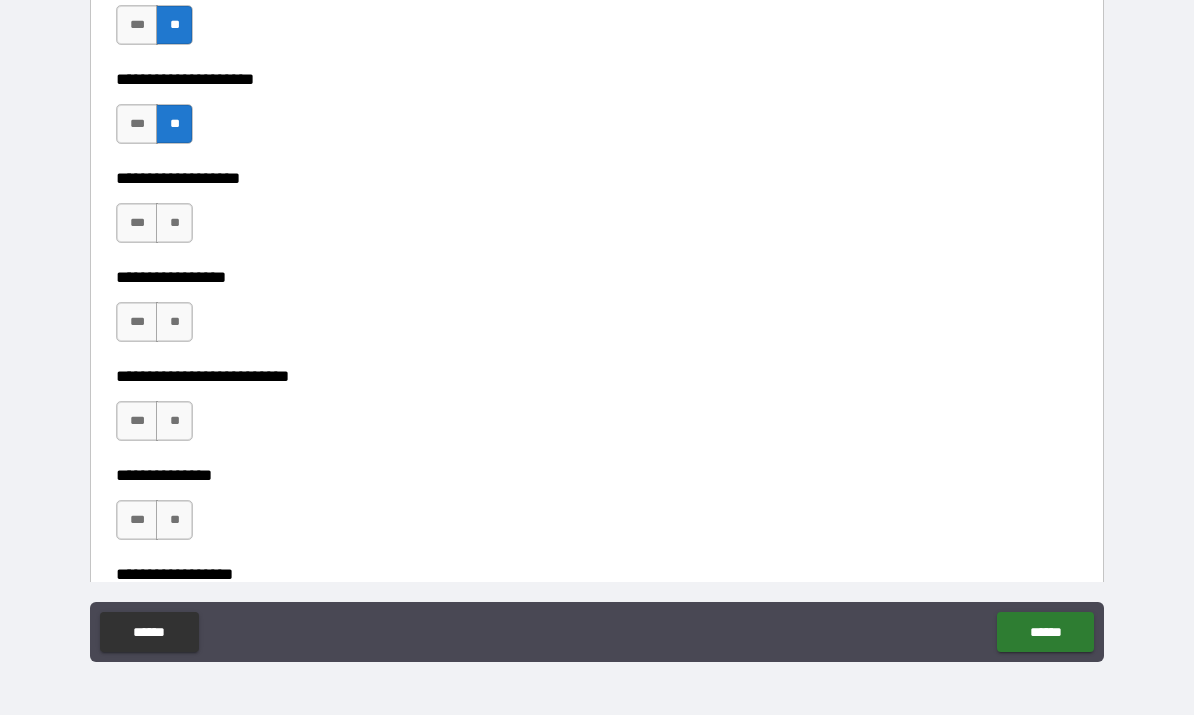 click on "**" at bounding box center [174, 323] 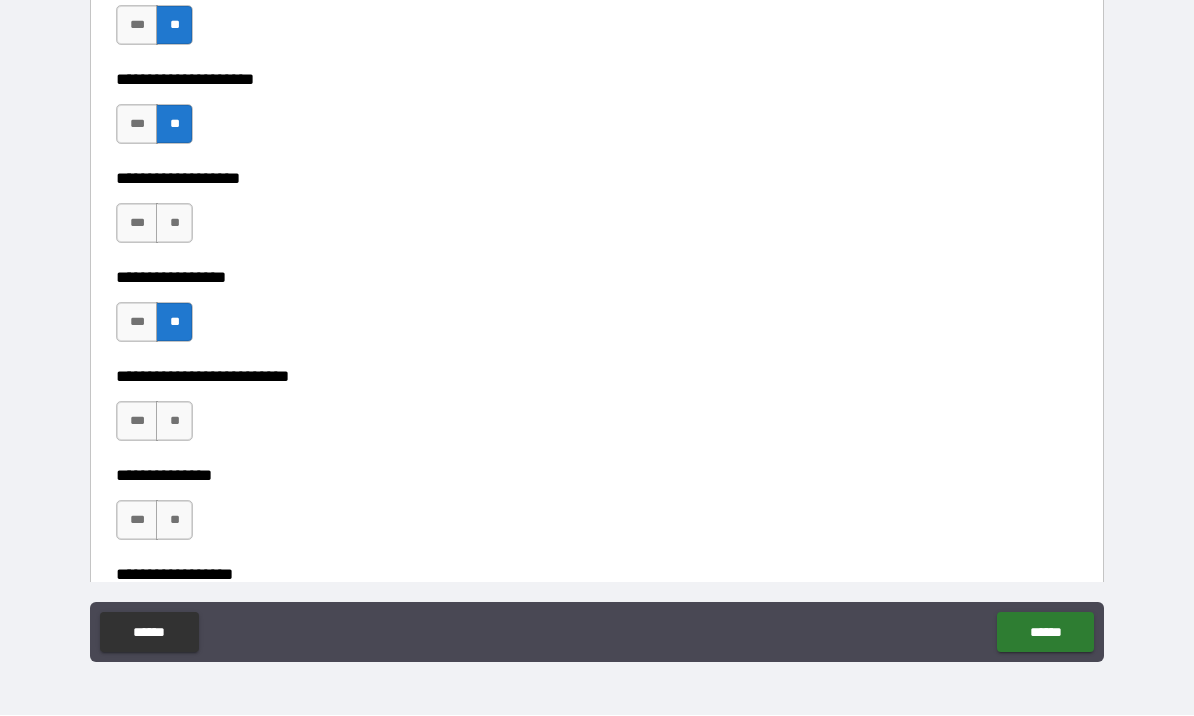 click on "**" at bounding box center [174, 422] 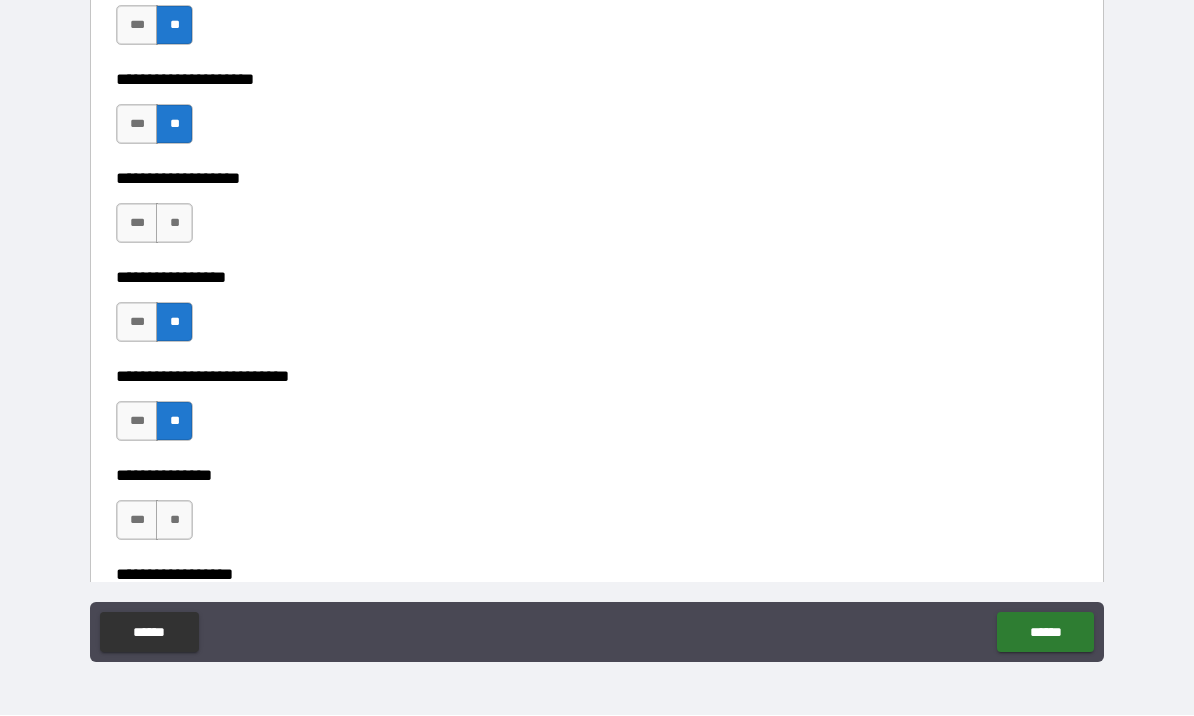 click on "**" at bounding box center [174, 521] 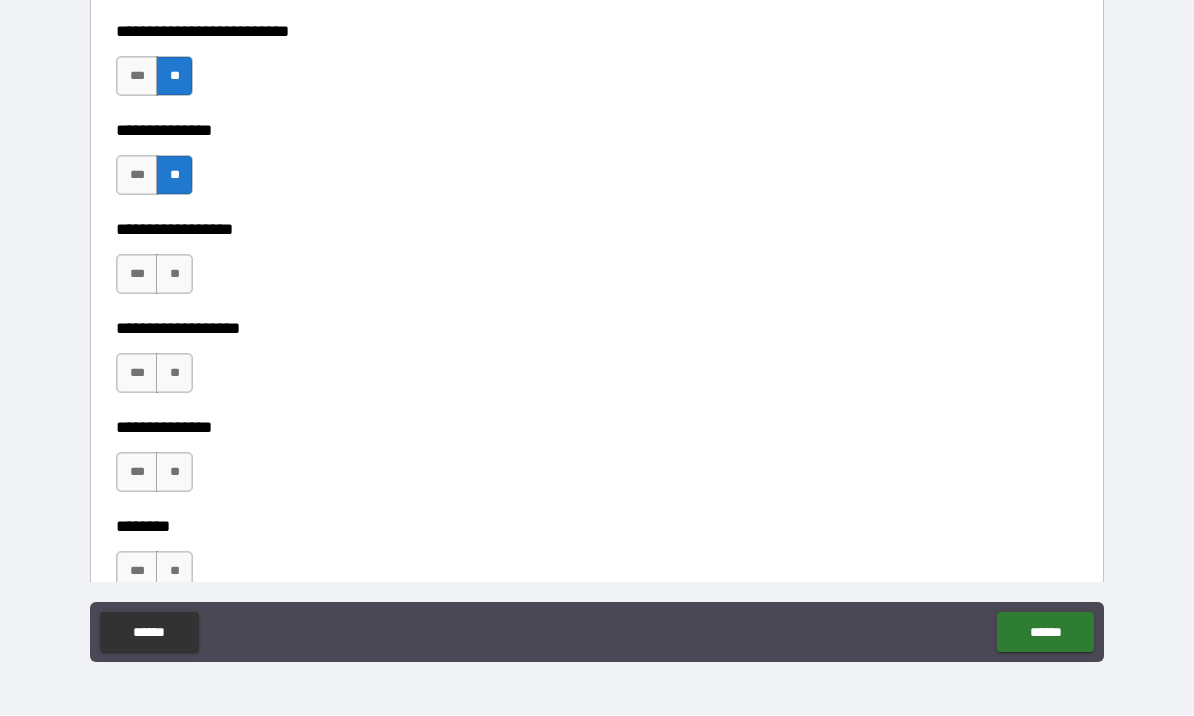 scroll, scrollTop: 5516, scrollLeft: 0, axis: vertical 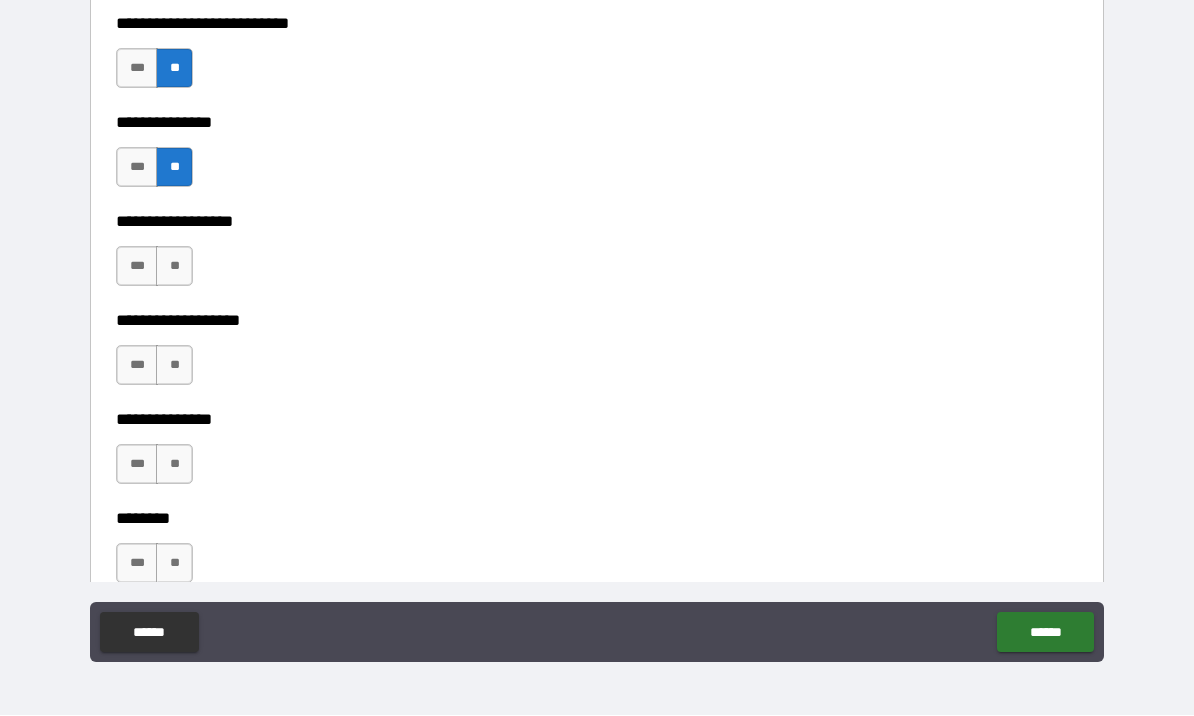 click on "**" at bounding box center (174, 267) 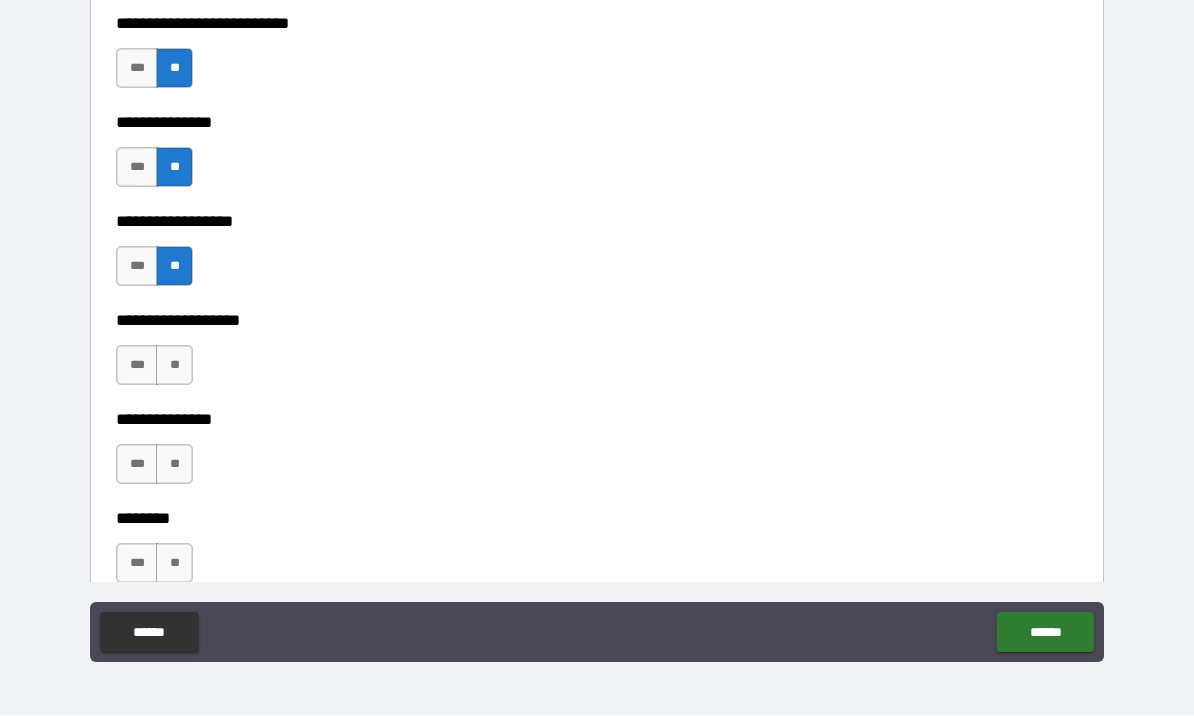 click on "**" at bounding box center [174, 366] 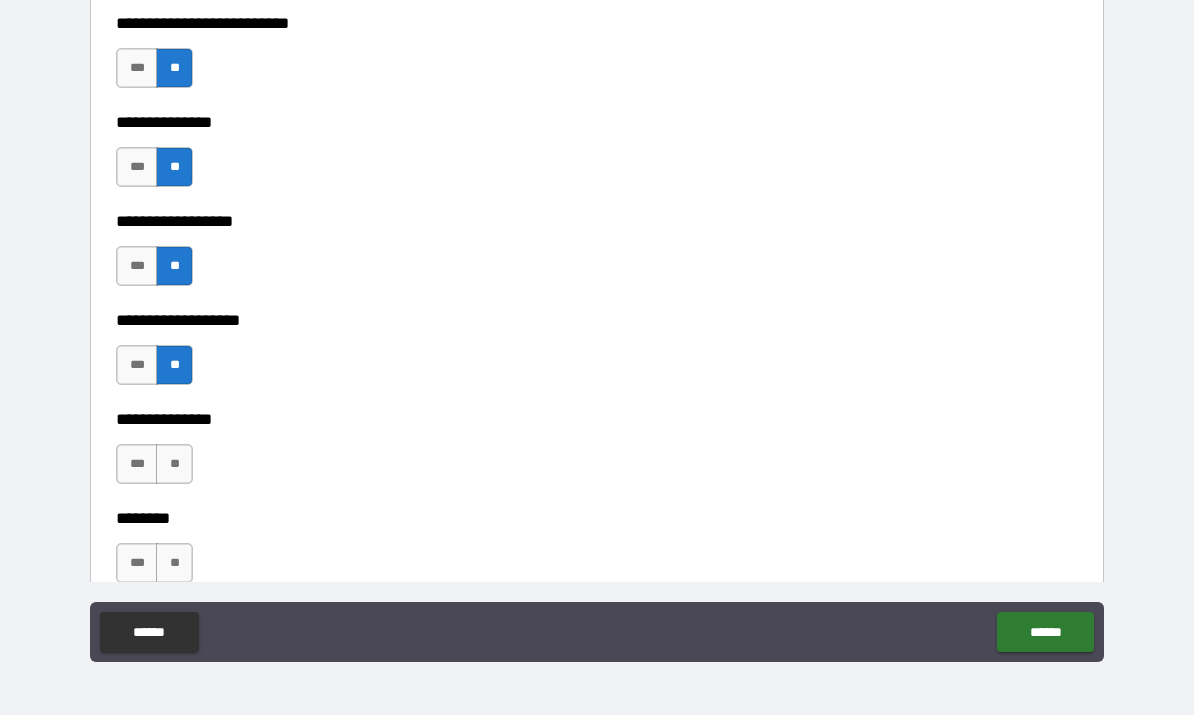click on "**" at bounding box center [174, 465] 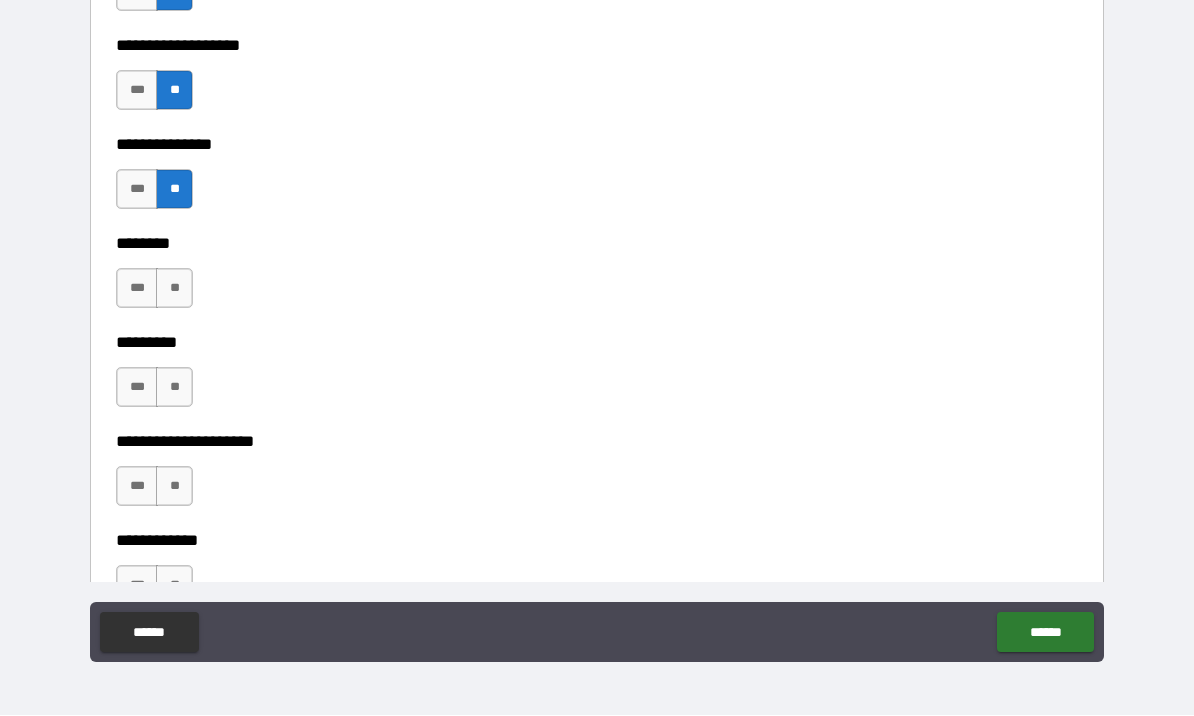 scroll, scrollTop: 5813, scrollLeft: 0, axis: vertical 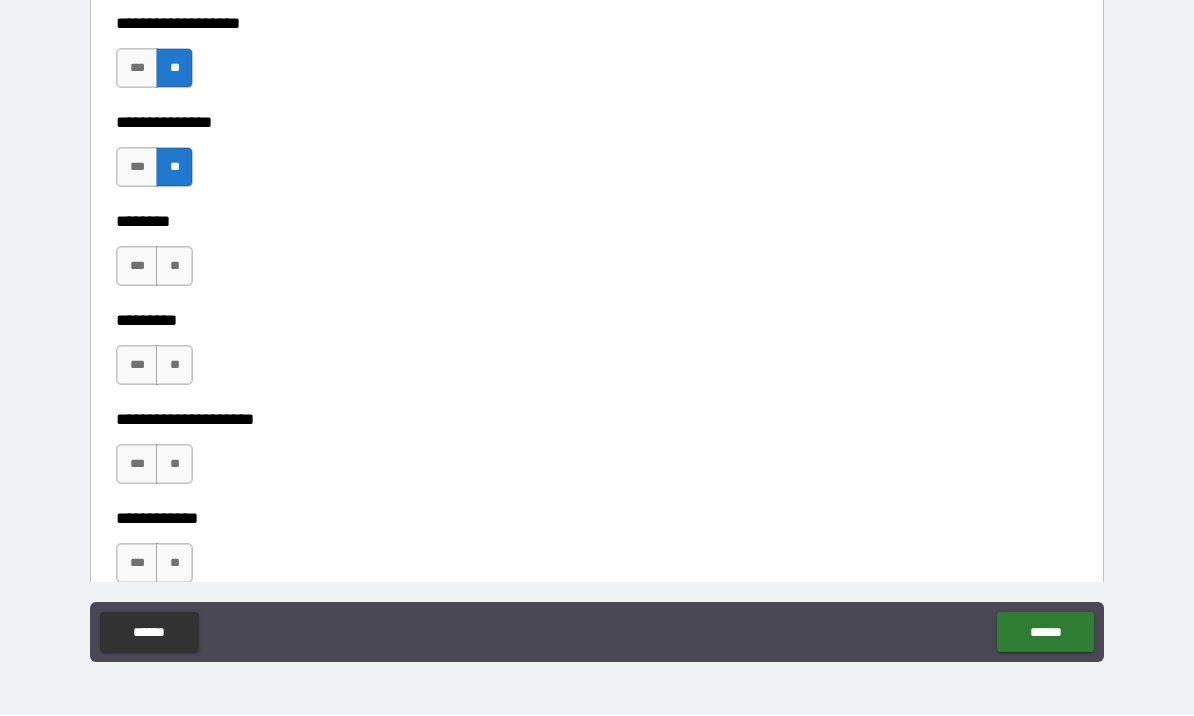 click on "**" at bounding box center [174, 267] 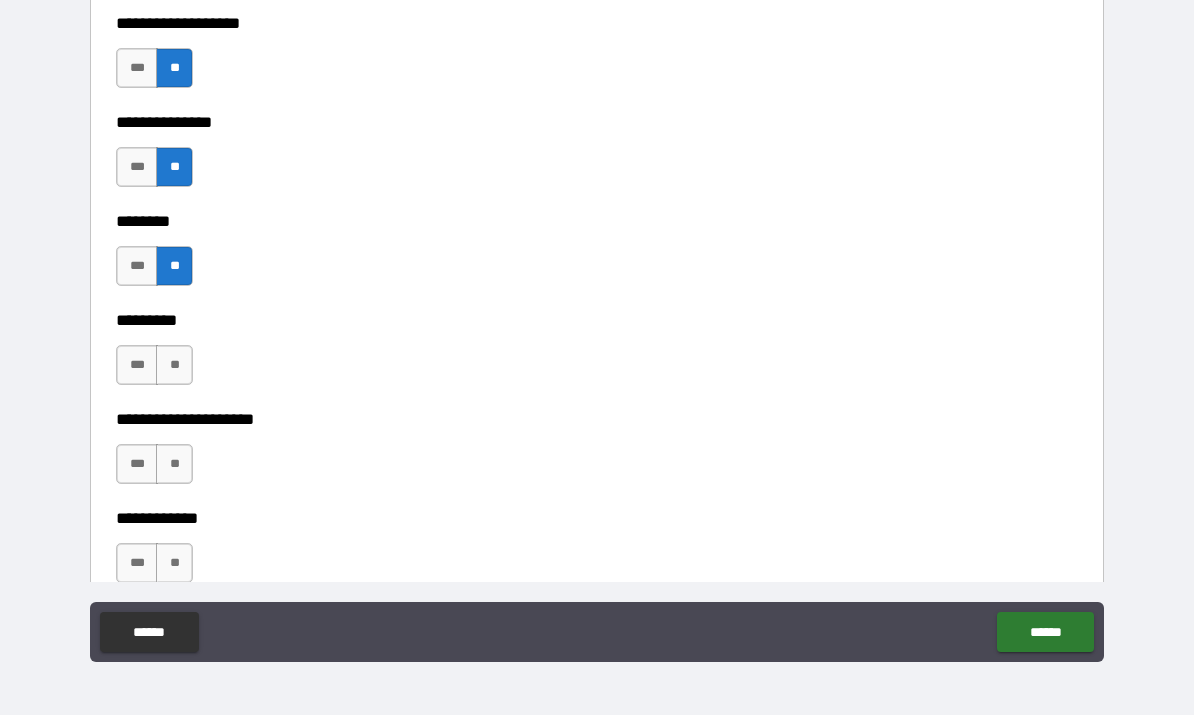 click on "**" at bounding box center [174, 366] 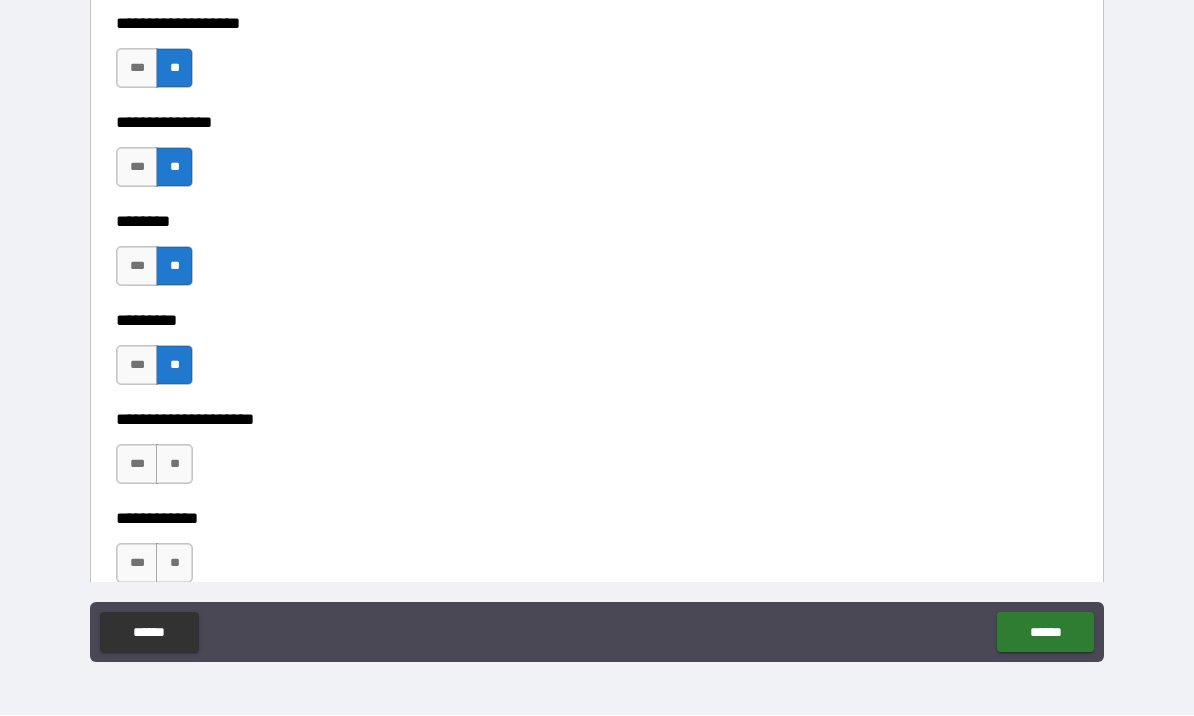 click on "**" at bounding box center [174, 465] 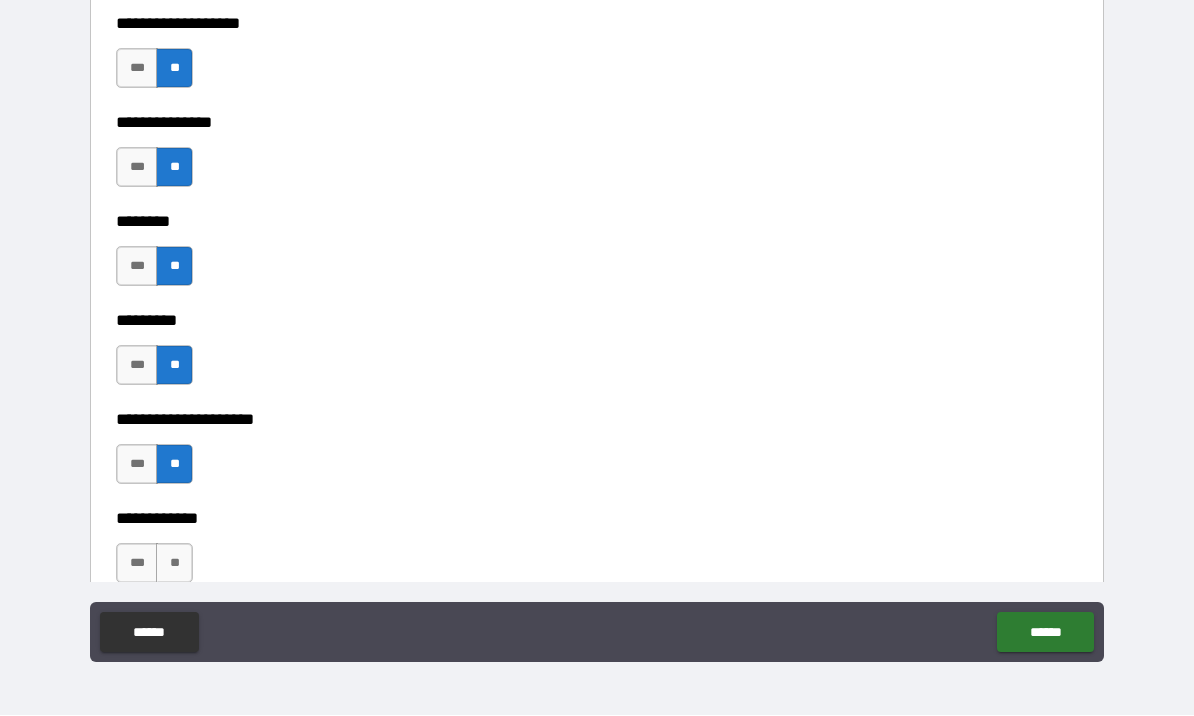 click on "**" at bounding box center (174, 564) 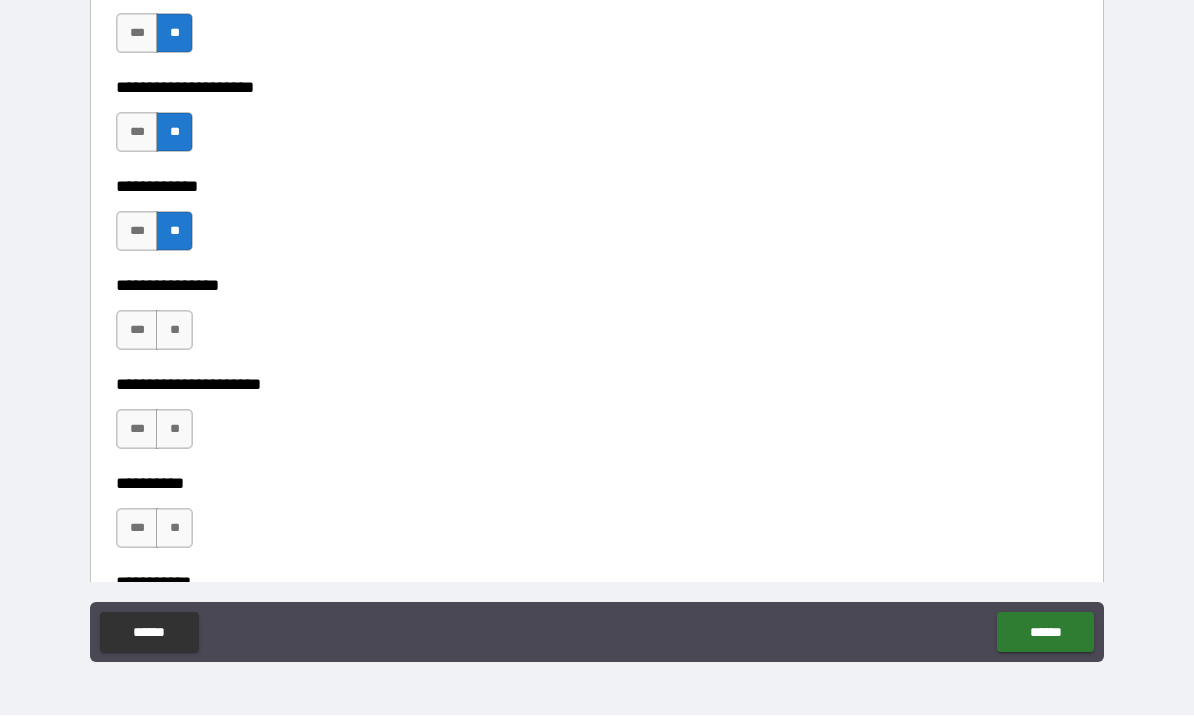 scroll, scrollTop: 6172, scrollLeft: 0, axis: vertical 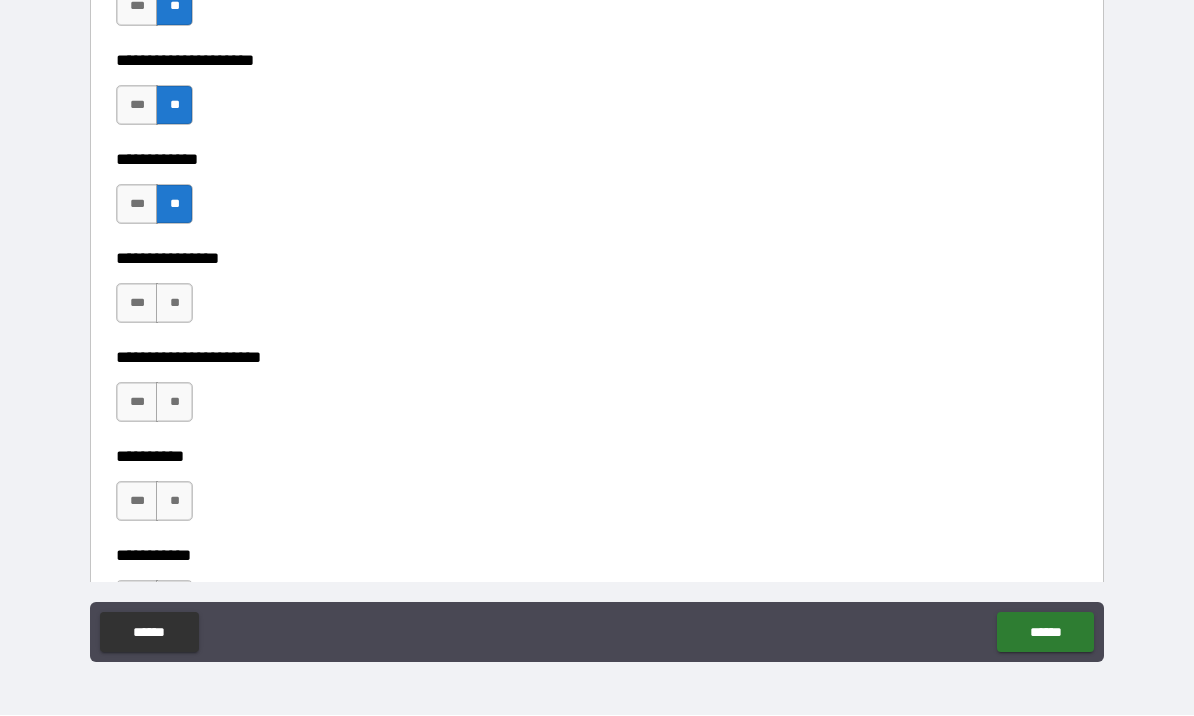 click on "**" at bounding box center (174, 304) 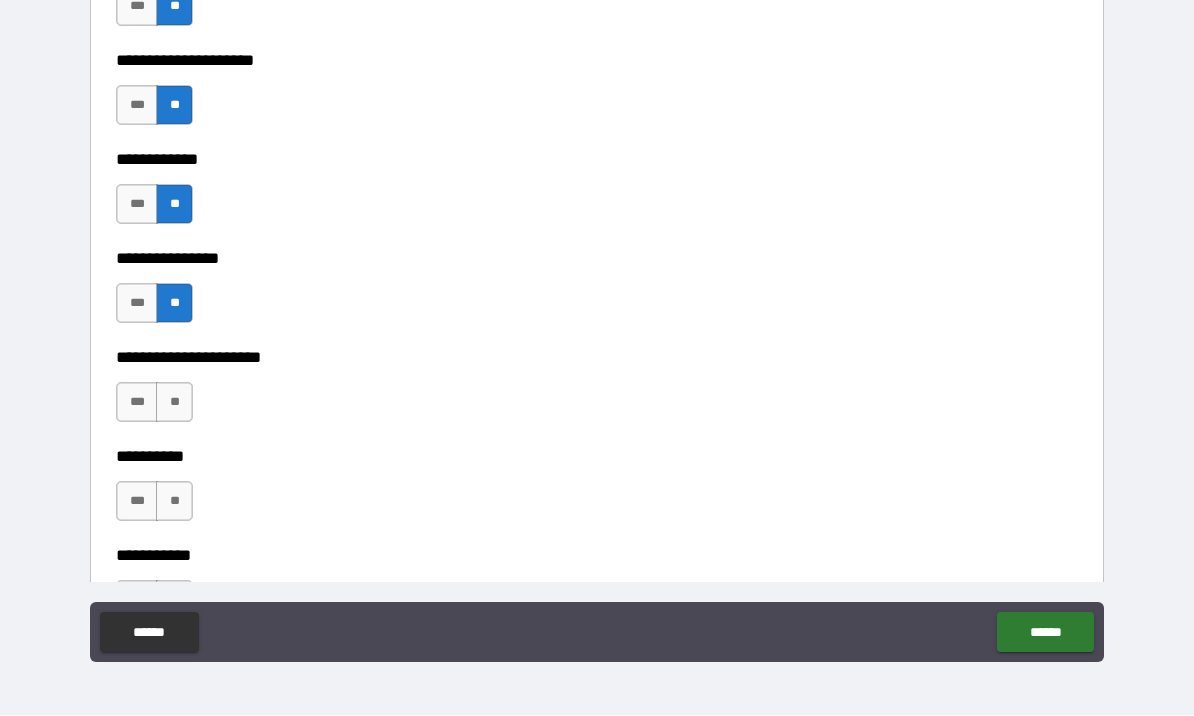 click on "**" at bounding box center [174, 403] 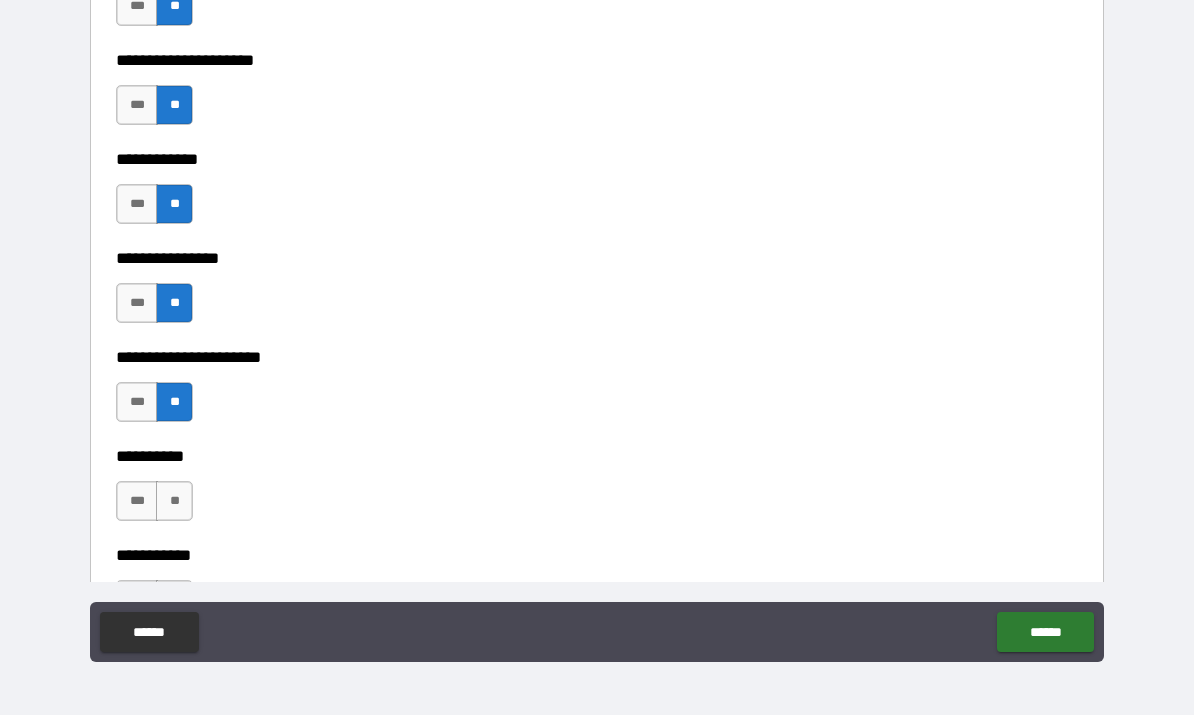 click on "**" at bounding box center [174, 502] 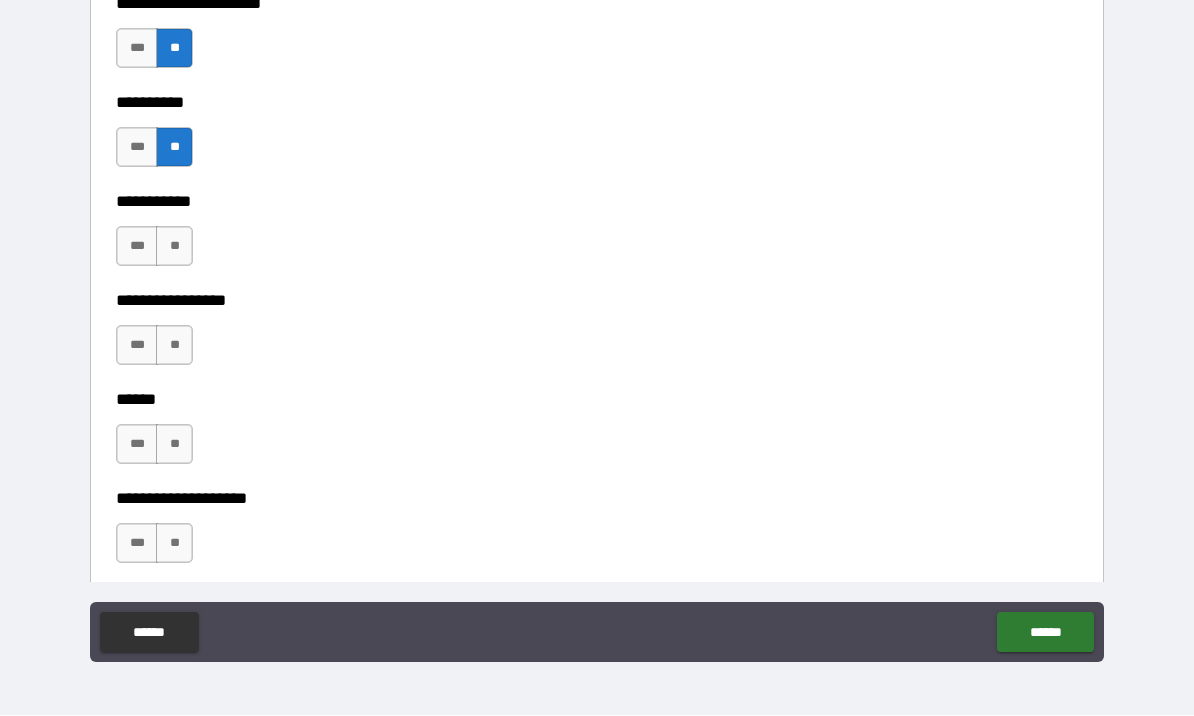 scroll, scrollTop: 6527, scrollLeft: 0, axis: vertical 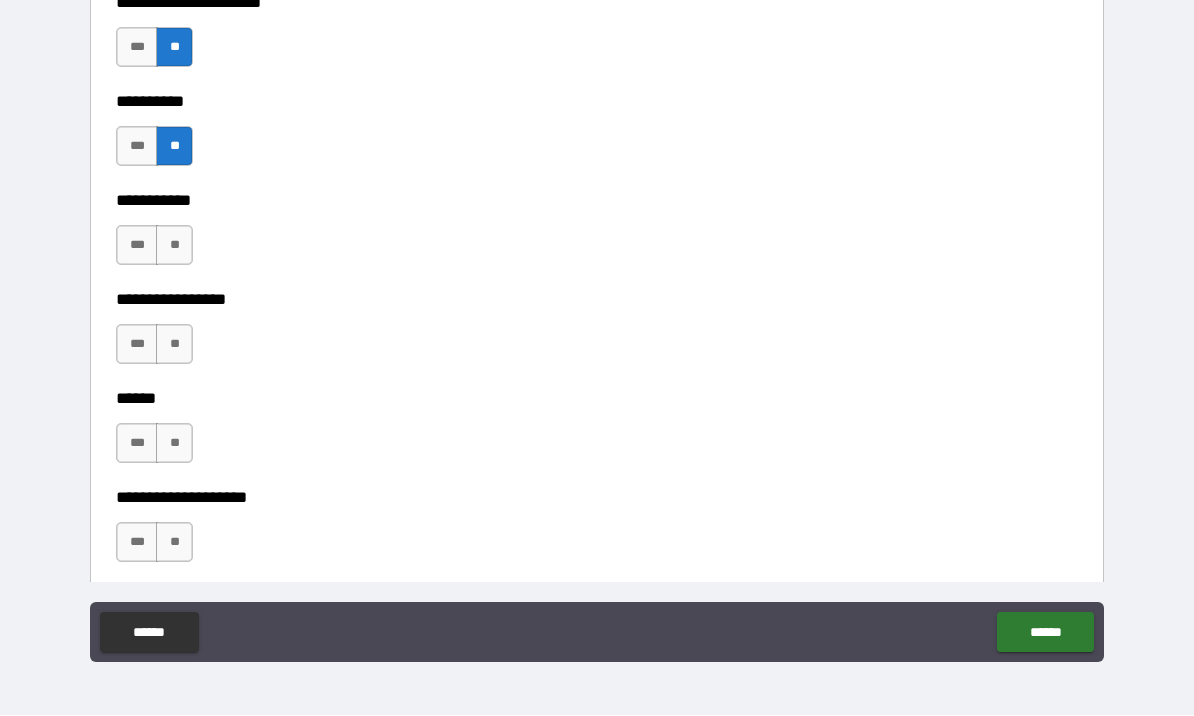 click on "**" at bounding box center (174, 246) 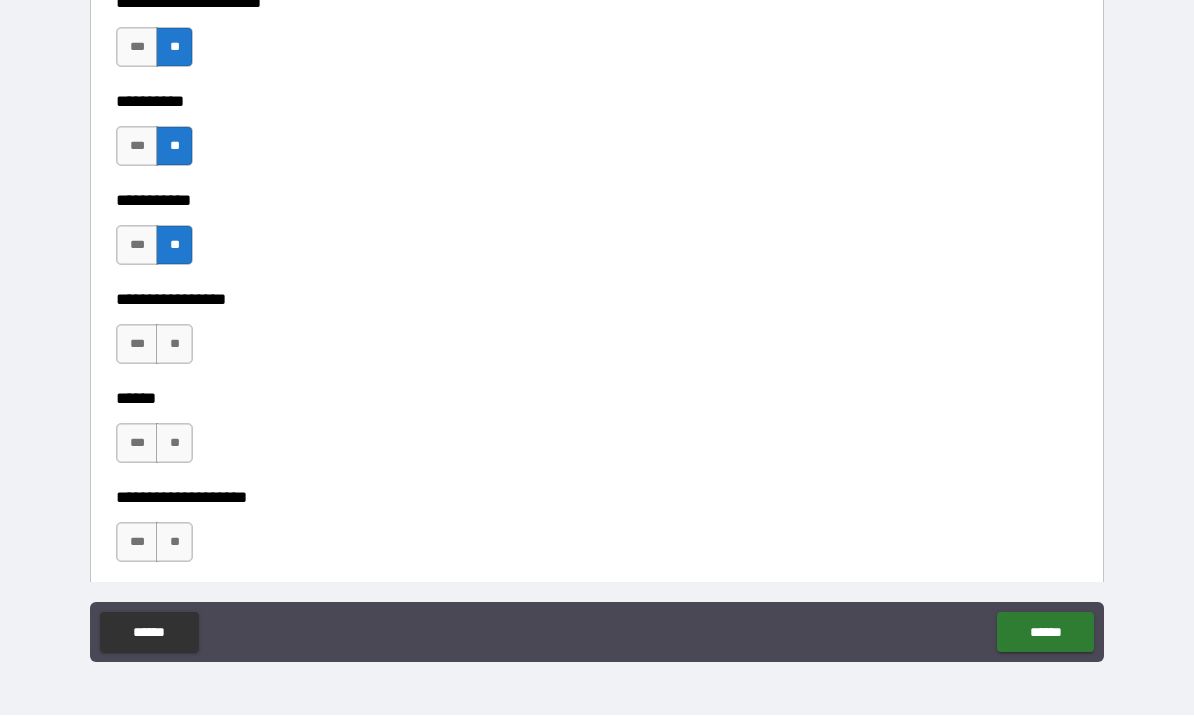 click on "**" at bounding box center [174, 345] 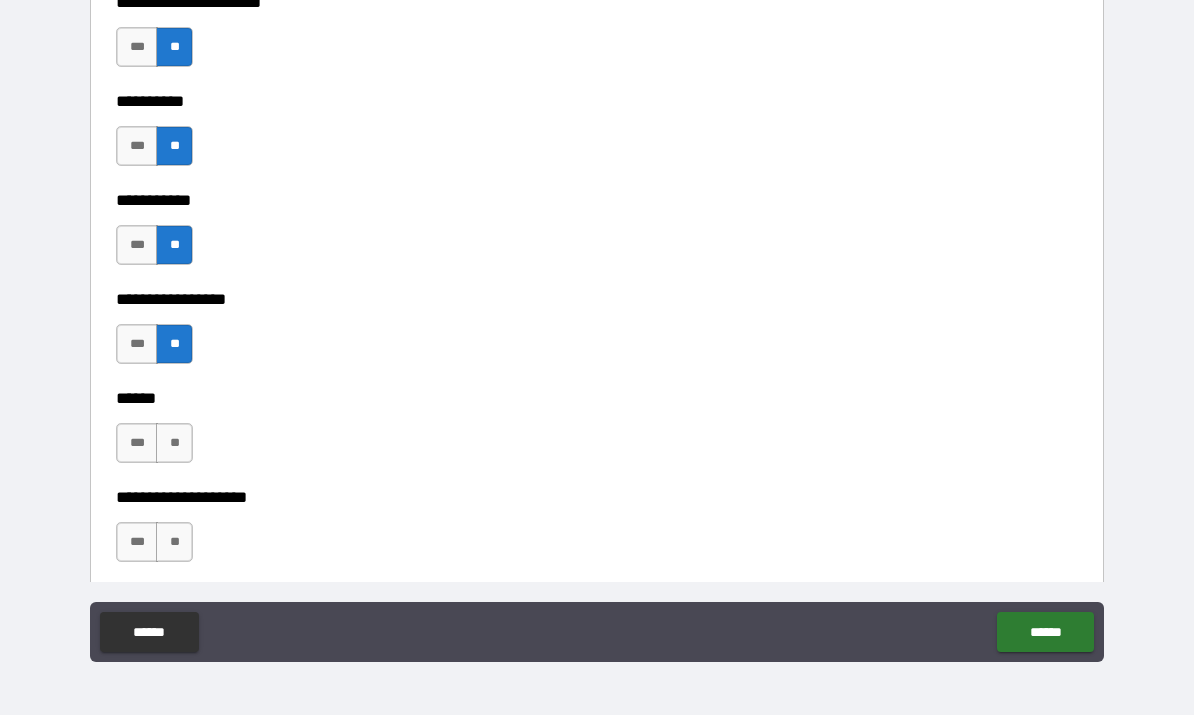 click on "**" at bounding box center [174, 444] 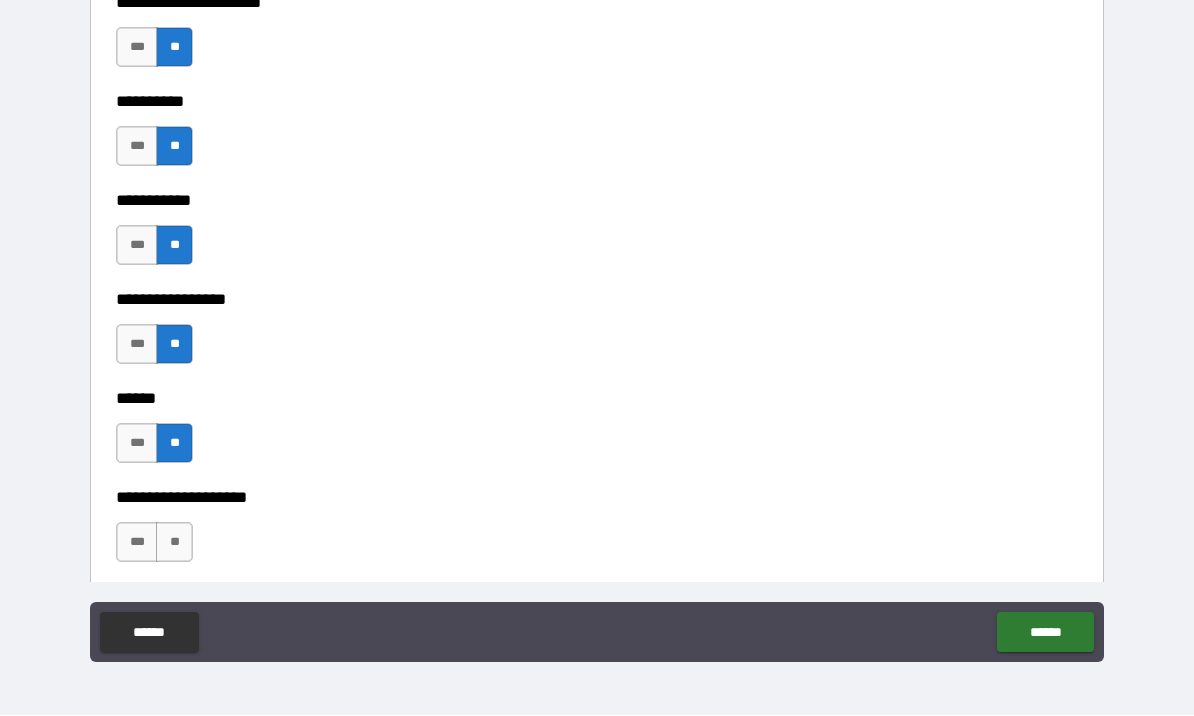 click on "**" at bounding box center (174, 543) 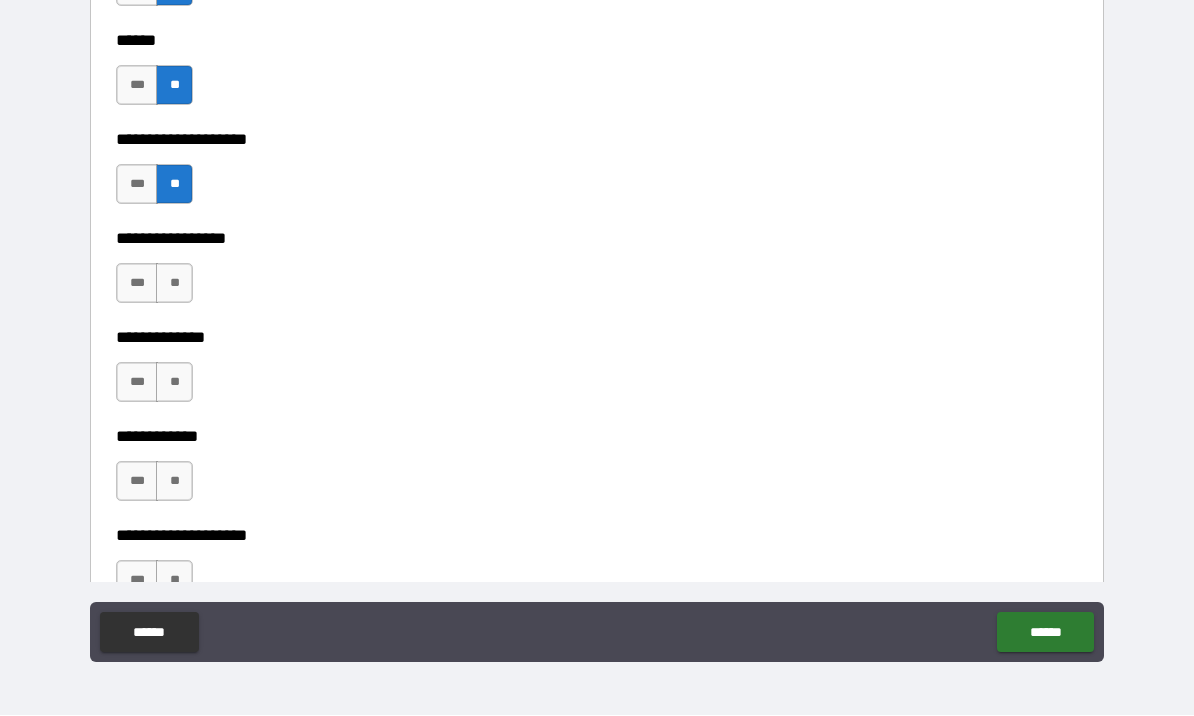 scroll, scrollTop: 6886, scrollLeft: 0, axis: vertical 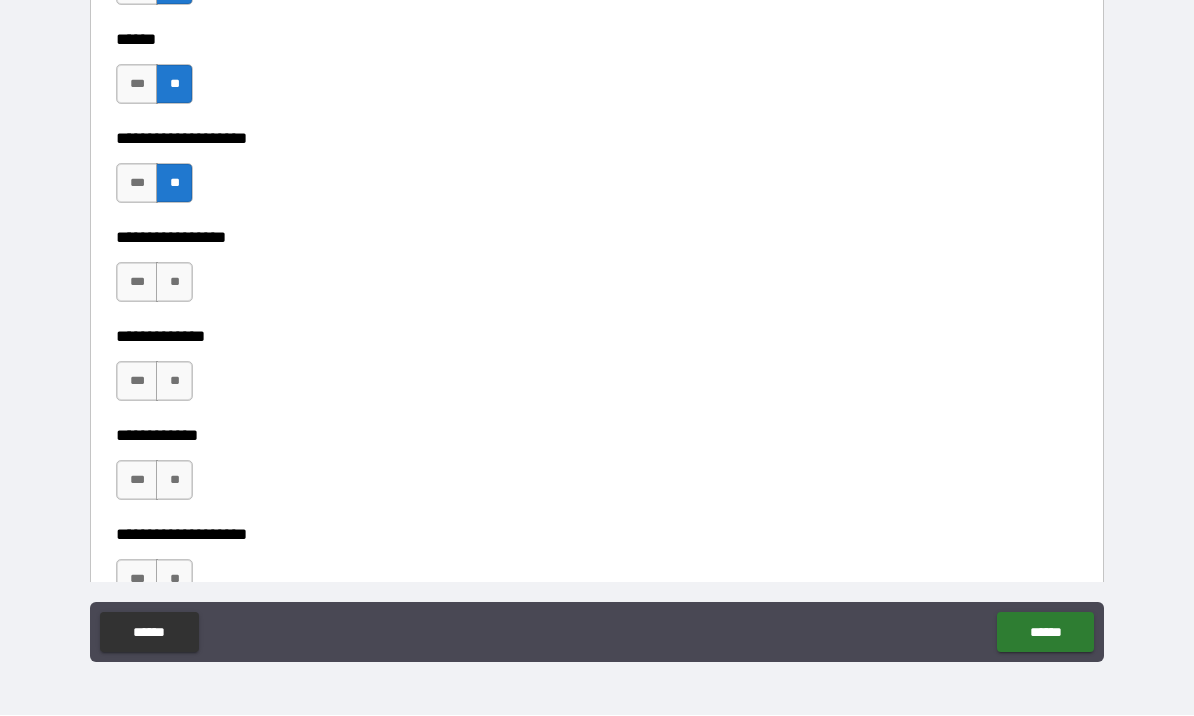 click on "**" at bounding box center (174, 283) 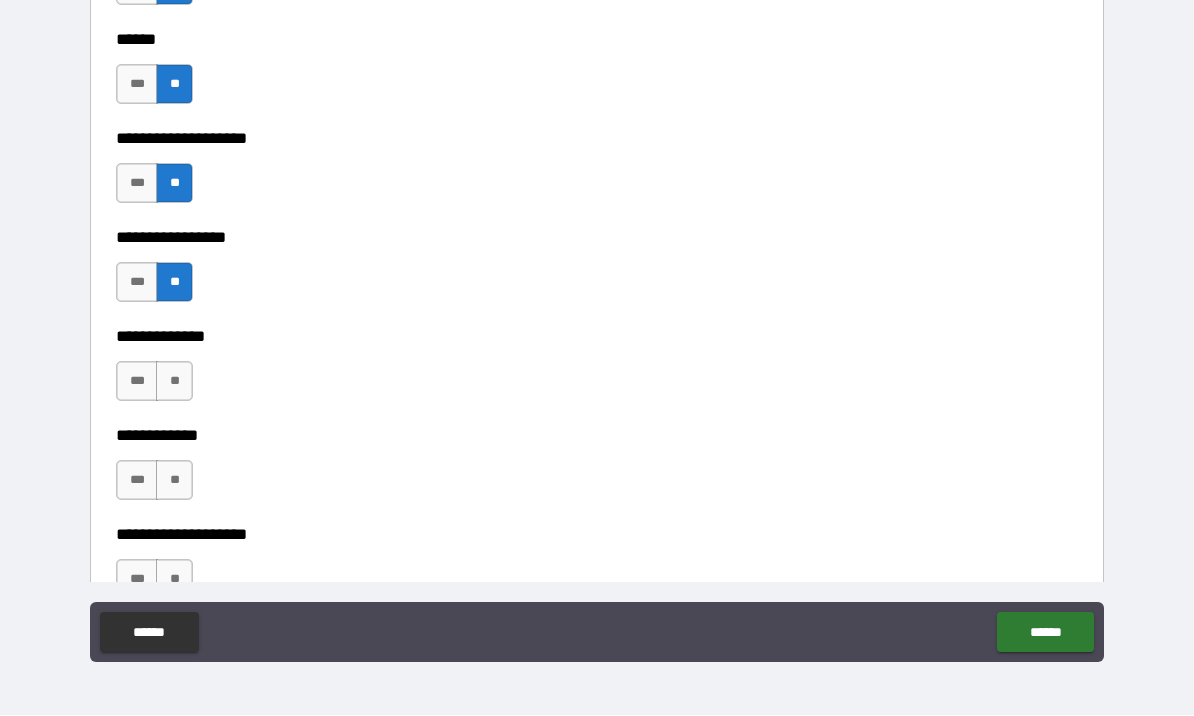 click on "**" at bounding box center (174, 382) 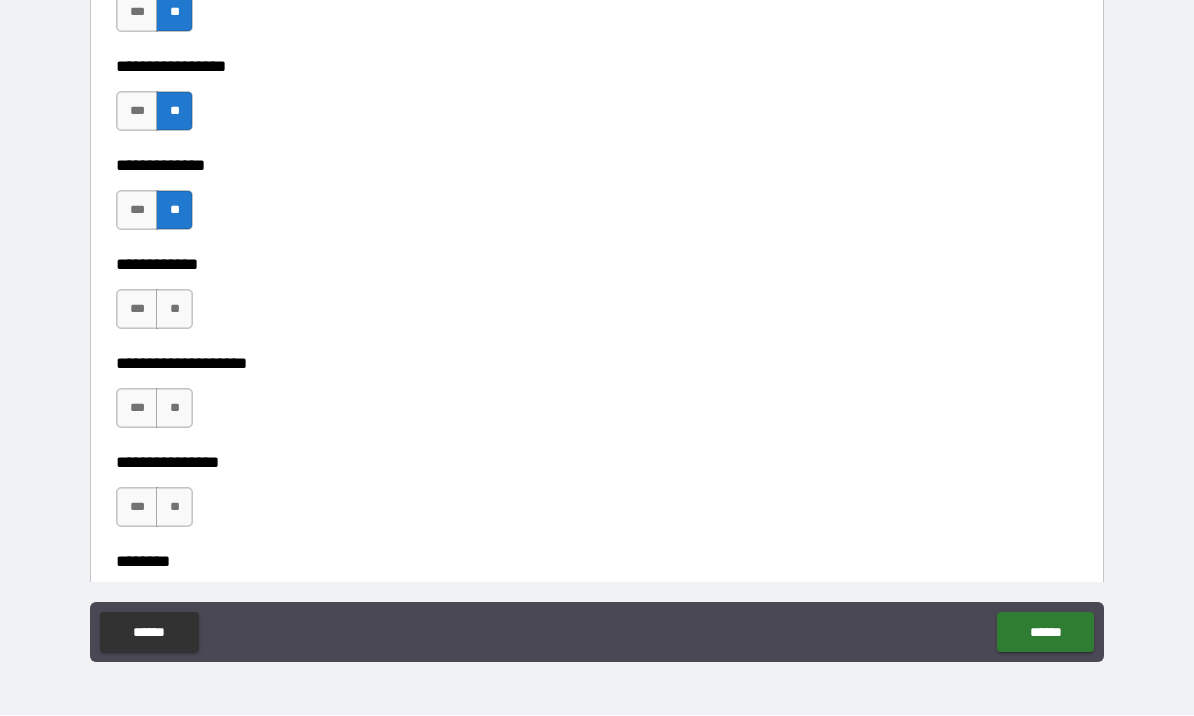 scroll, scrollTop: 7062, scrollLeft: 0, axis: vertical 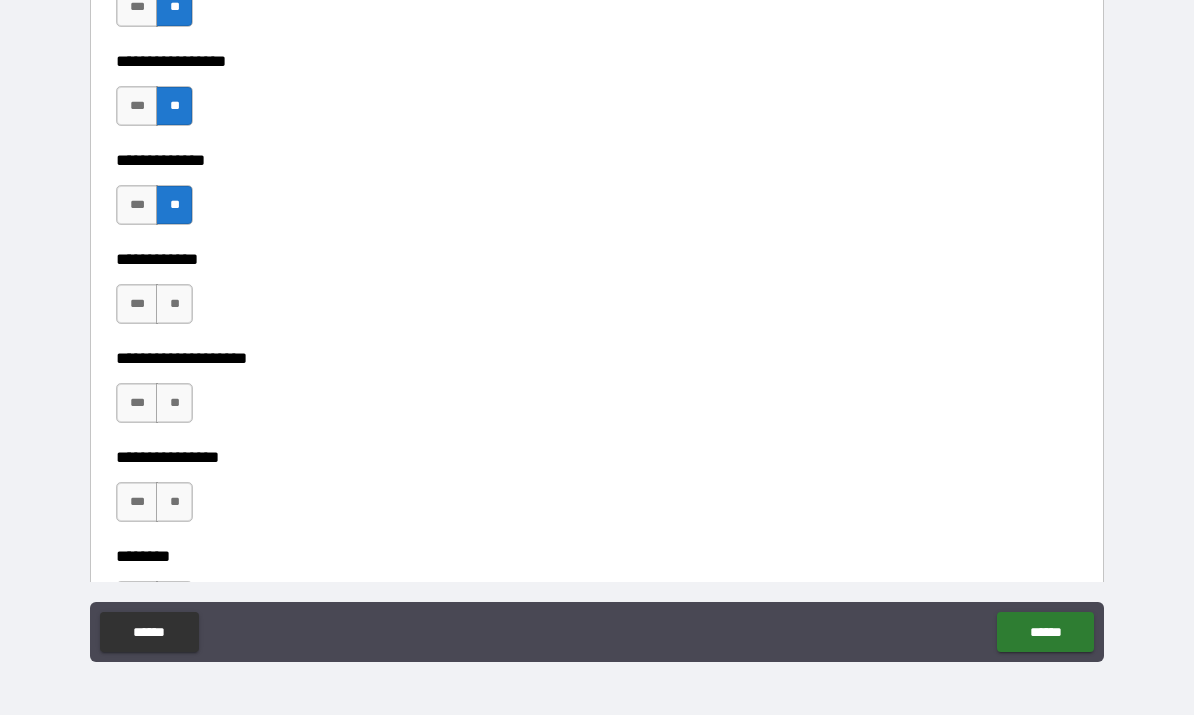 click on "**" at bounding box center [174, 305] 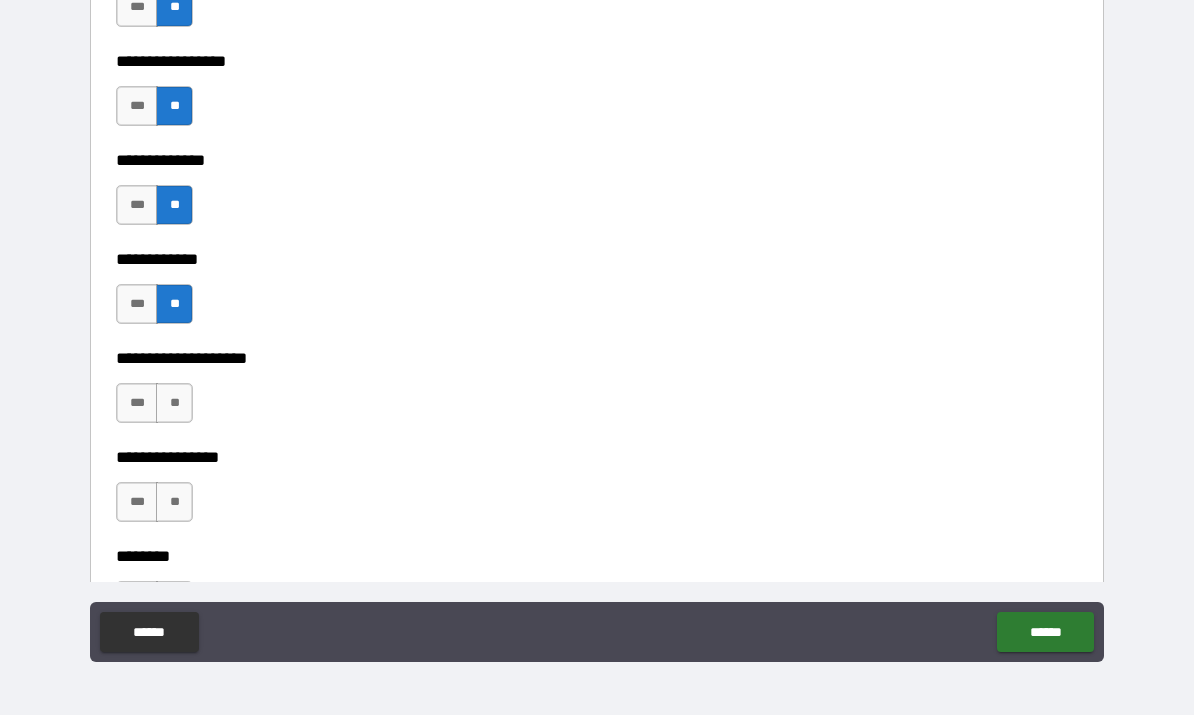 click on "**" at bounding box center (174, 404) 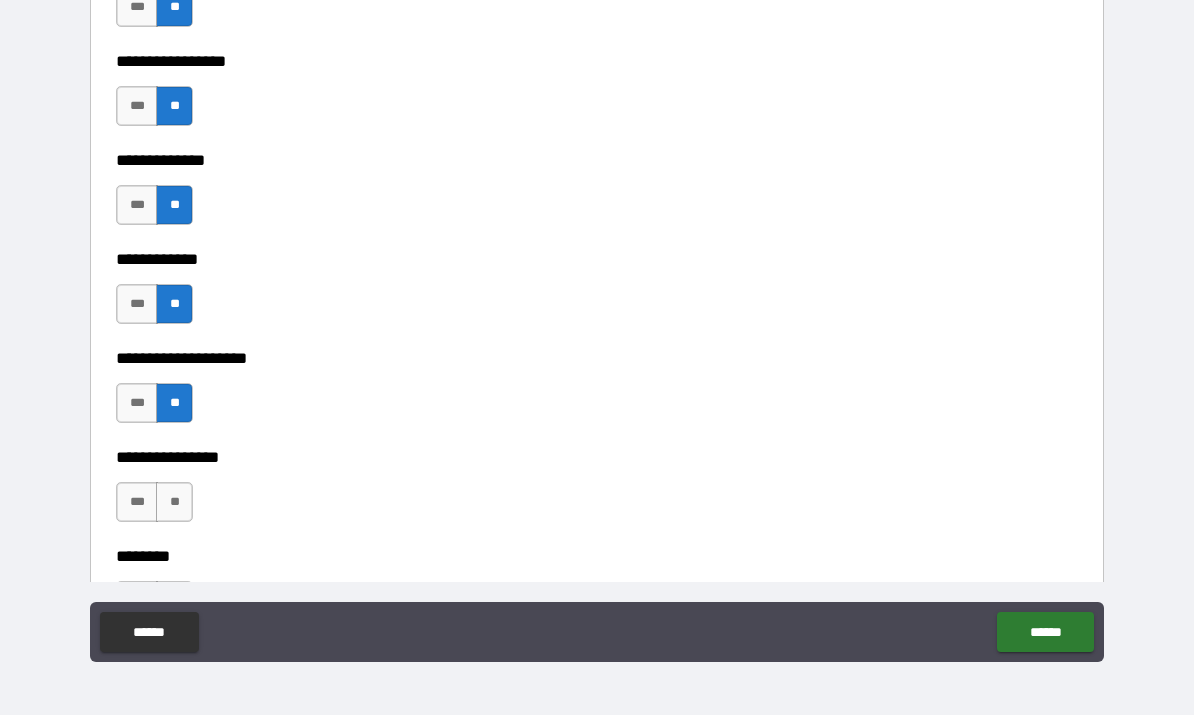click on "**" at bounding box center (174, 503) 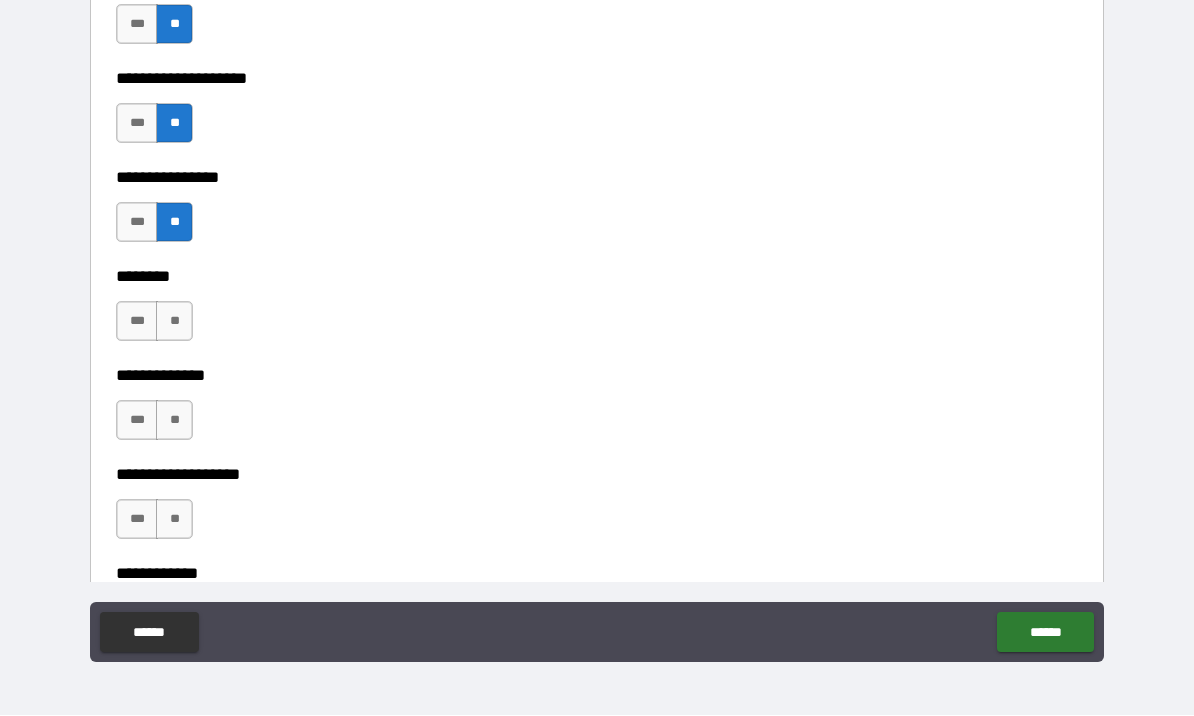 scroll, scrollTop: 7345, scrollLeft: 0, axis: vertical 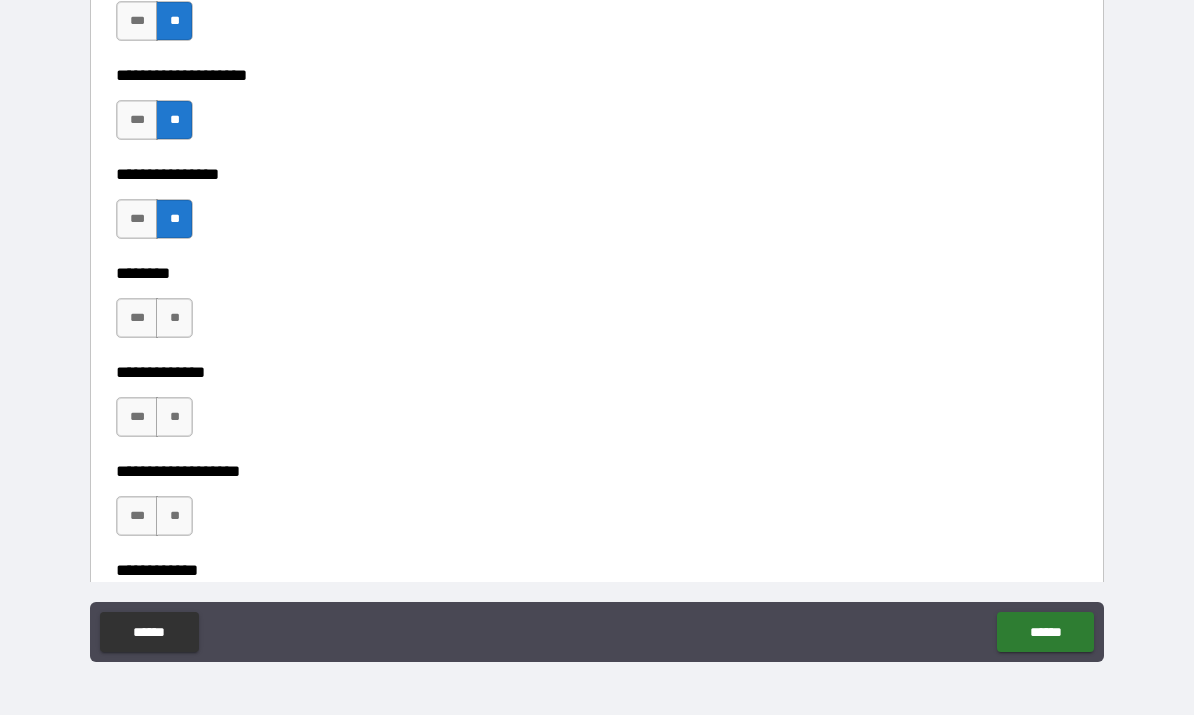 click on "**" at bounding box center (174, 319) 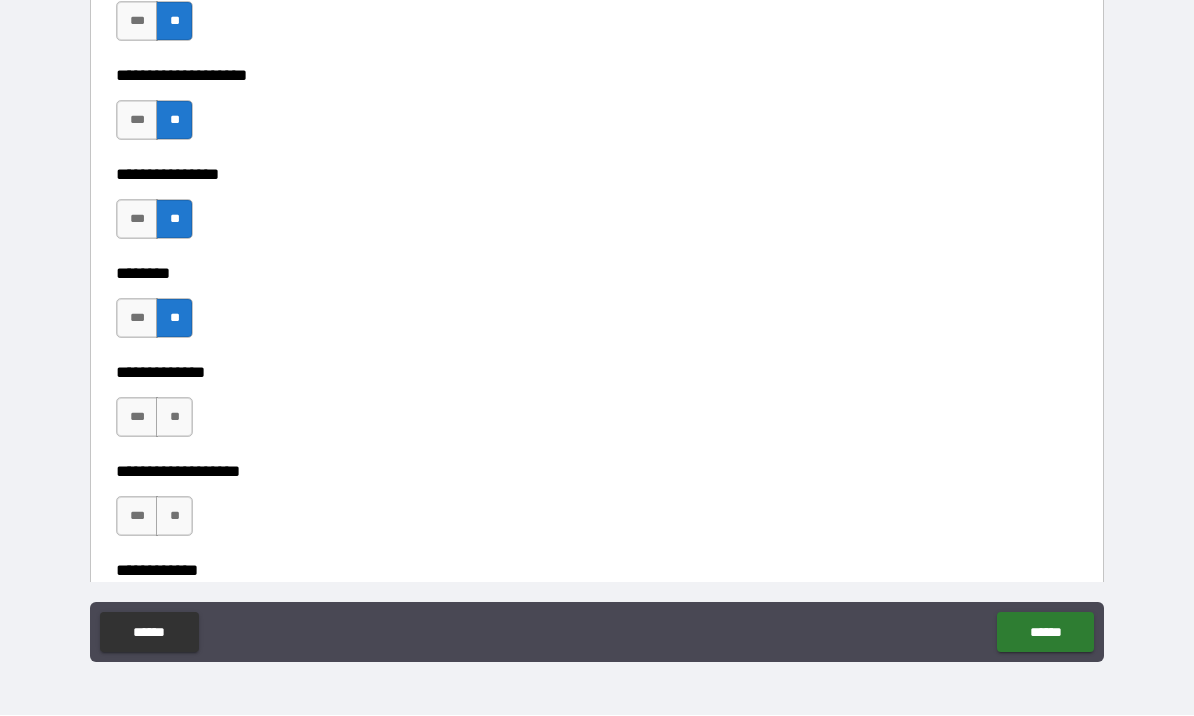 click on "**" at bounding box center [174, 418] 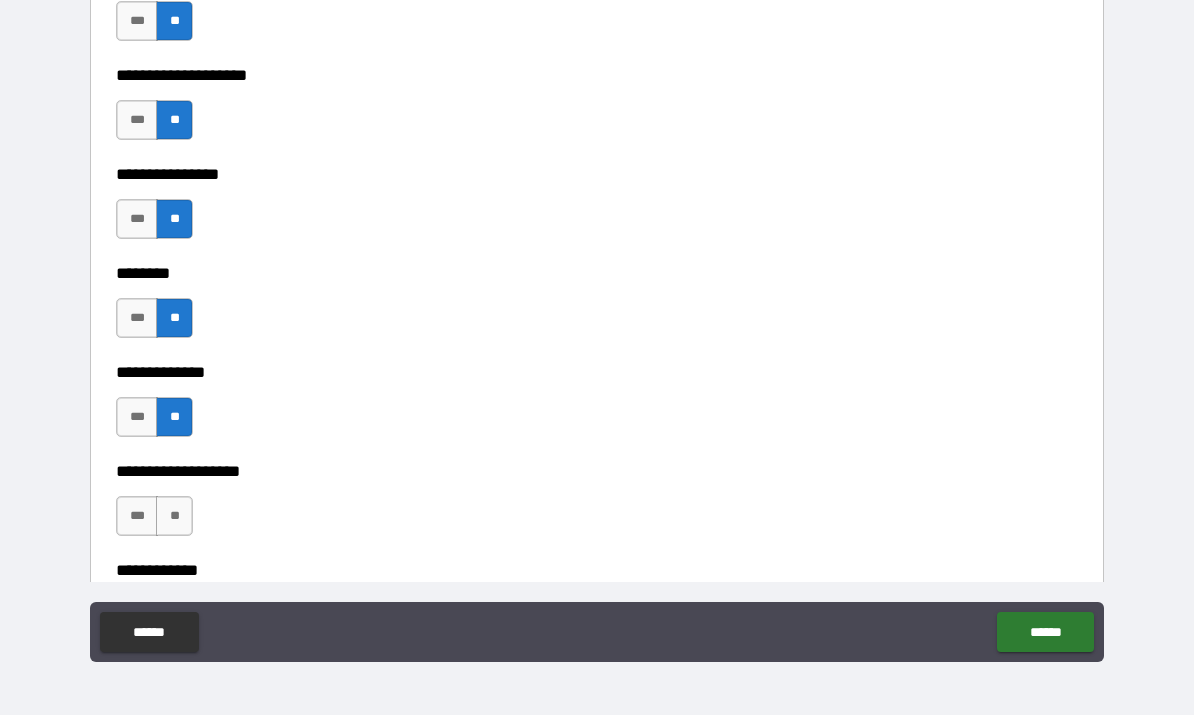 click on "**" at bounding box center [174, 517] 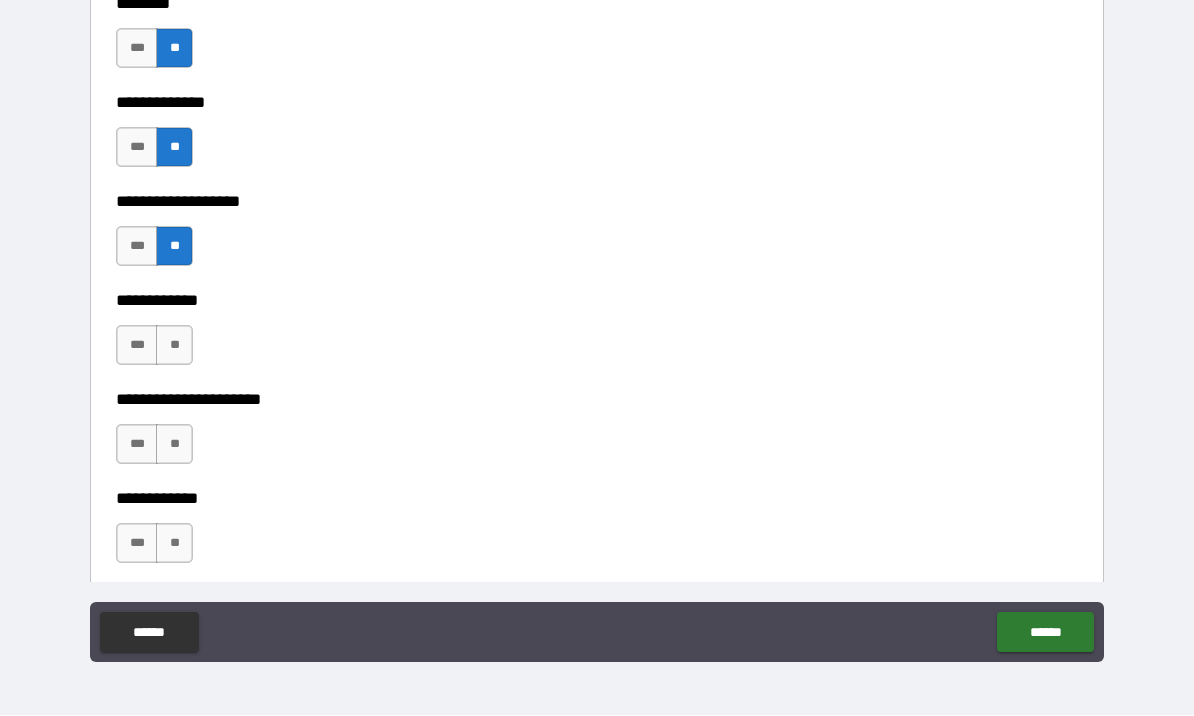 scroll, scrollTop: 7637, scrollLeft: 0, axis: vertical 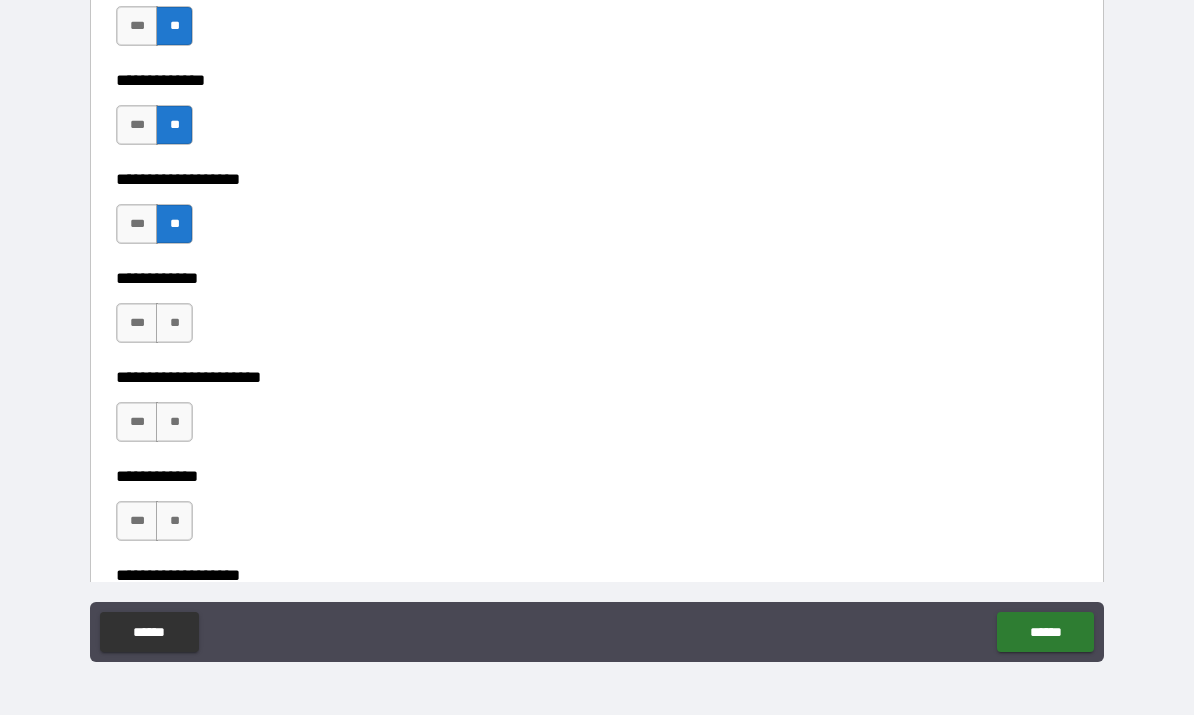 click on "**" at bounding box center [174, 324] 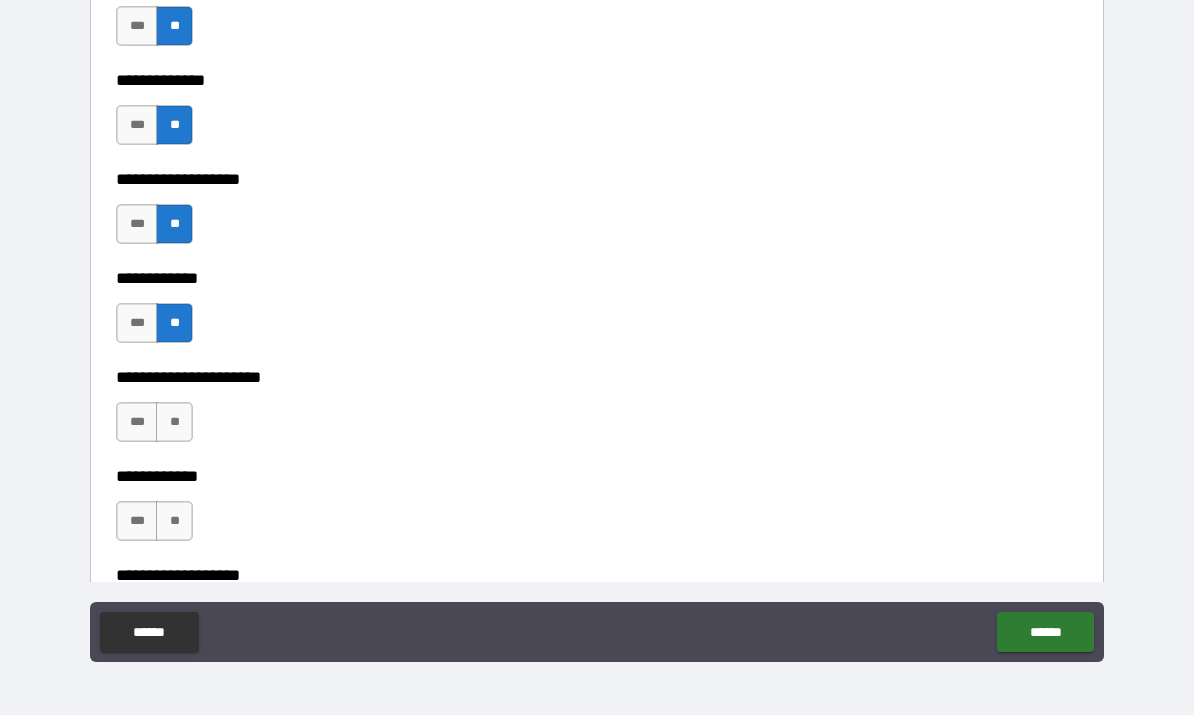 click on "**" at bounding box center (174, 423) 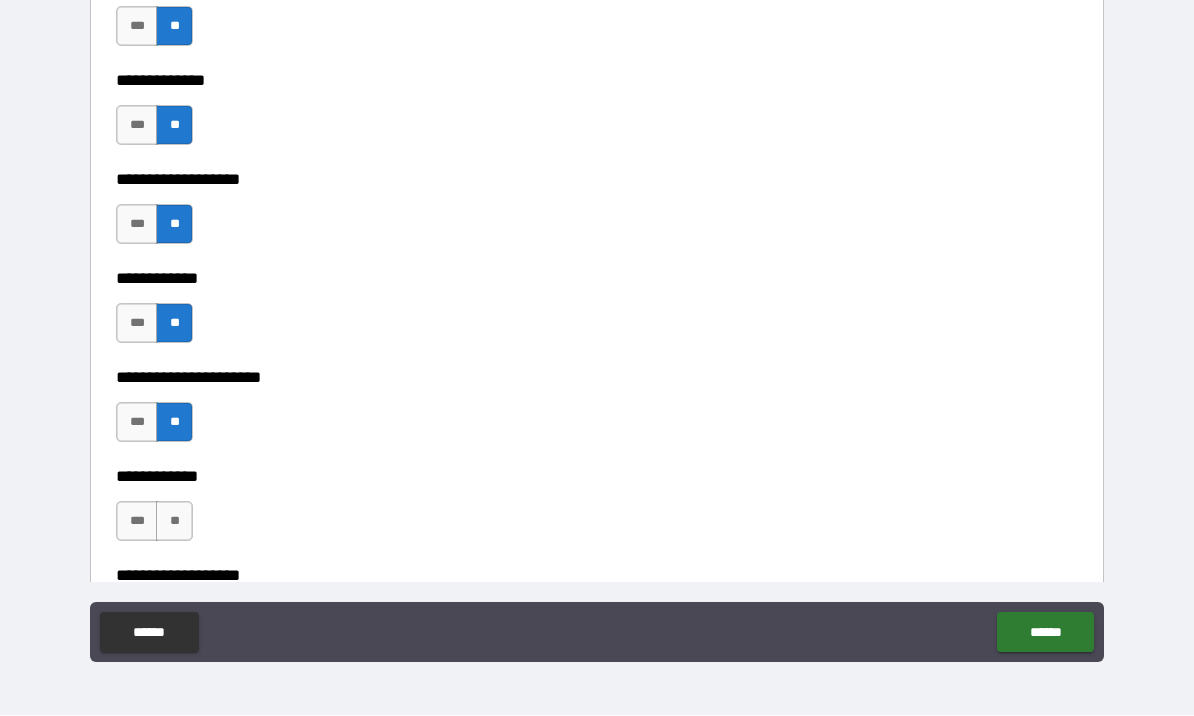 click on "**" at bounding box center [174, 522] 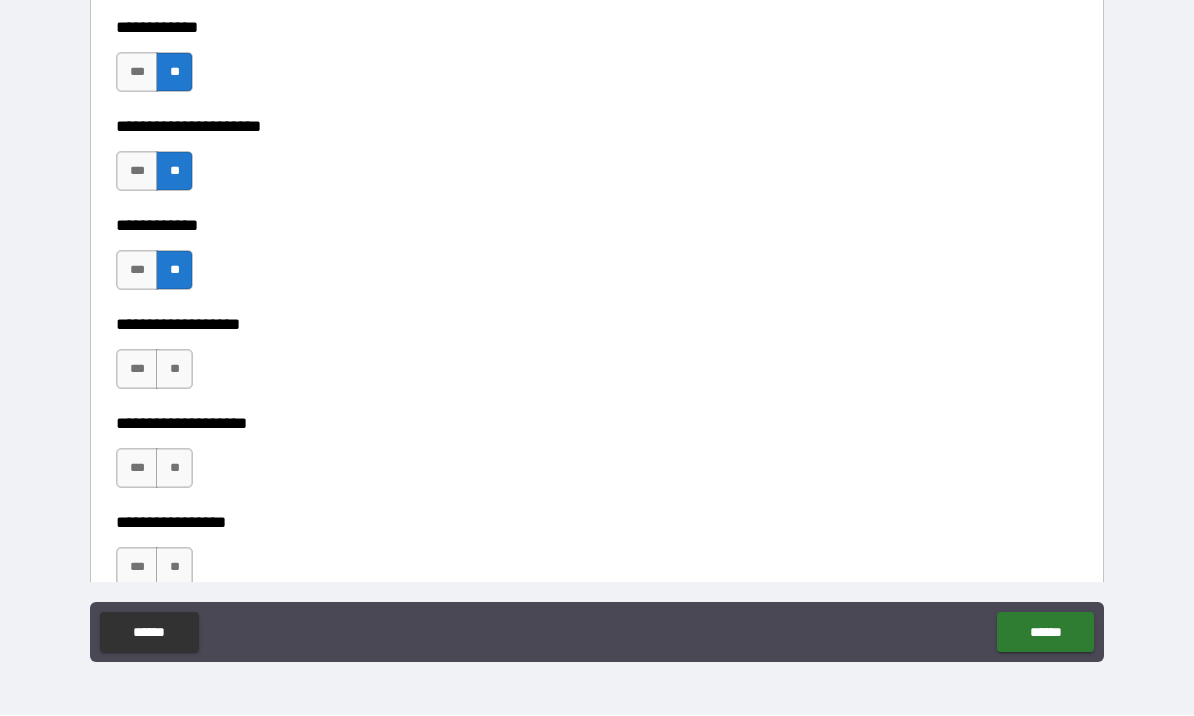 click on "**" at bounding box center [174, 370] 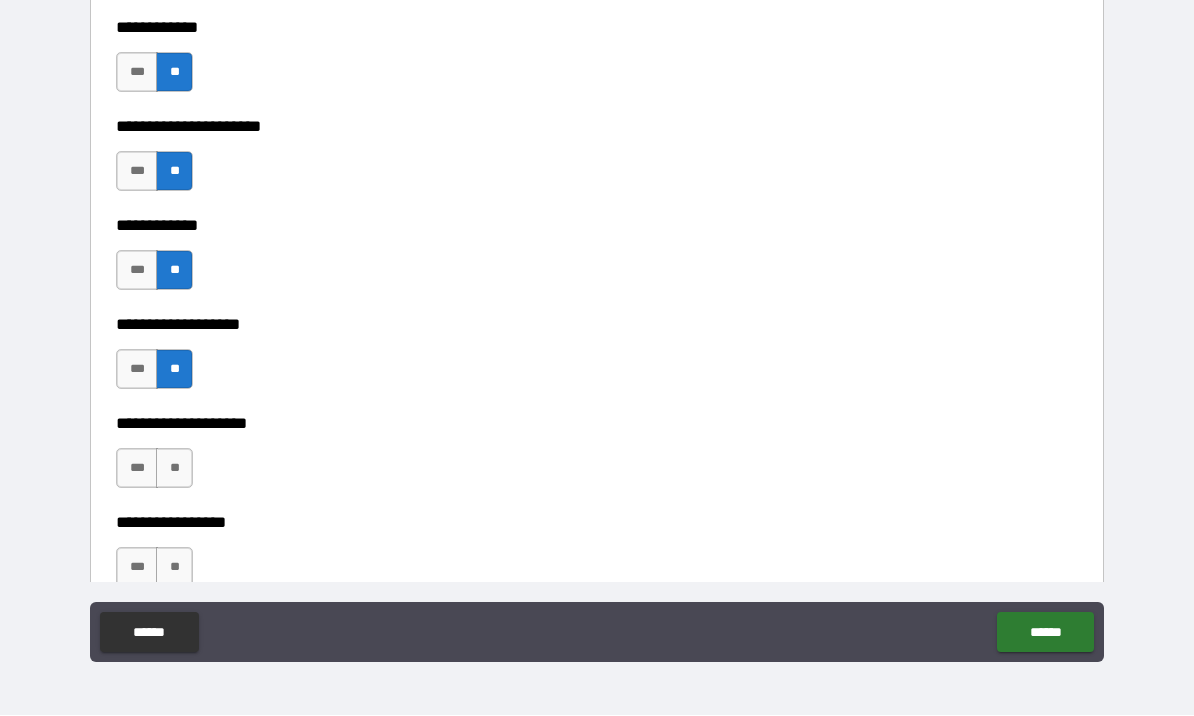 click on "**" at bounding box center [174, 469] 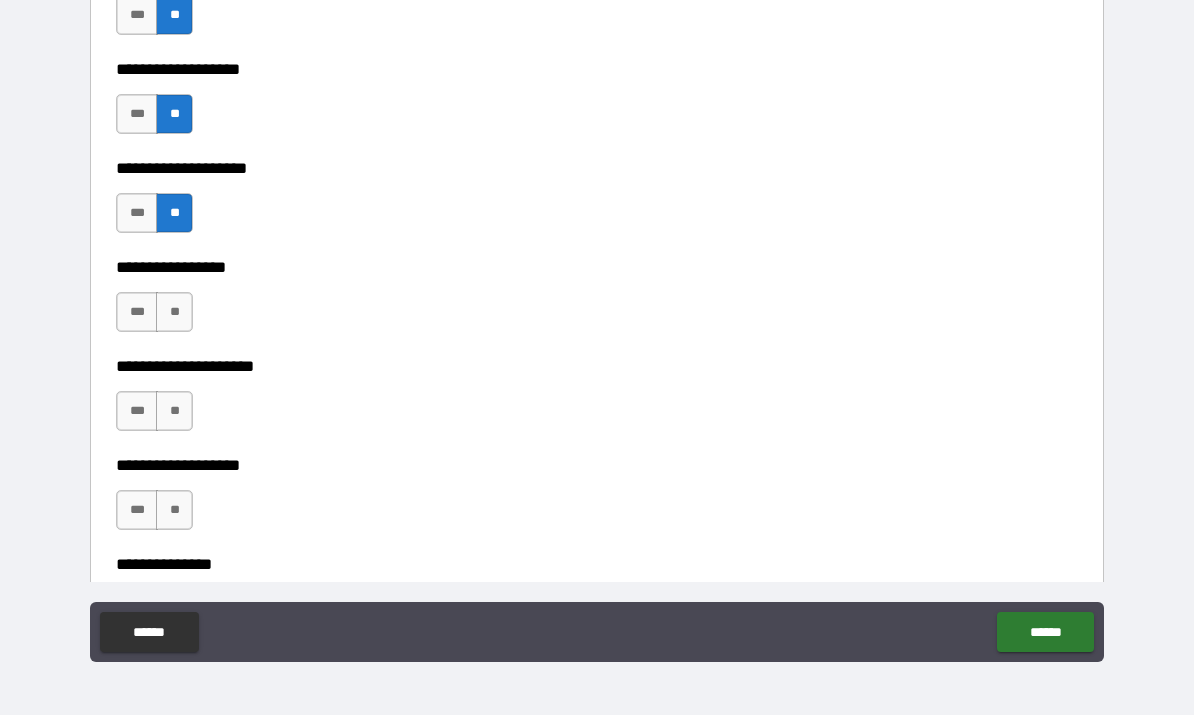 scroll, scrollTop: 8145, scrollLeft: 0, axis: vertical 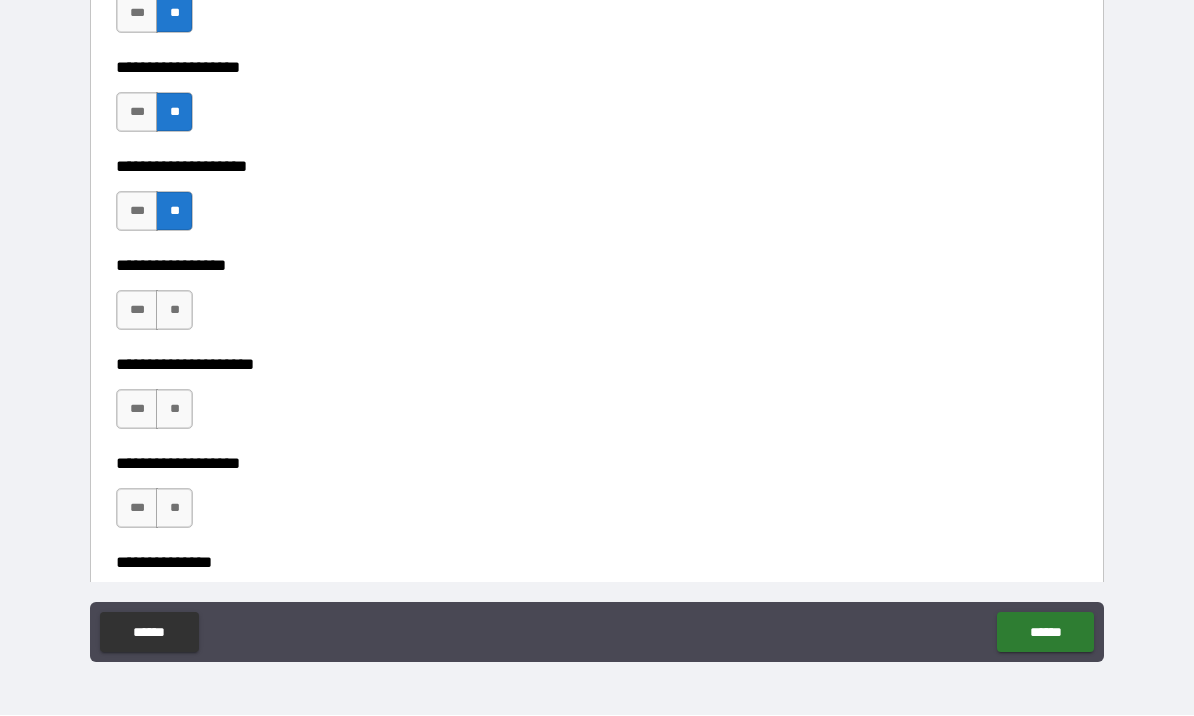 click on "**" at bounding box center (174, 311) 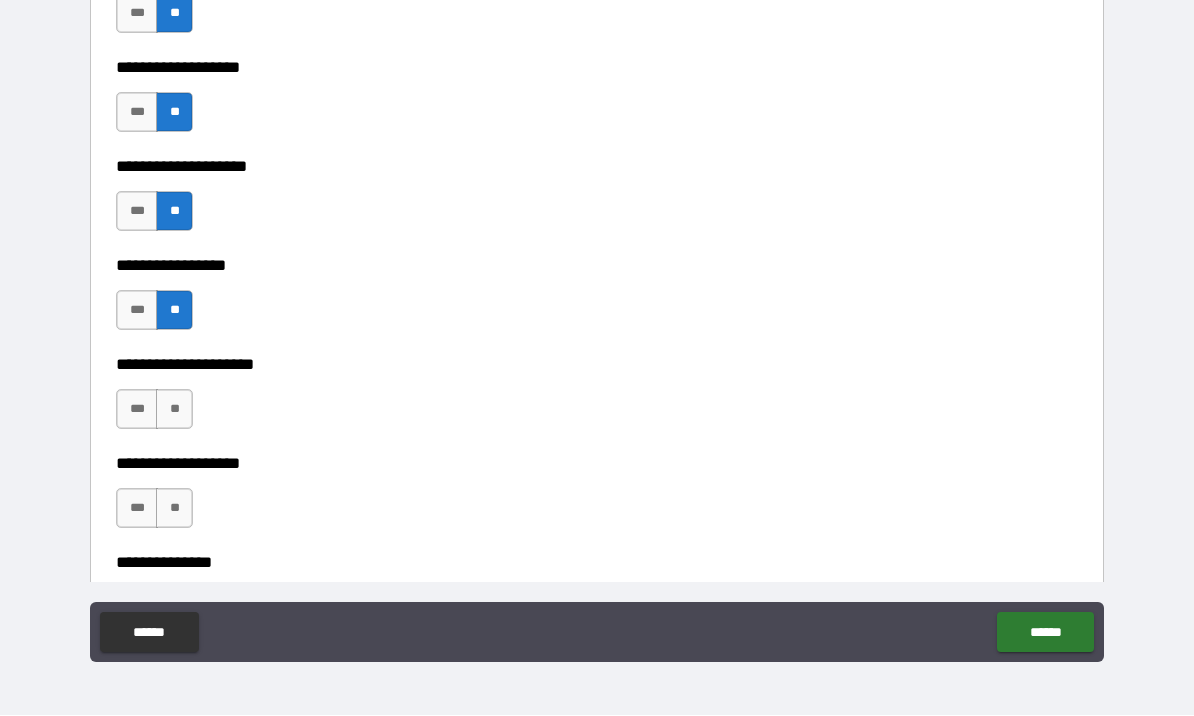 click on "**" at bounding box center (174, 410) 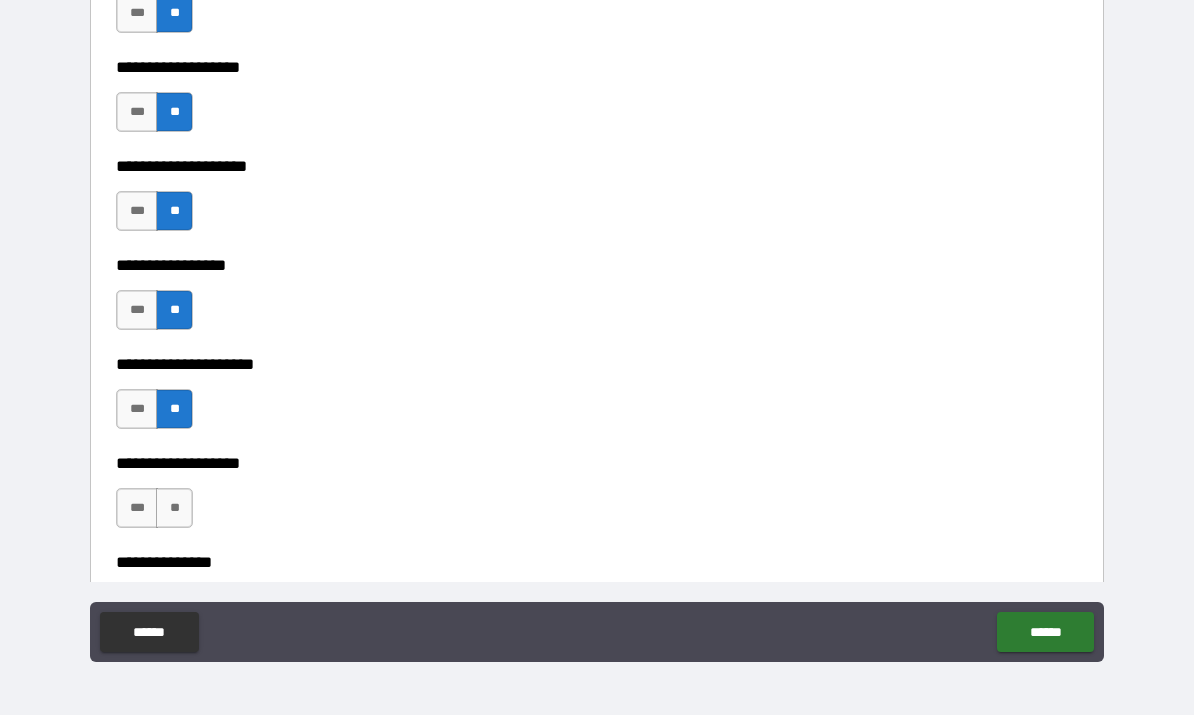 click on "**" at bounding box center [174, 509] 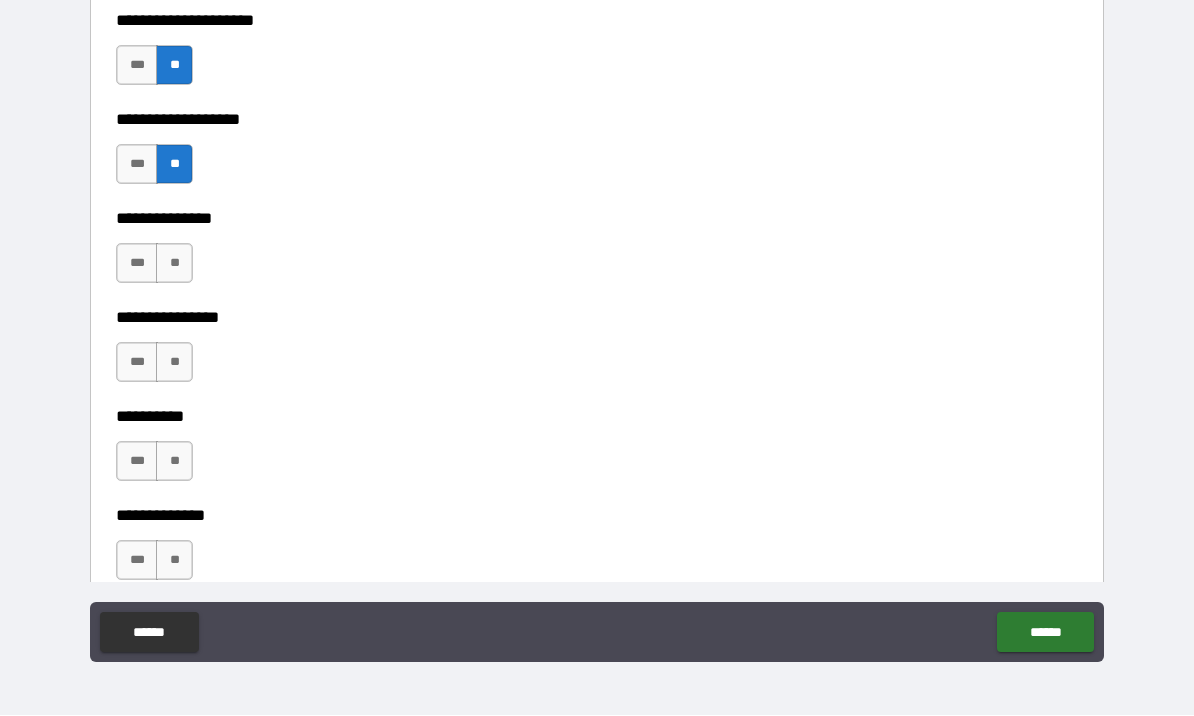 scroll, scrollTop: 8498, scrollLeft: 0, axis: vertical 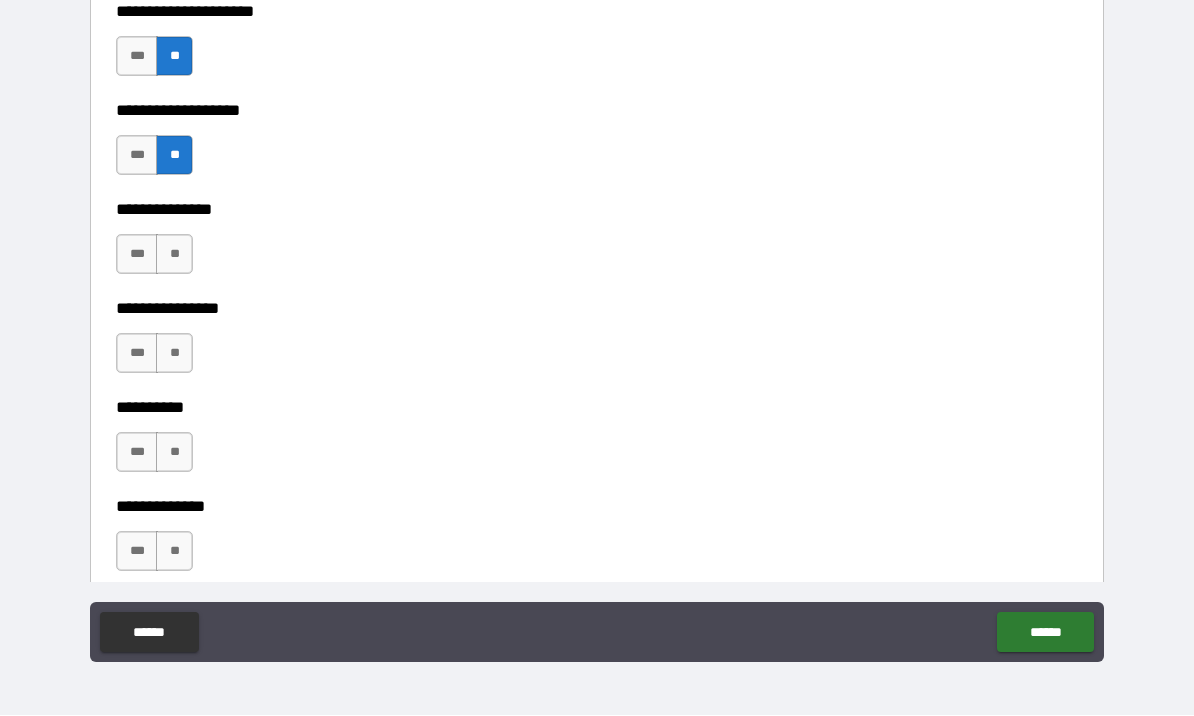 click on "**" at bounding box center [174, 255] 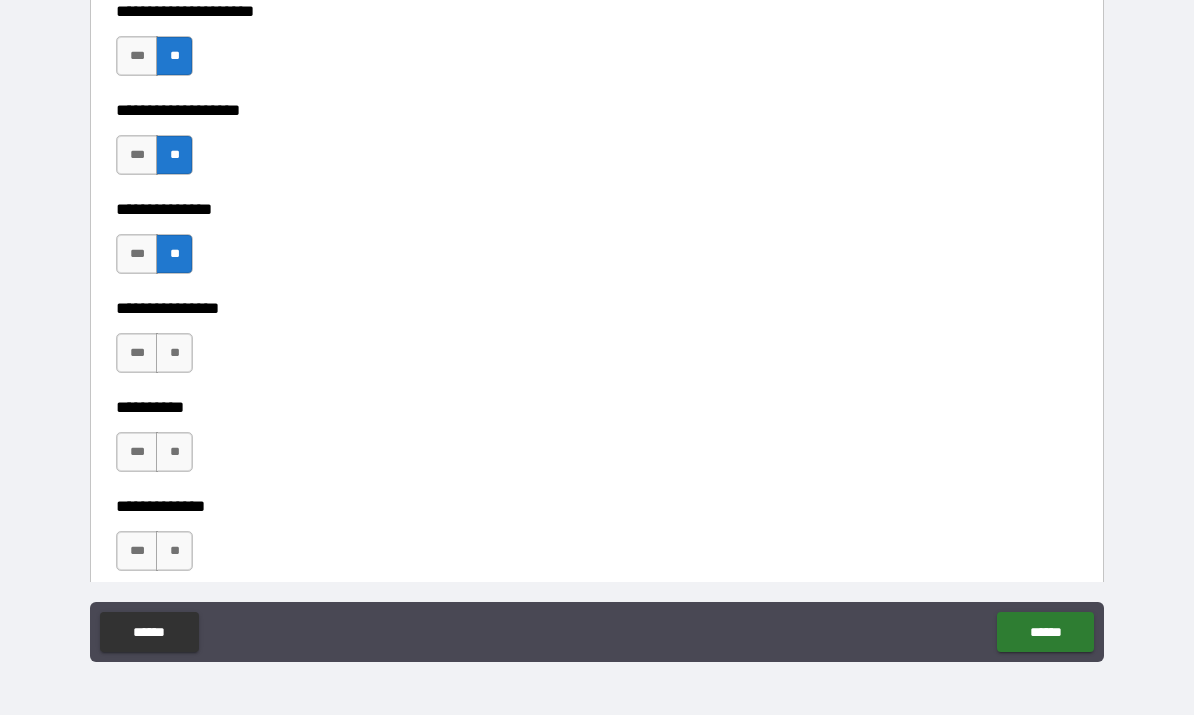 click on "**" at bounding box center (174, 354) 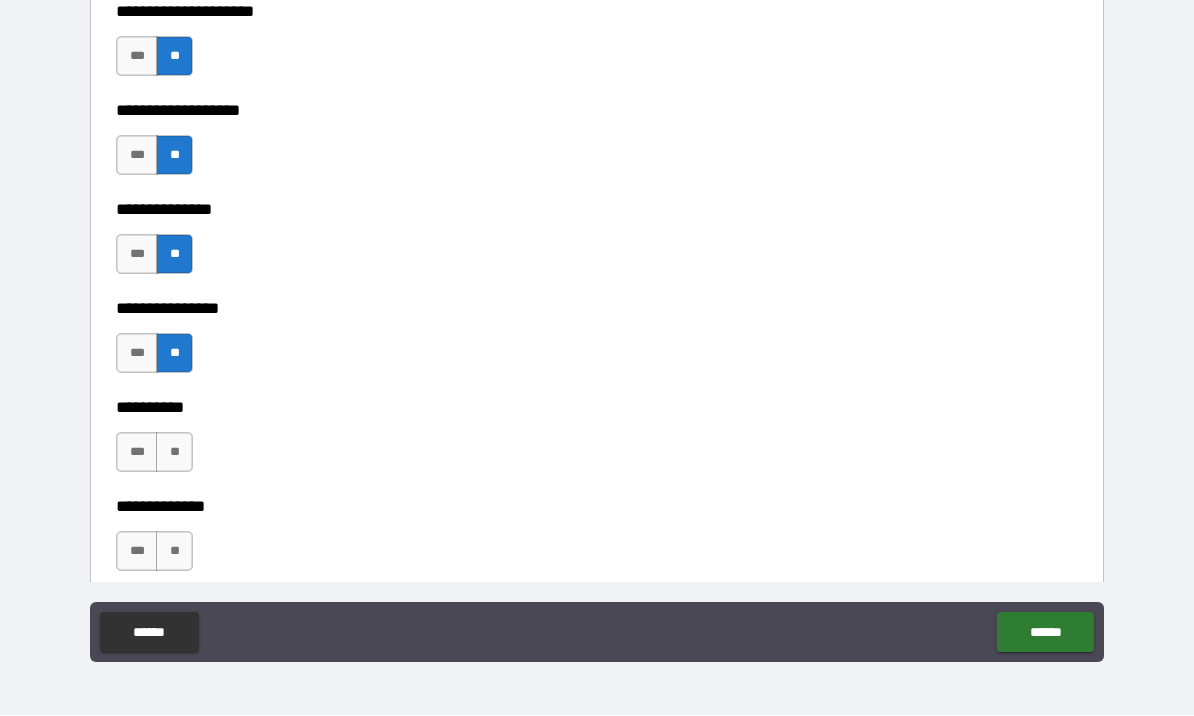 click on "**" at bounding box center (174, 453) 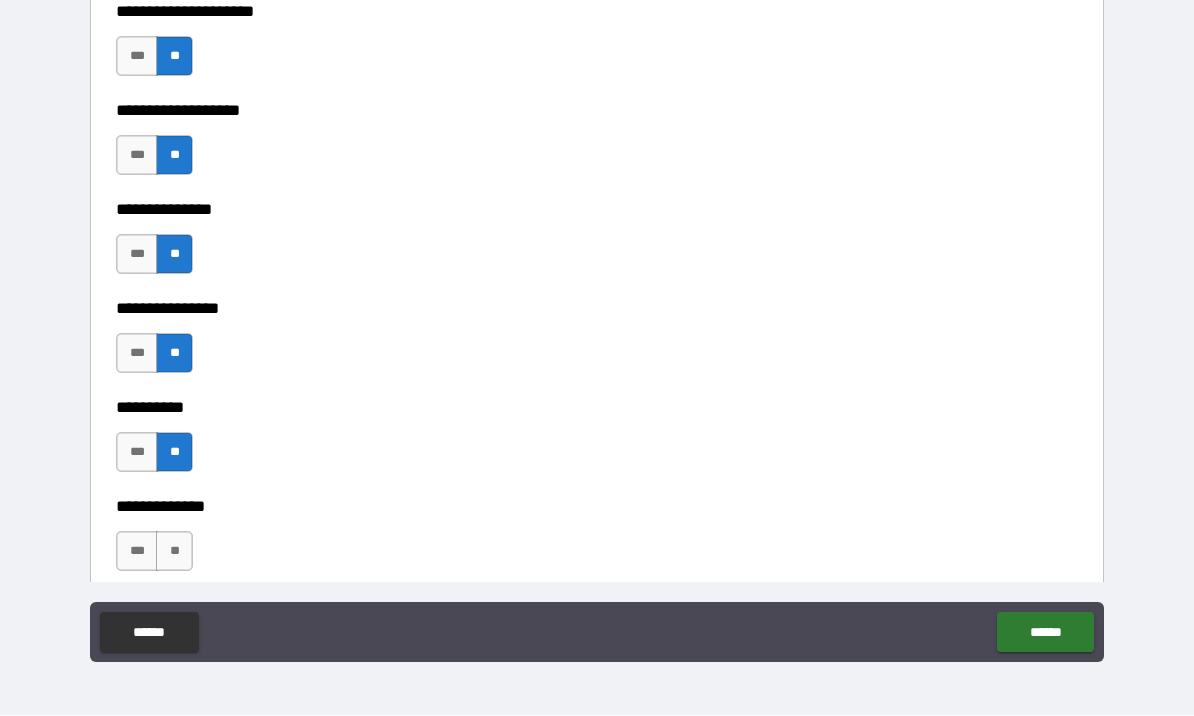 click on "**" at bounding box center [174, 552] 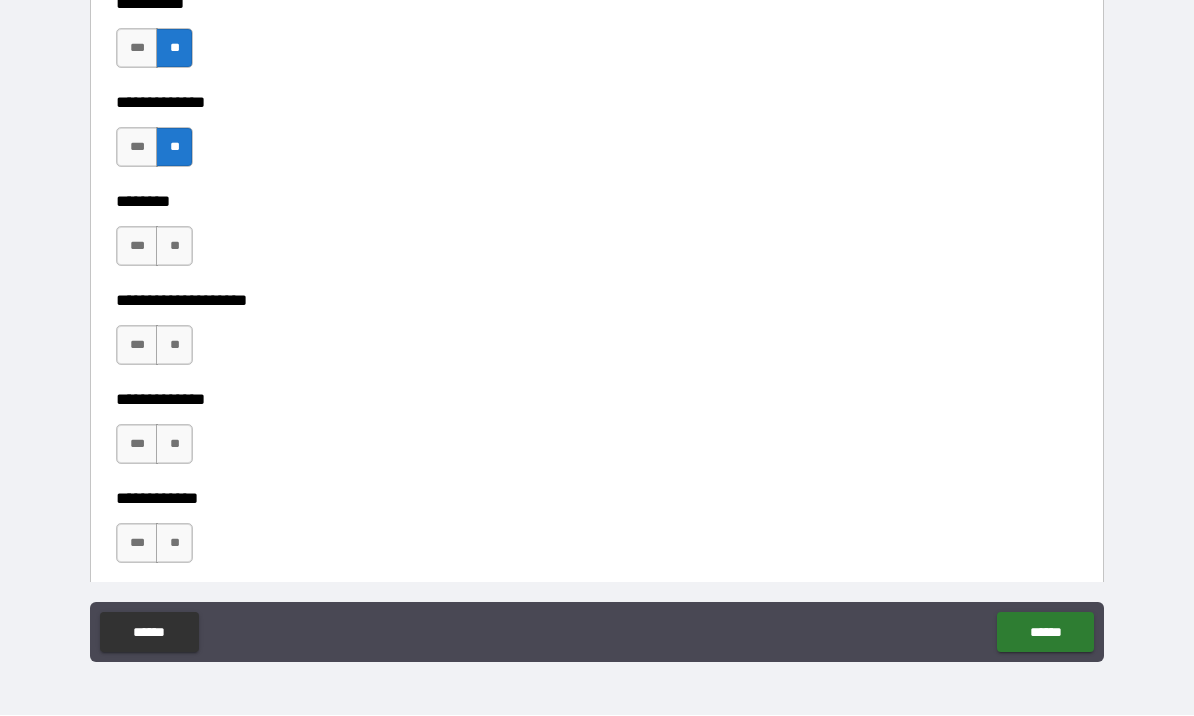 scroll, scrollTop: 8898, scrollLeft: 0, axis: vertical 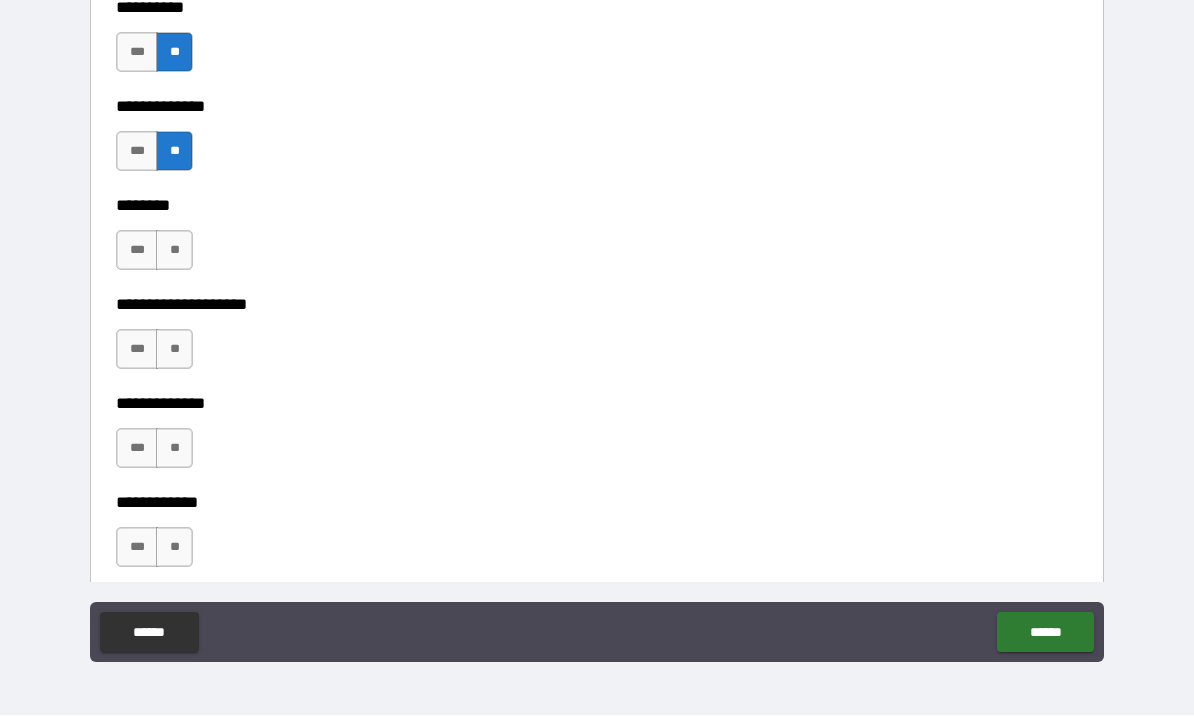 click on "**" at bounding box center (174, 251) 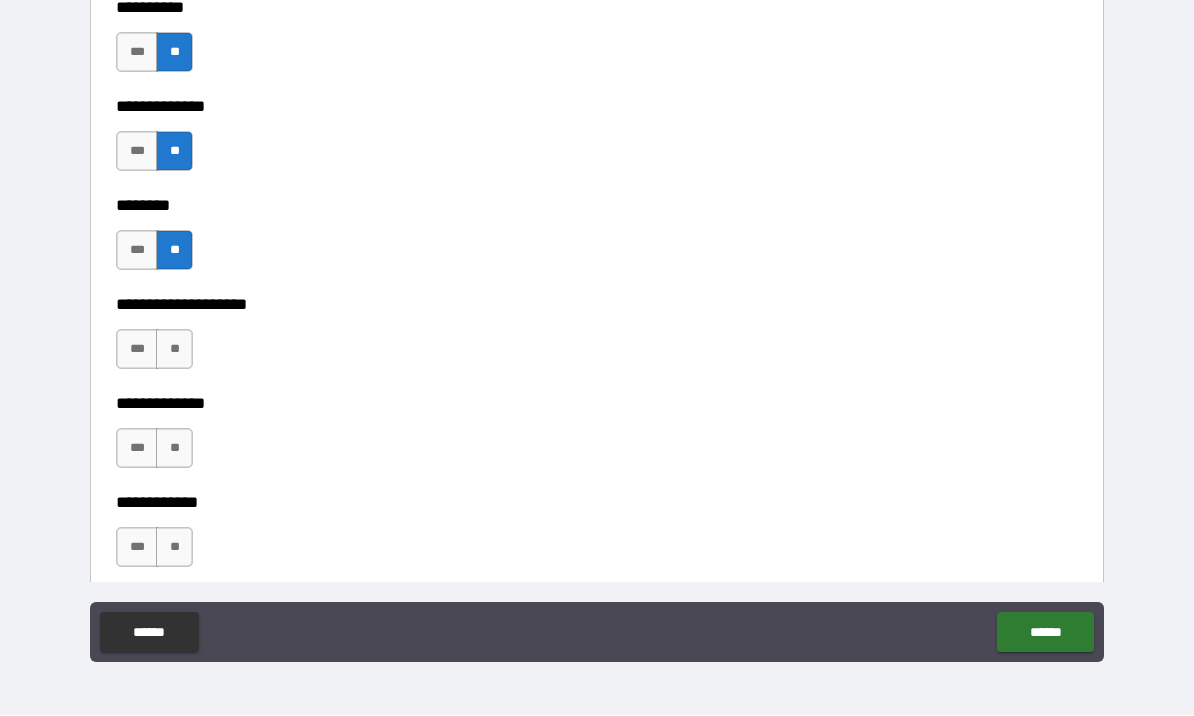 click on "**" at bounding box center [174, 350] 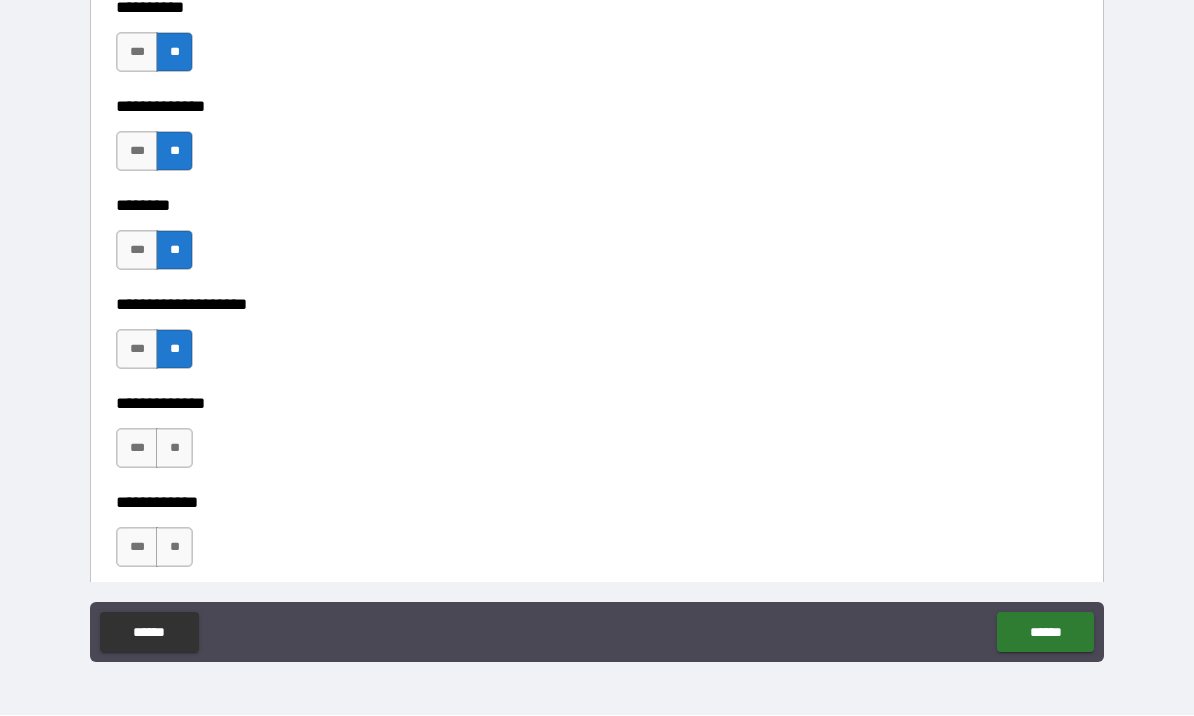 click on "**" at bounding box center [174, 449] 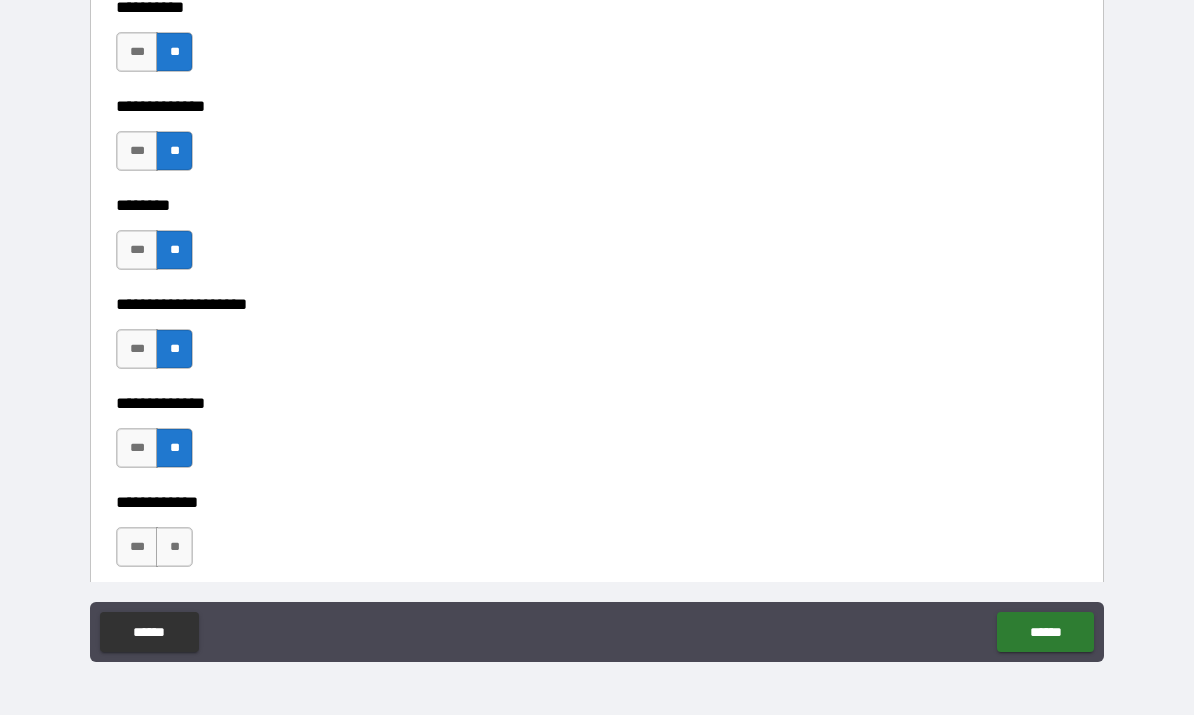 click on "**" at bounding box center (174, 548) 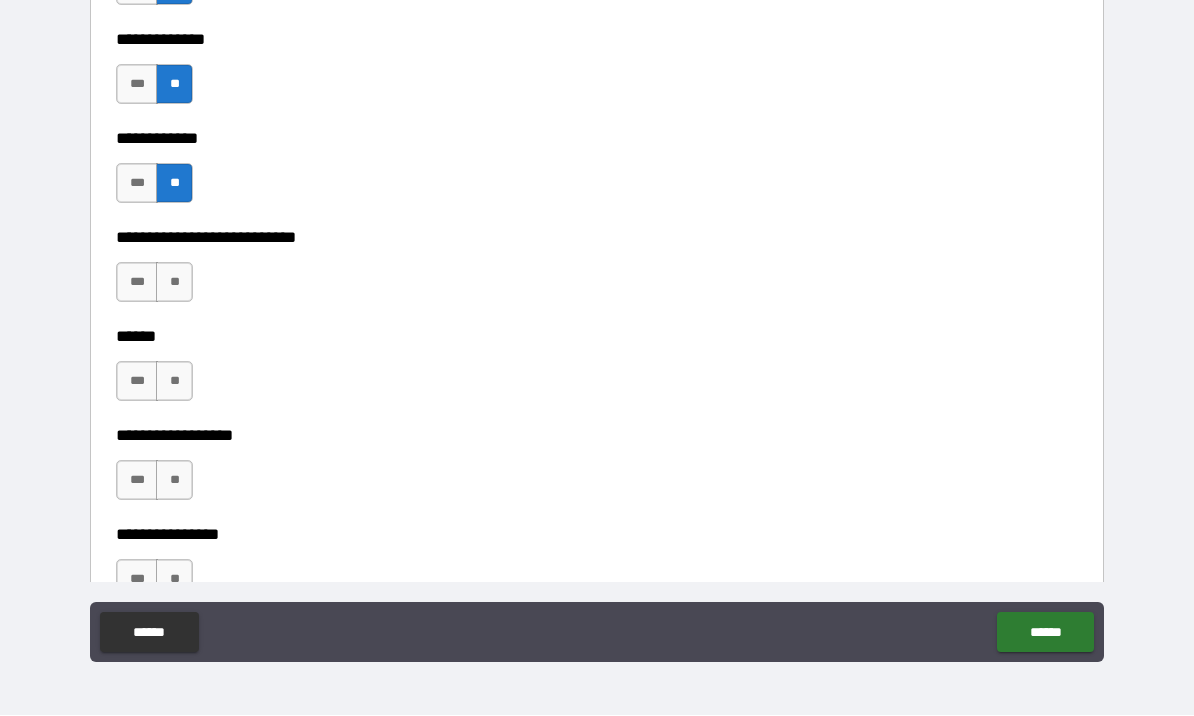 scroll, scrollTop: 9264, scrollLeft: 0, axis: vertical 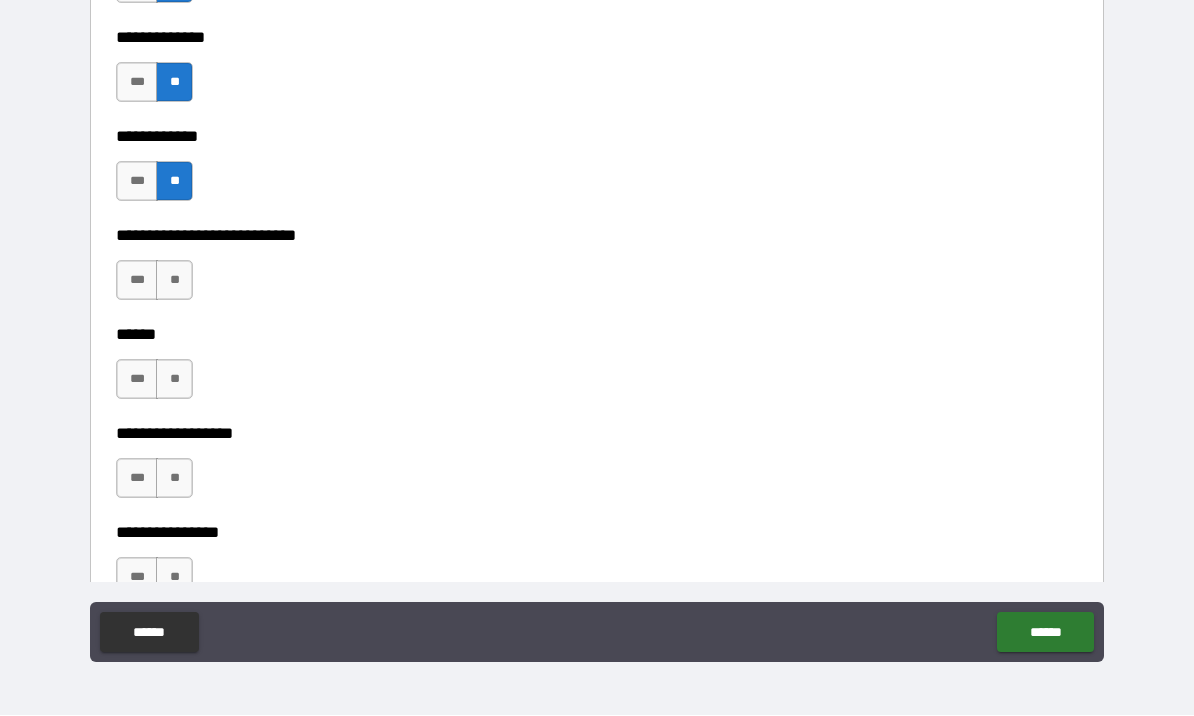click on "**" at bounding box center (174, 281) 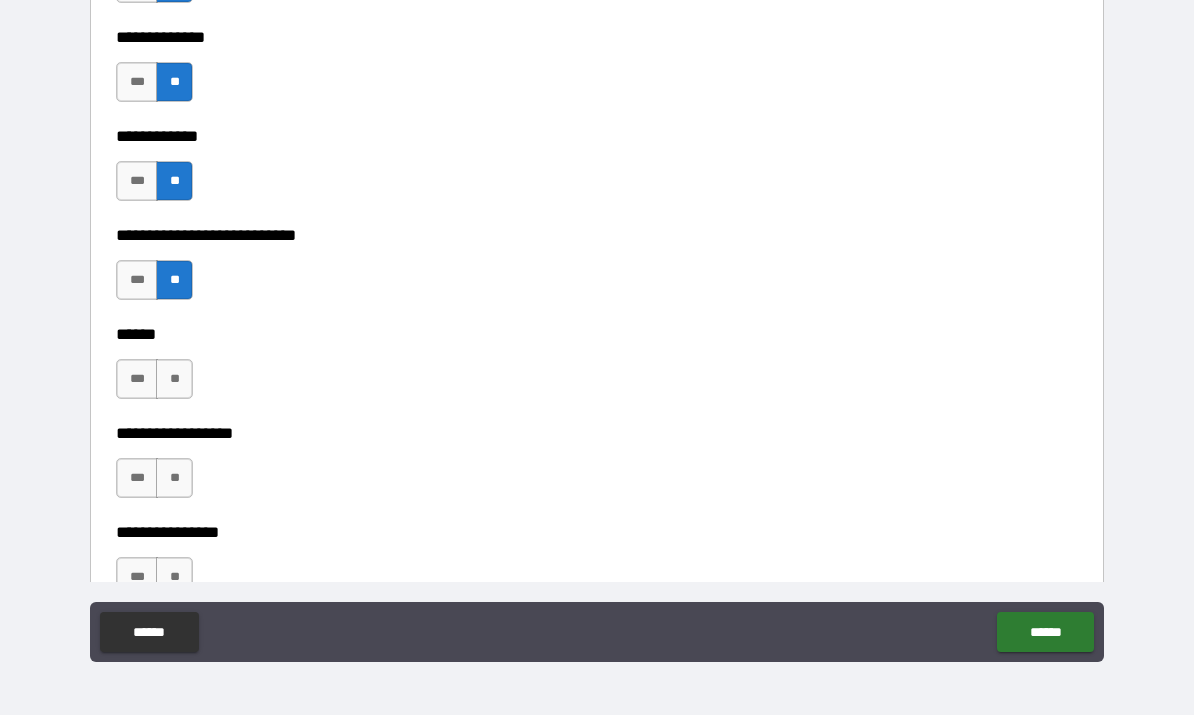 click on "**" at bounding box center [174, 380] 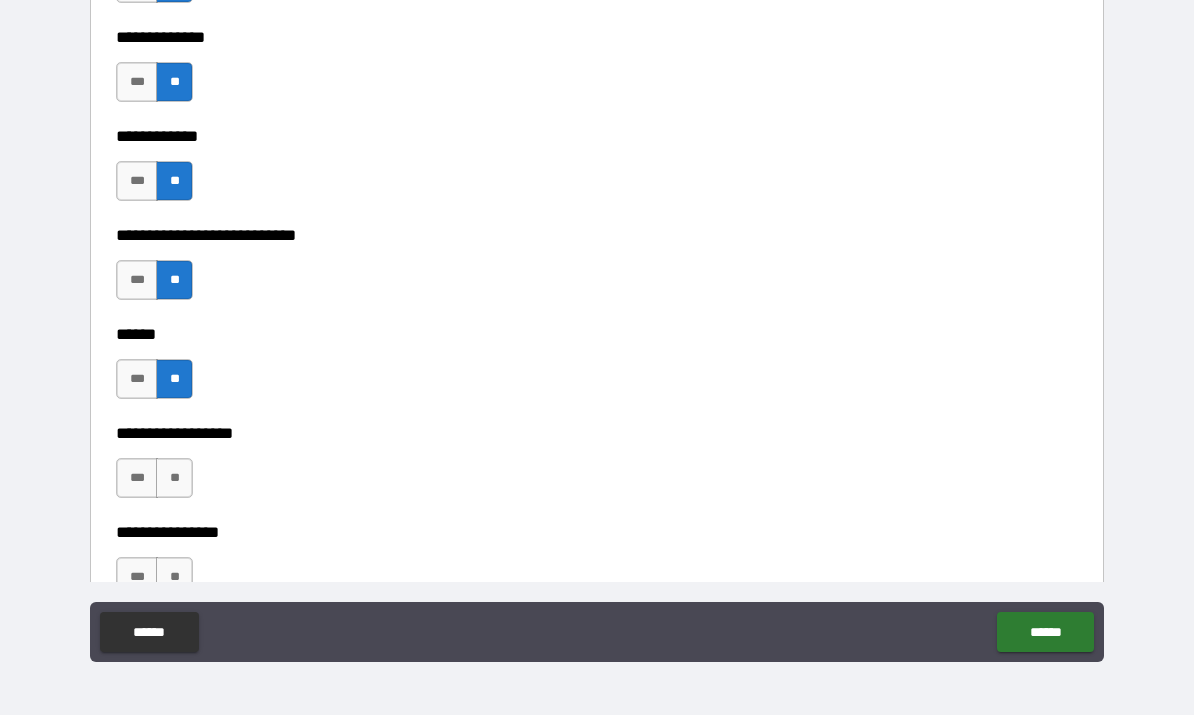click on "**" at bounding box center [174, 479] 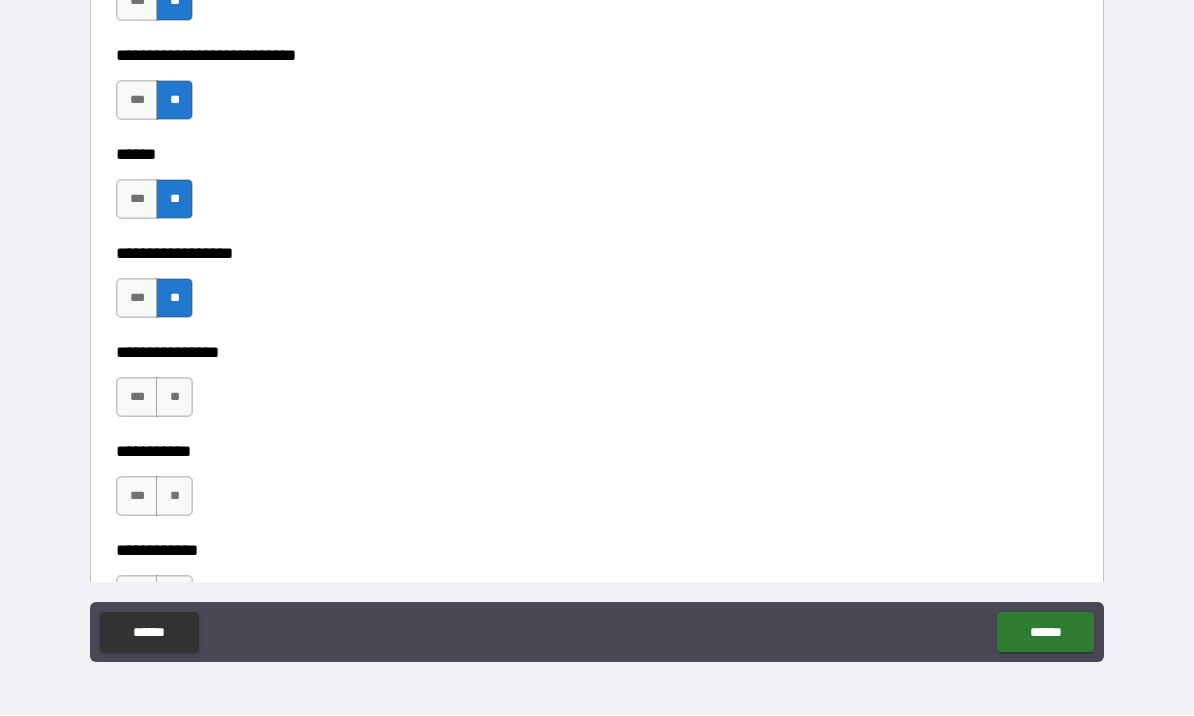 scroll, scrollTop: 9470, scrollLeft: 0, axis: vertical 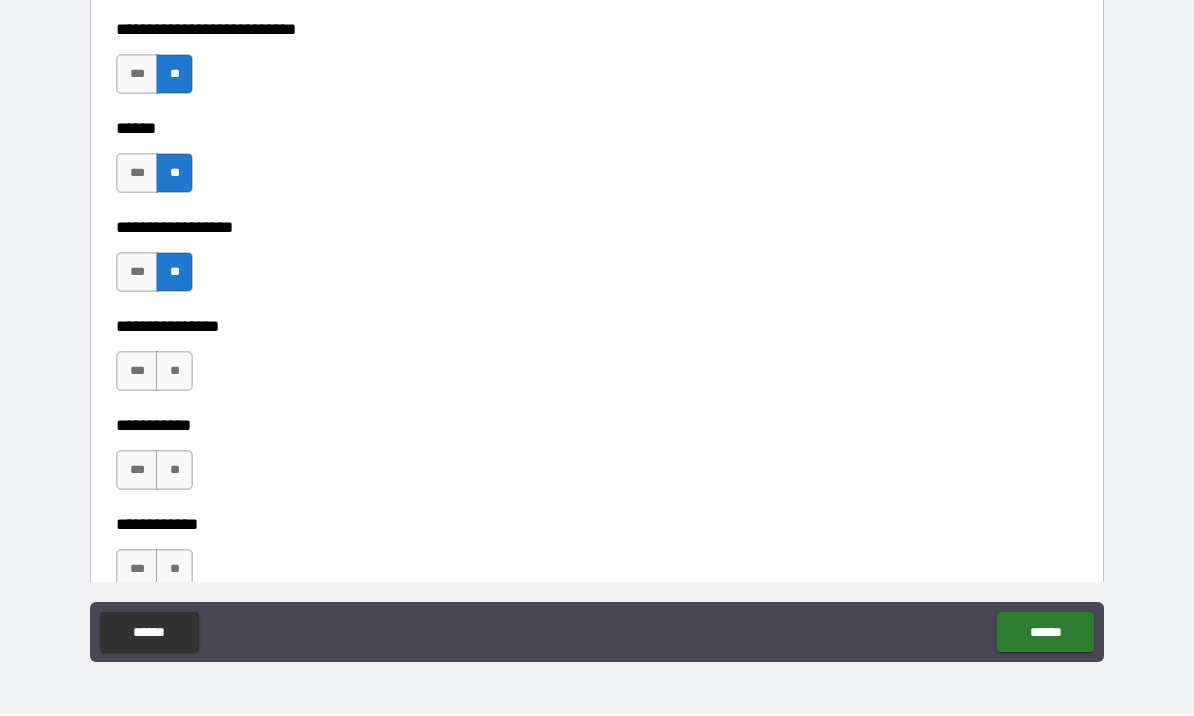 click on "**" at bounding box center (174, 372) 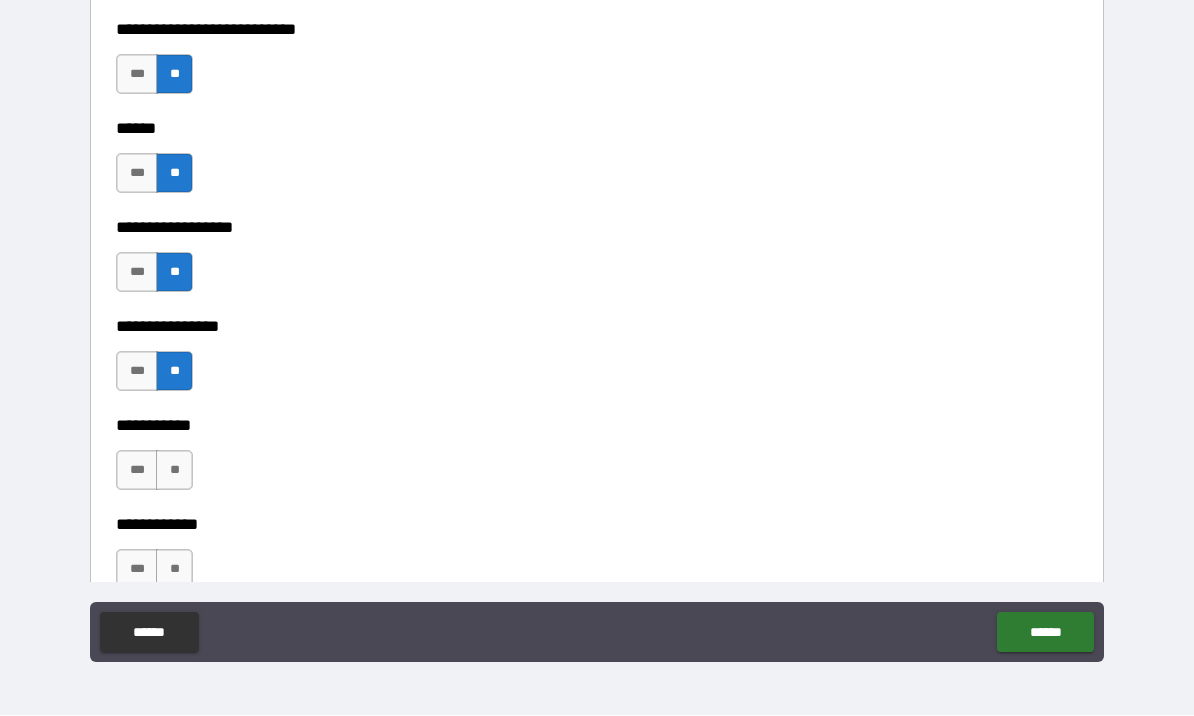 click on "**" at bounding box center [174, 471] 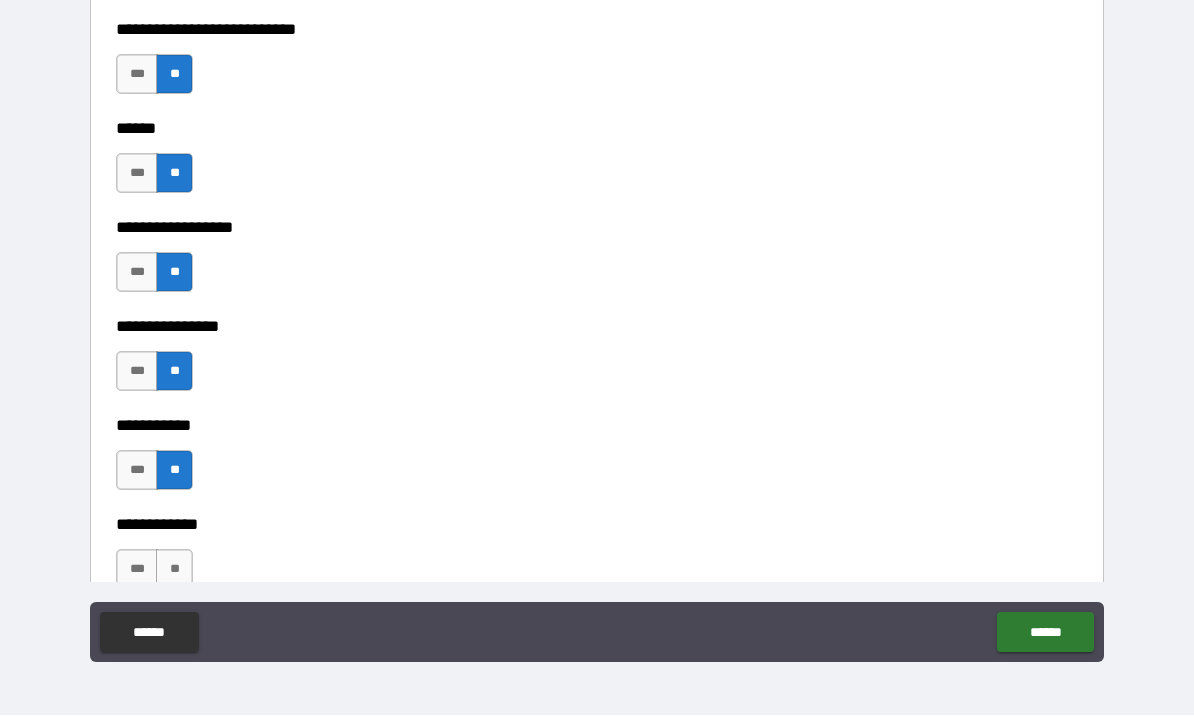 click on "**" at bounding box center (174, 570) 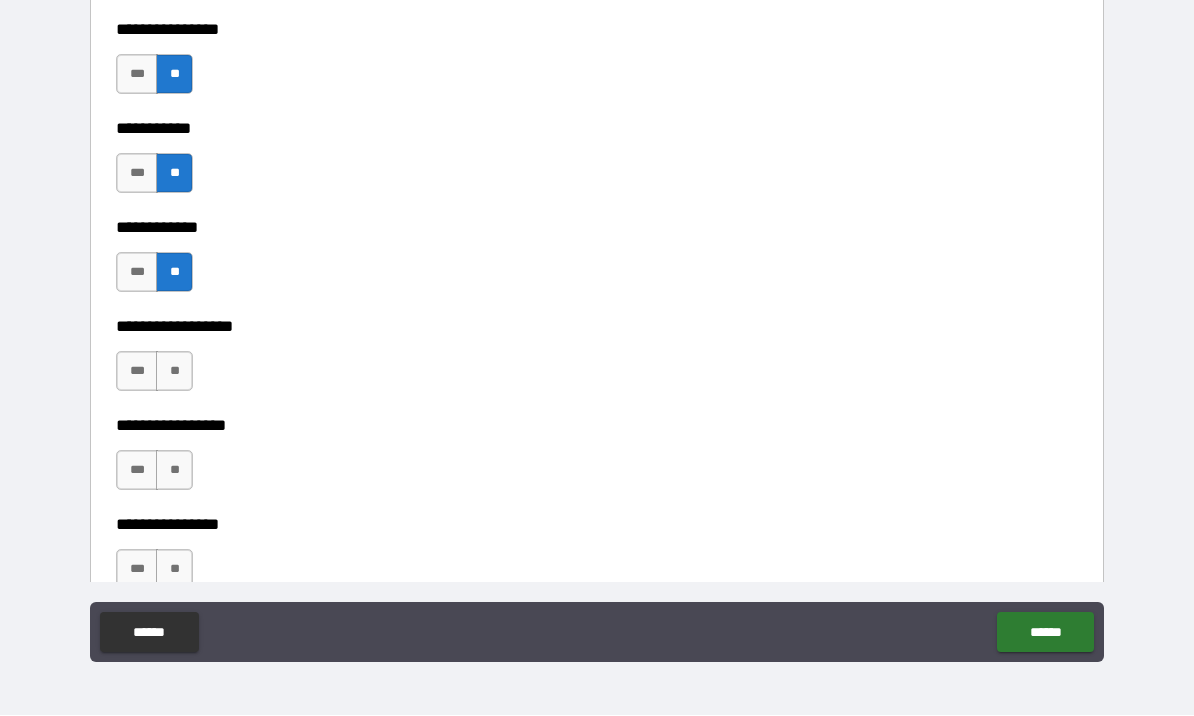 scroll, scrollTop: 9790, scrollLeft: 0, axis: vertical 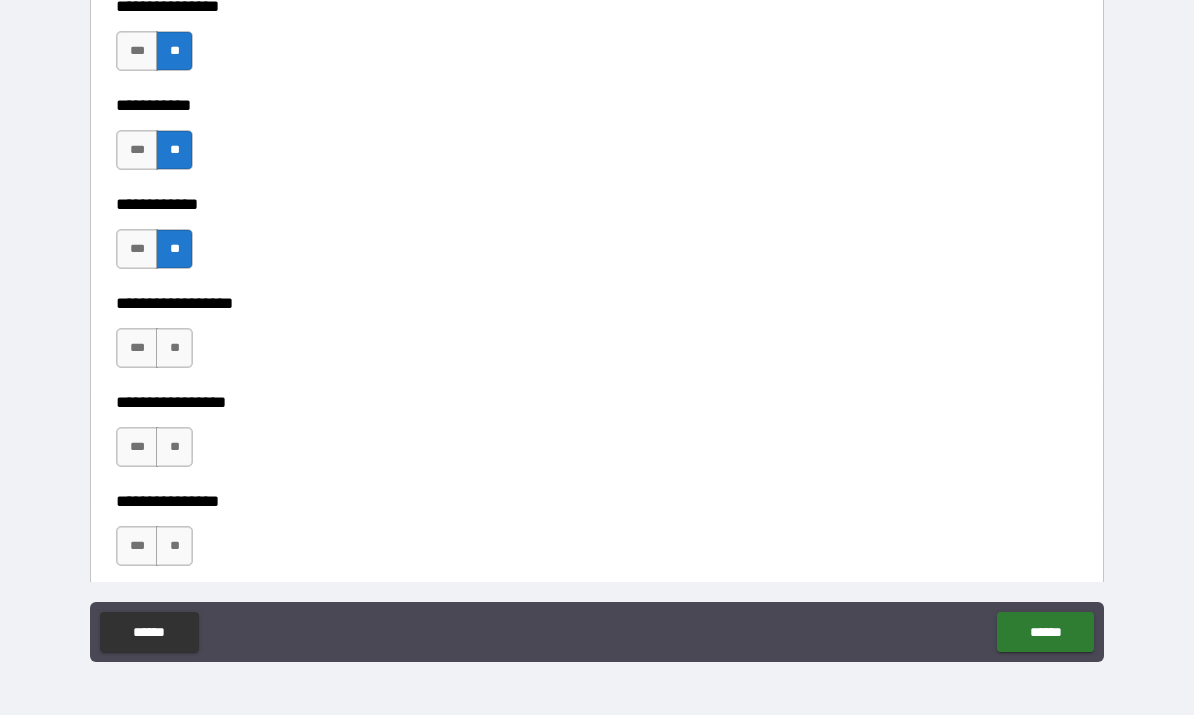 click on "**" at bounding box center [174, 349] 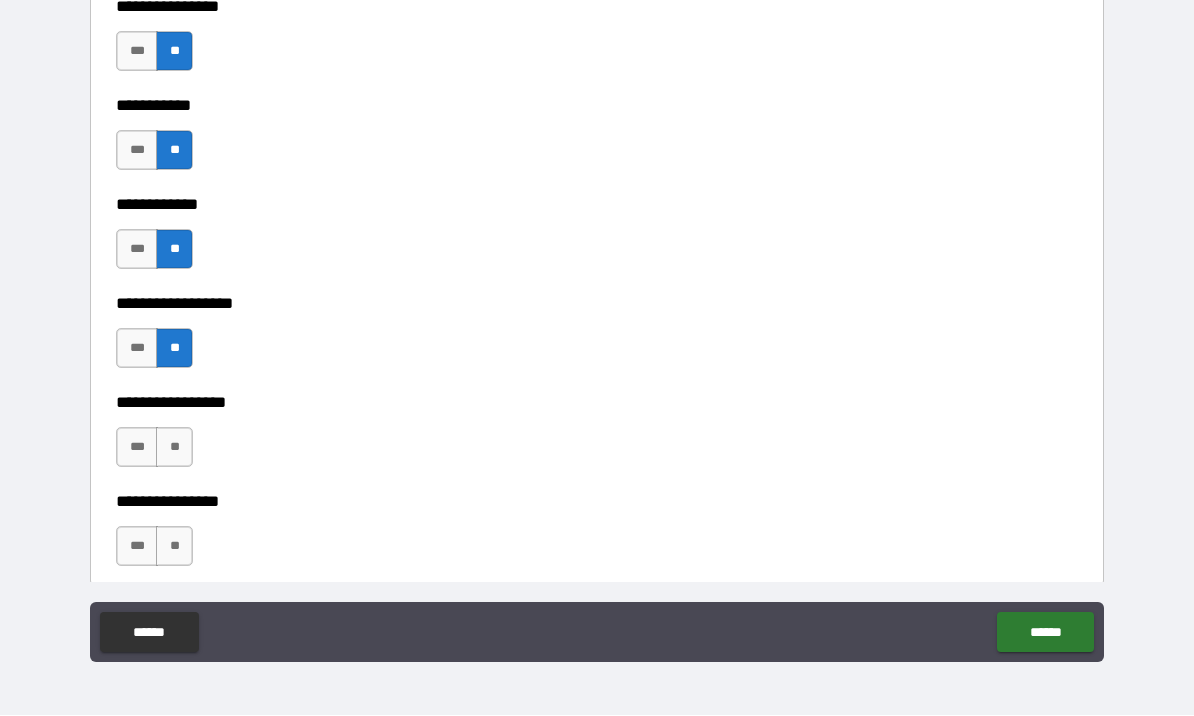 click on "**" at bounding box center (174, 448) 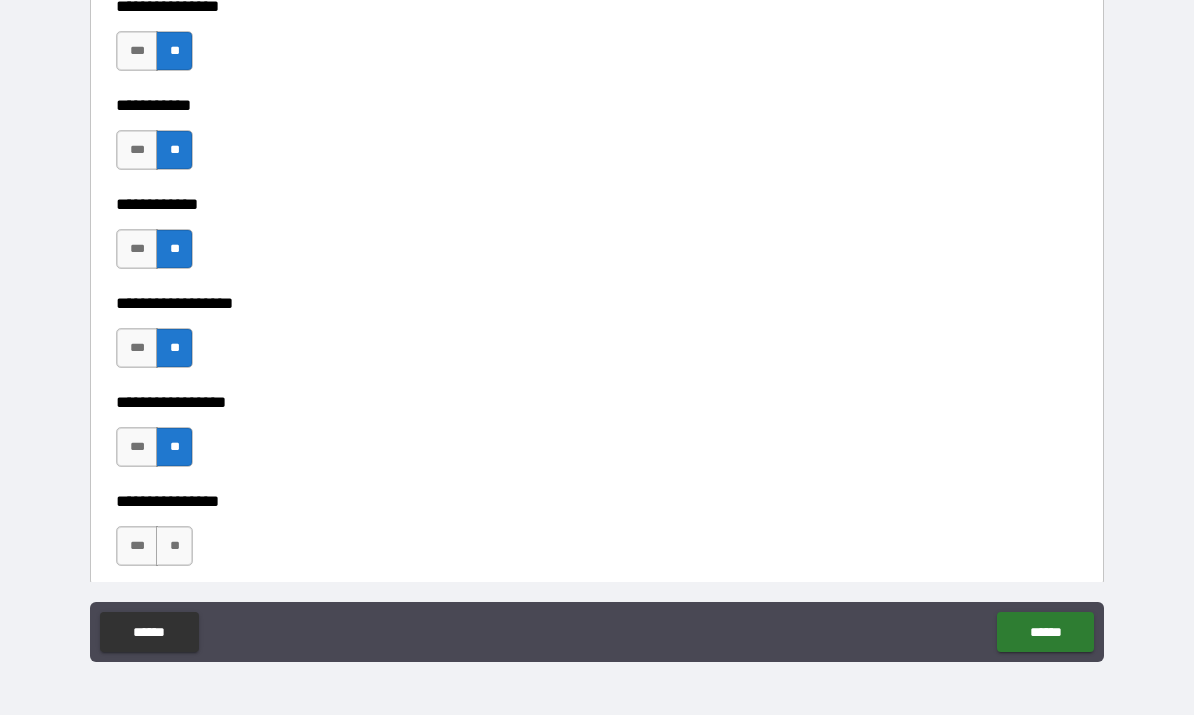 click on "**" at bounding box center [174, 547] 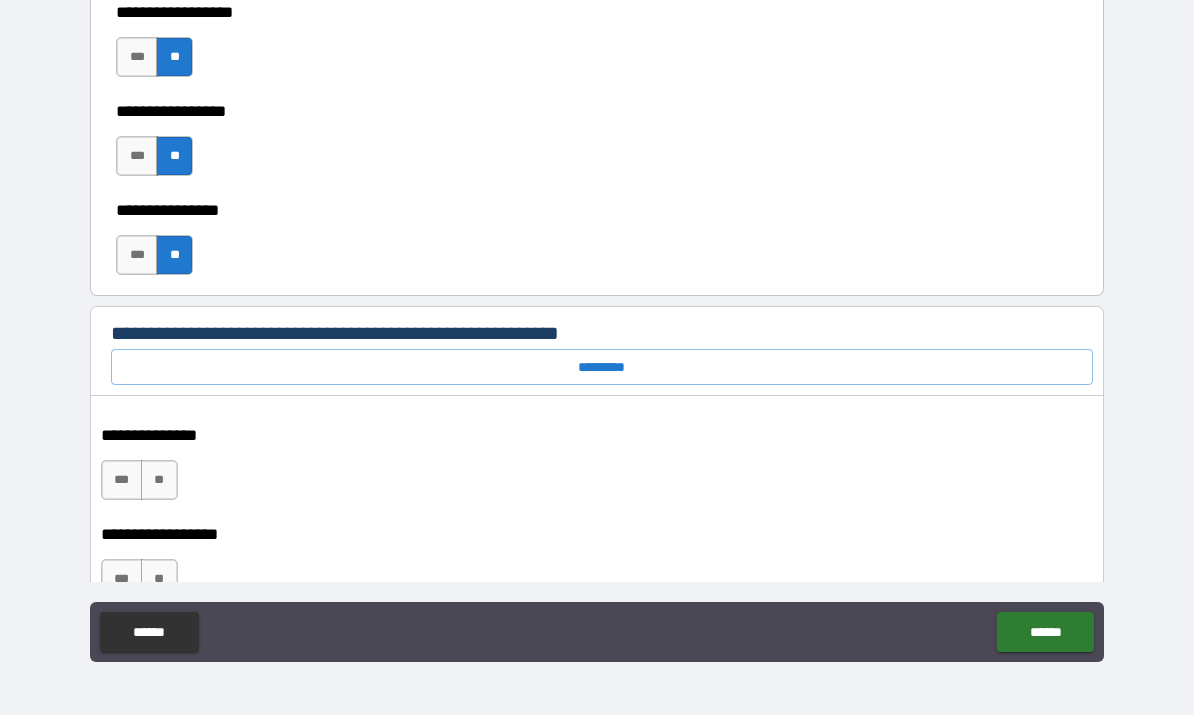scroll, scrollTop: 10093, scrollLeft: 0, axis: vertical 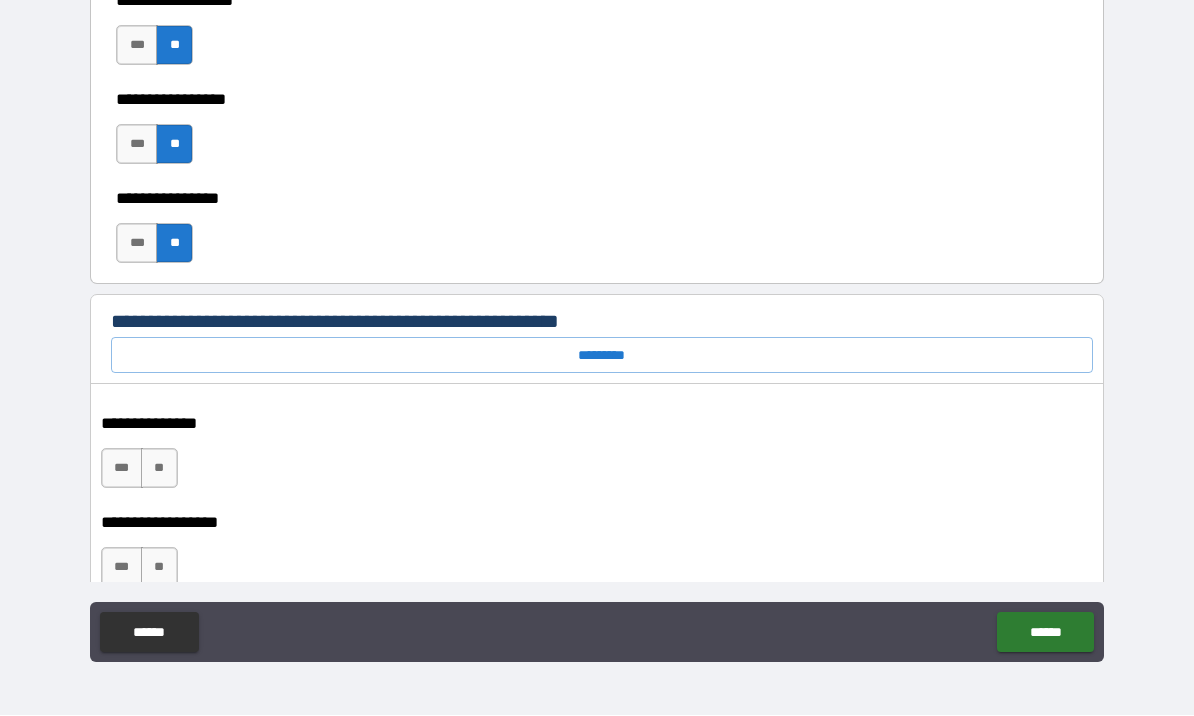 click on "**" at bounding box center [159, 469] 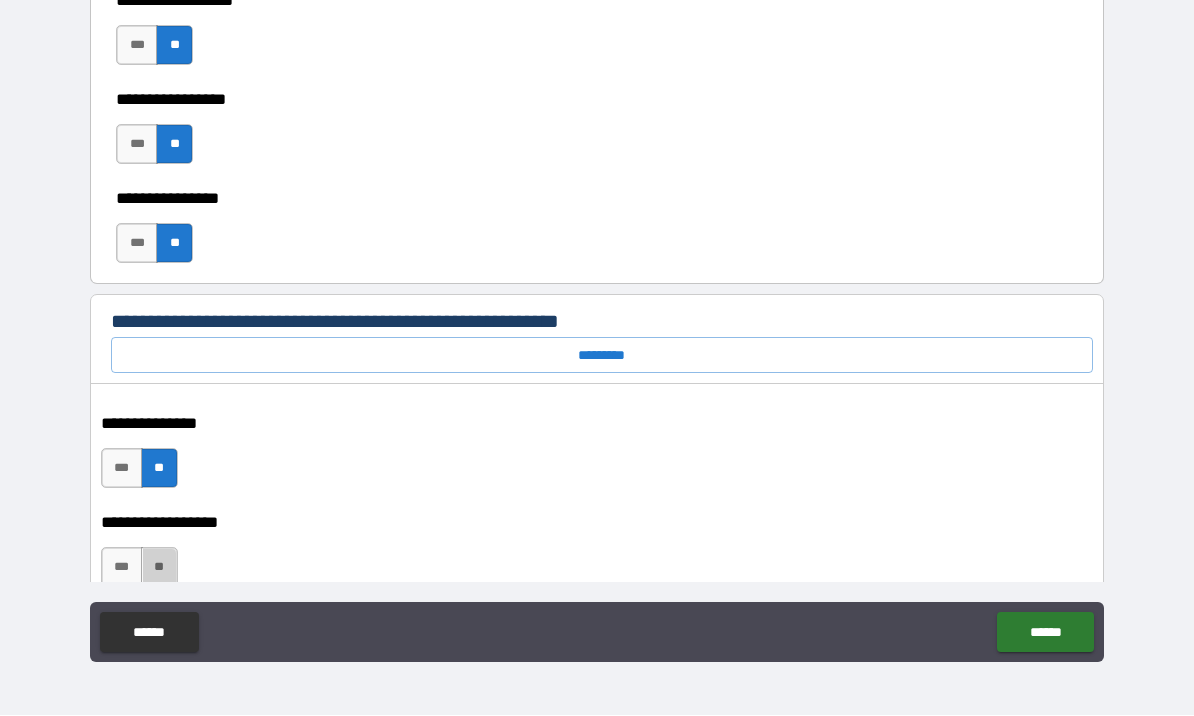 click on "**" at bounding box center (159, 568) 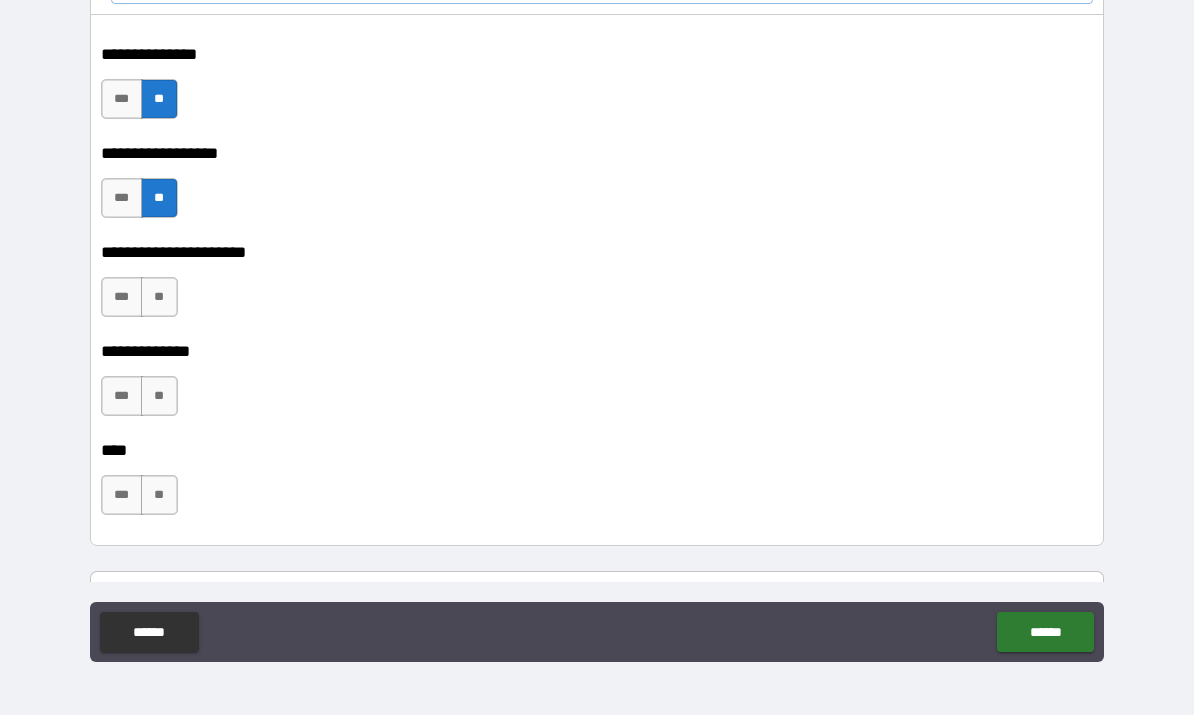 scroll, scrollTop: 10463, scrollLeft: 0, axis: vertical 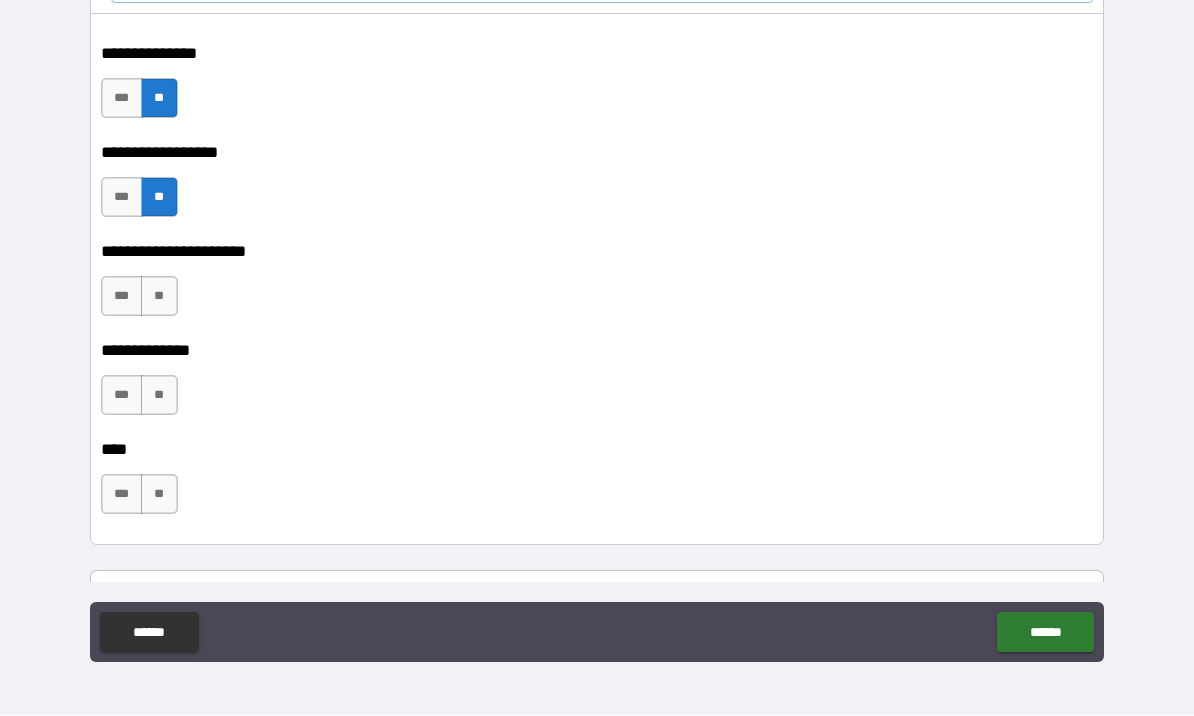 click on "**" at bounding box center [159, 297] 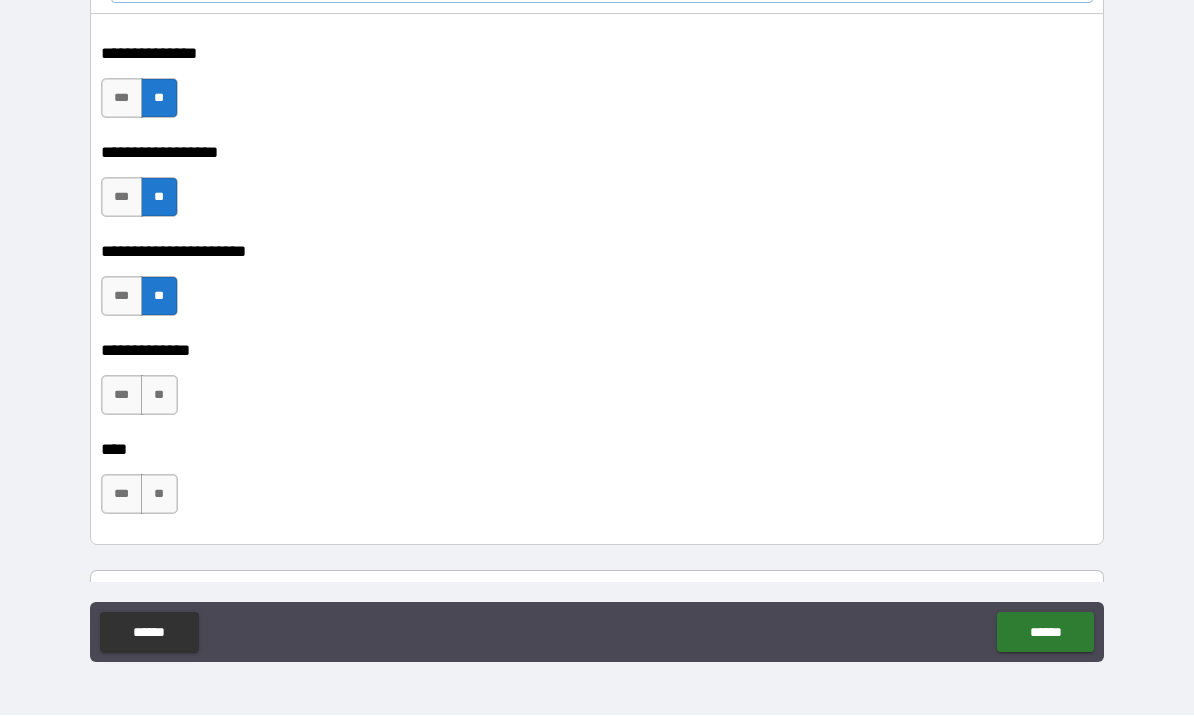 click on "**" at bounding box center (159, 396) 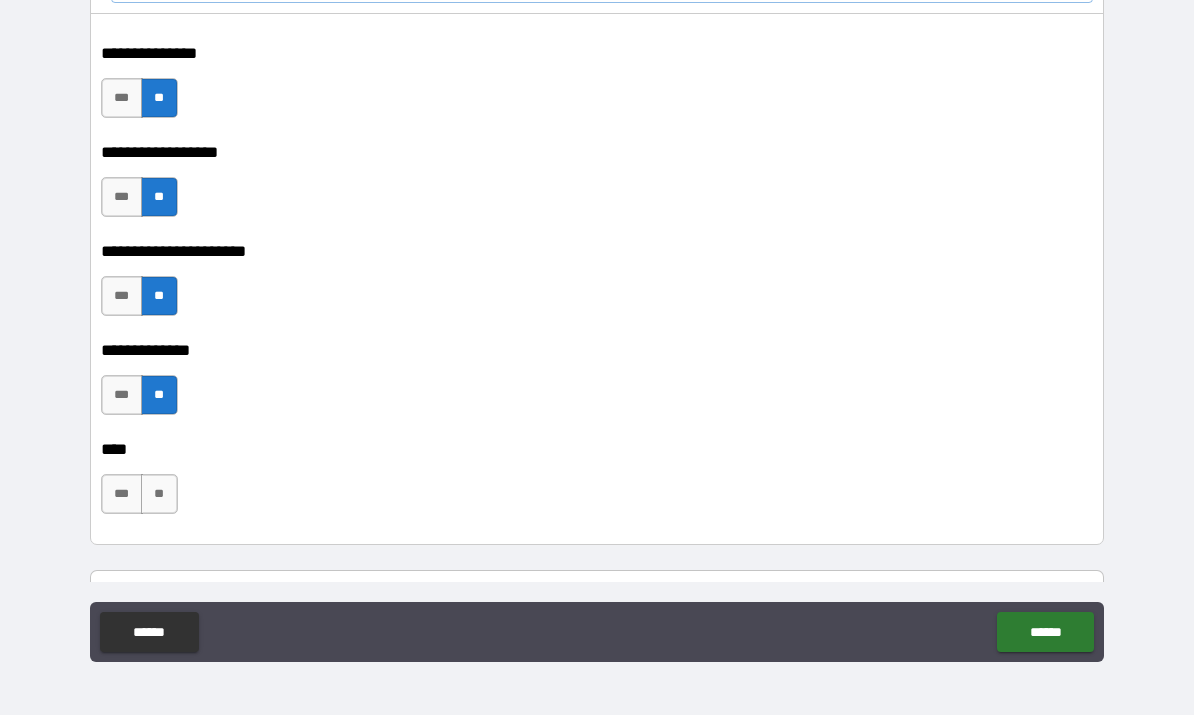click on "**" at bounding box center (159, 495) 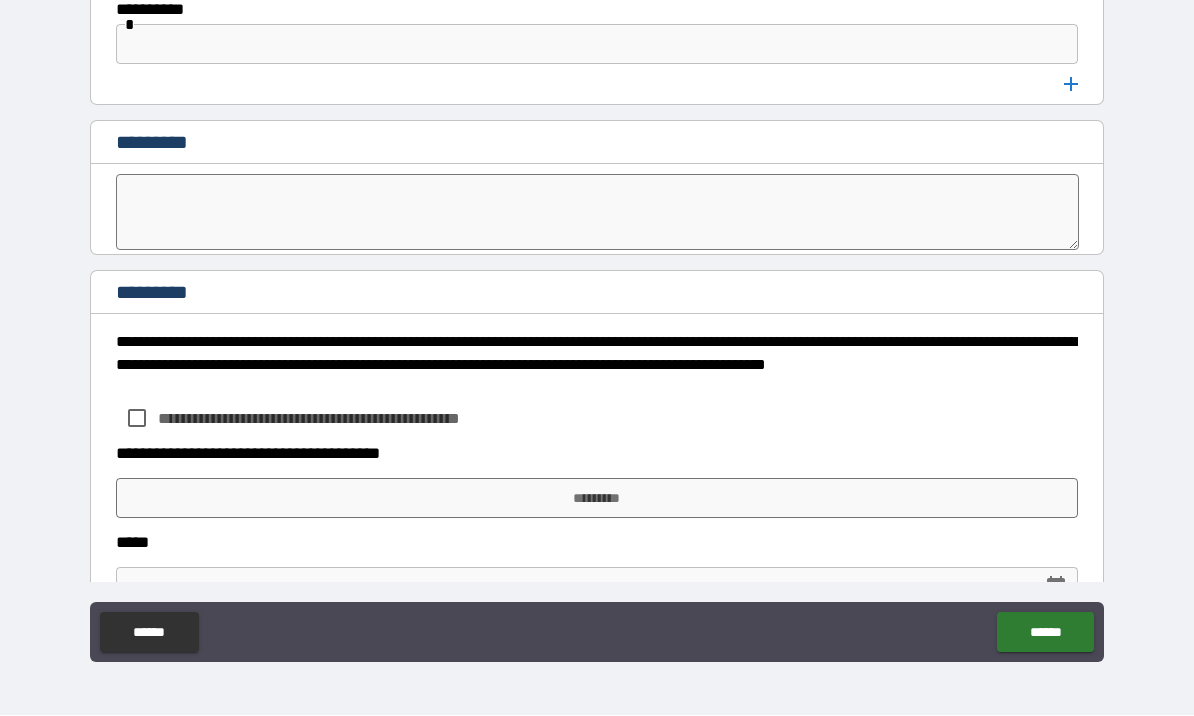 scroll, scrollTop: 11098, scrollLeft: 0, axis: vertical 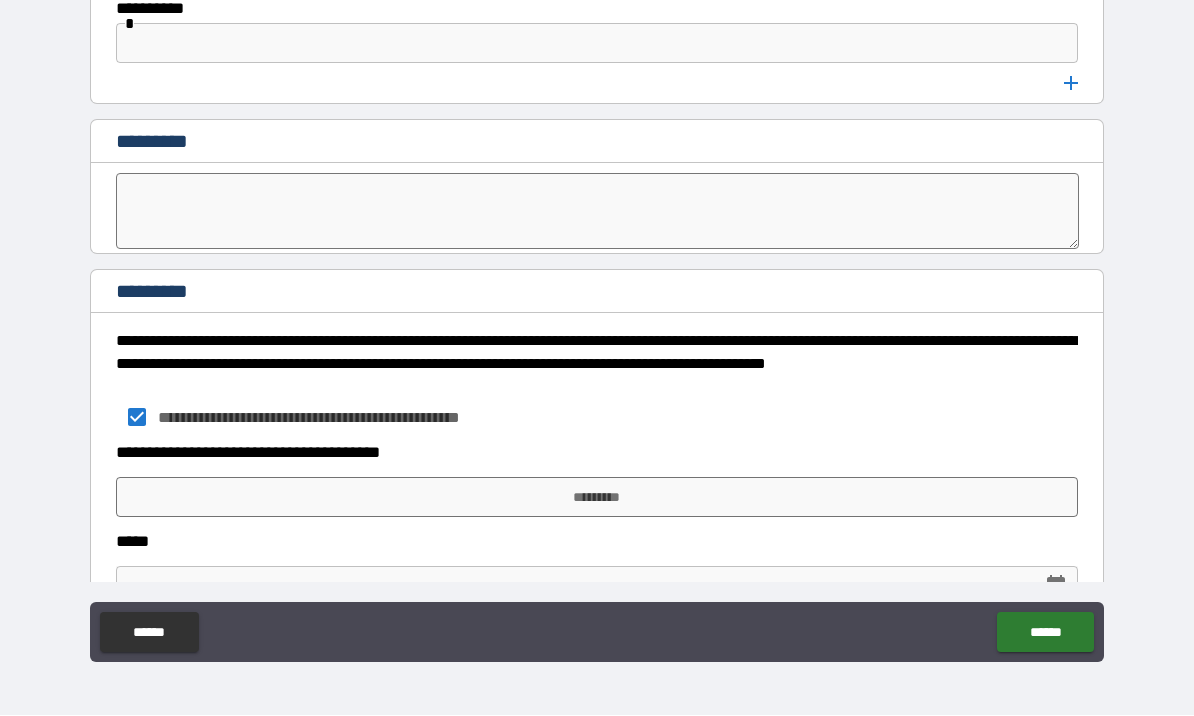 click on "*********" at bounding box center (597, 498) 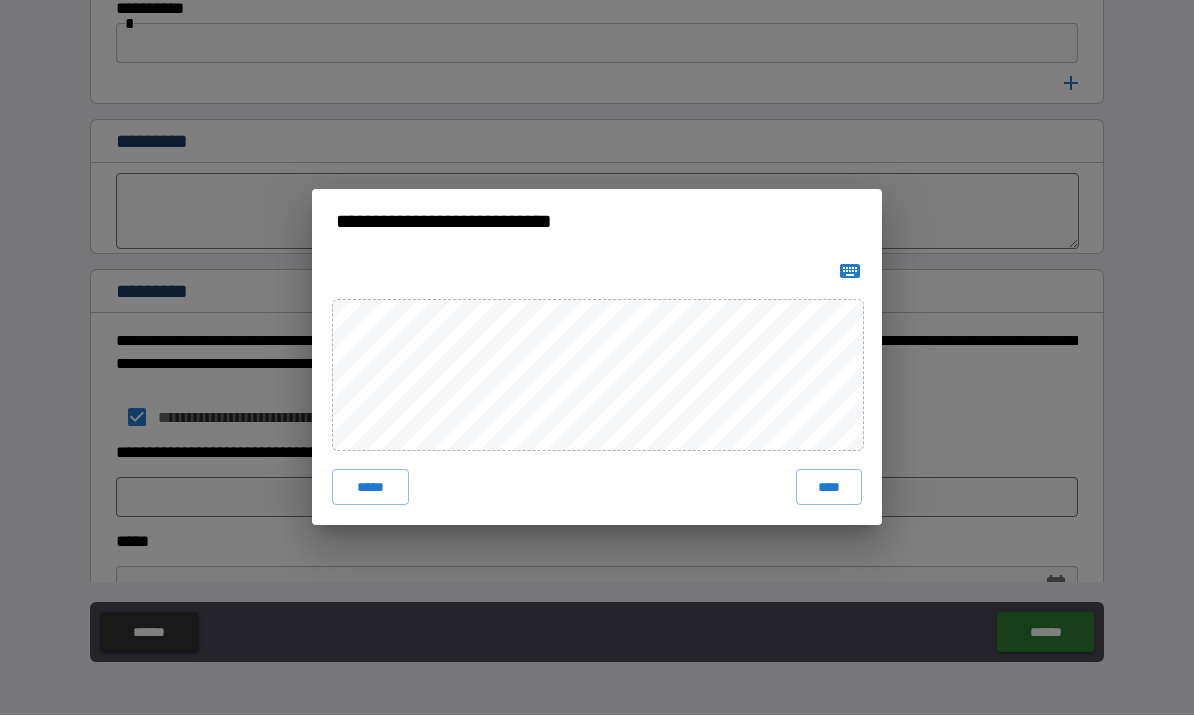 click on "****" at bounding box center (829, 488) 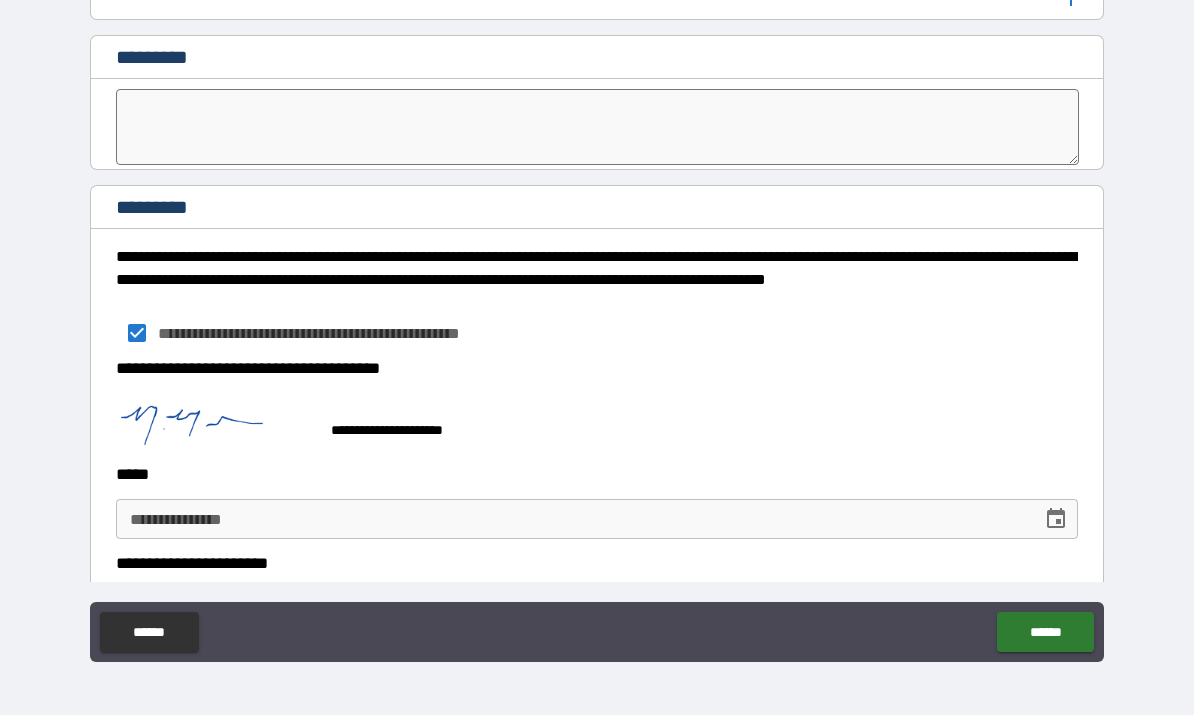 scroll, scrollTop: 11183, scrollLeft: 0, axis: vertical 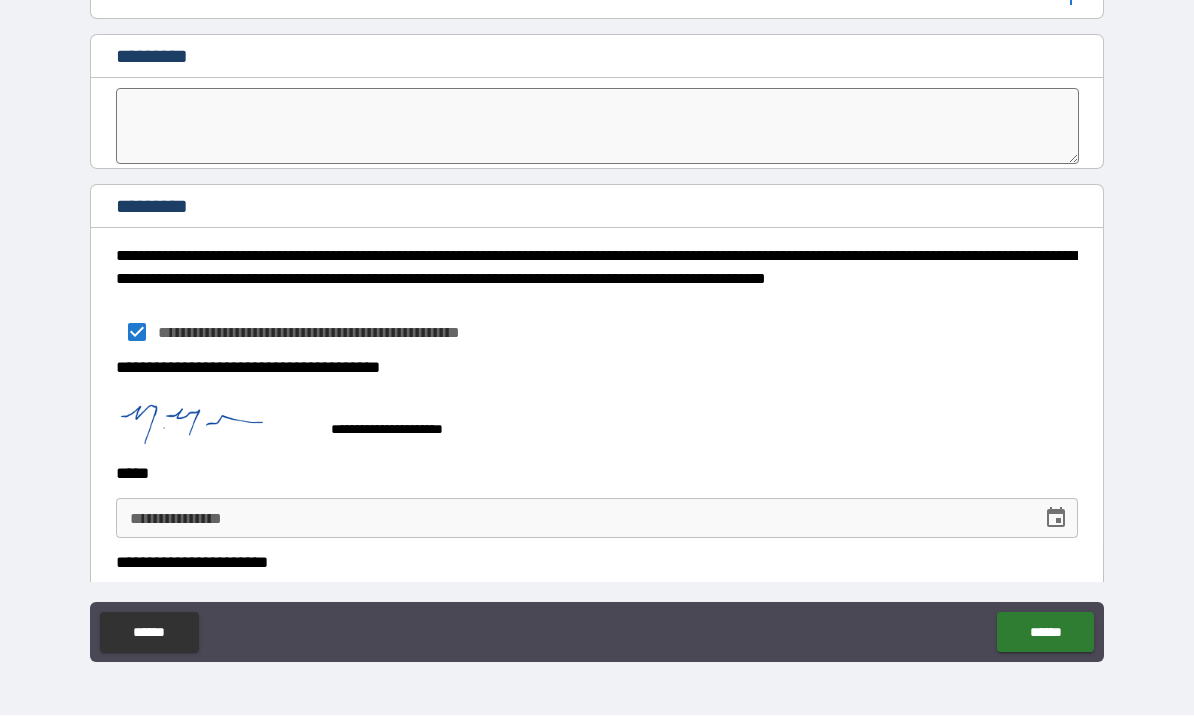 click on "**********" at bounding box center [597, 519] 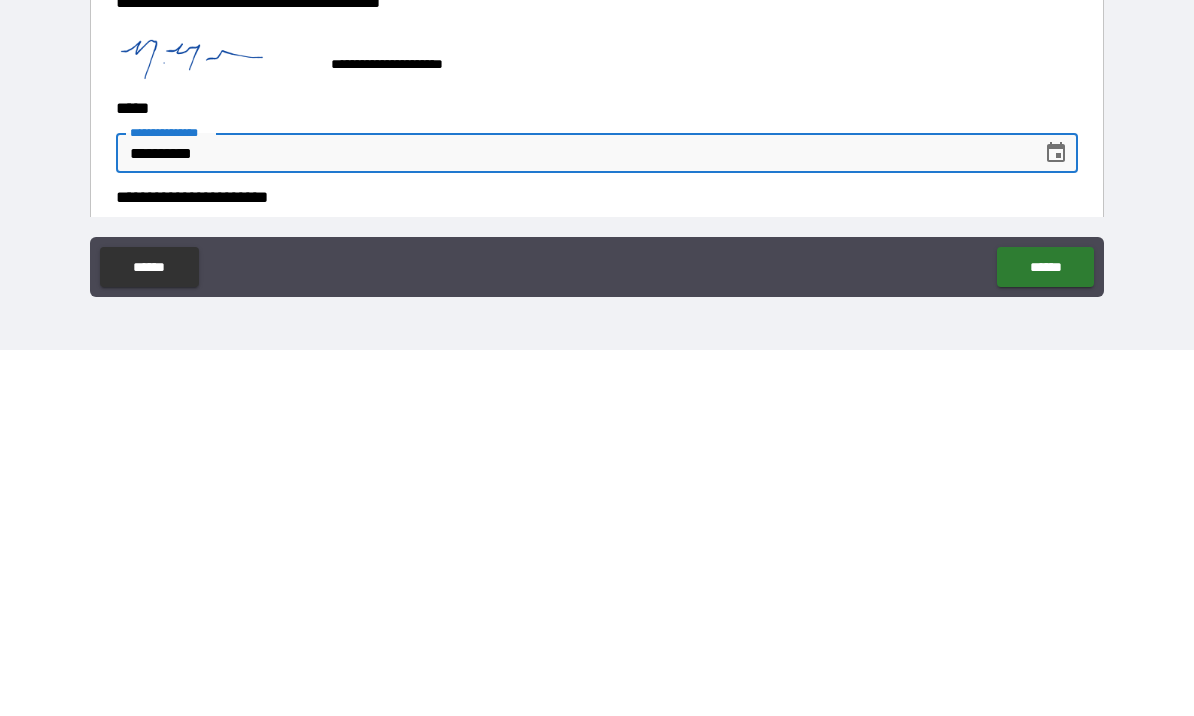 type on "**********" 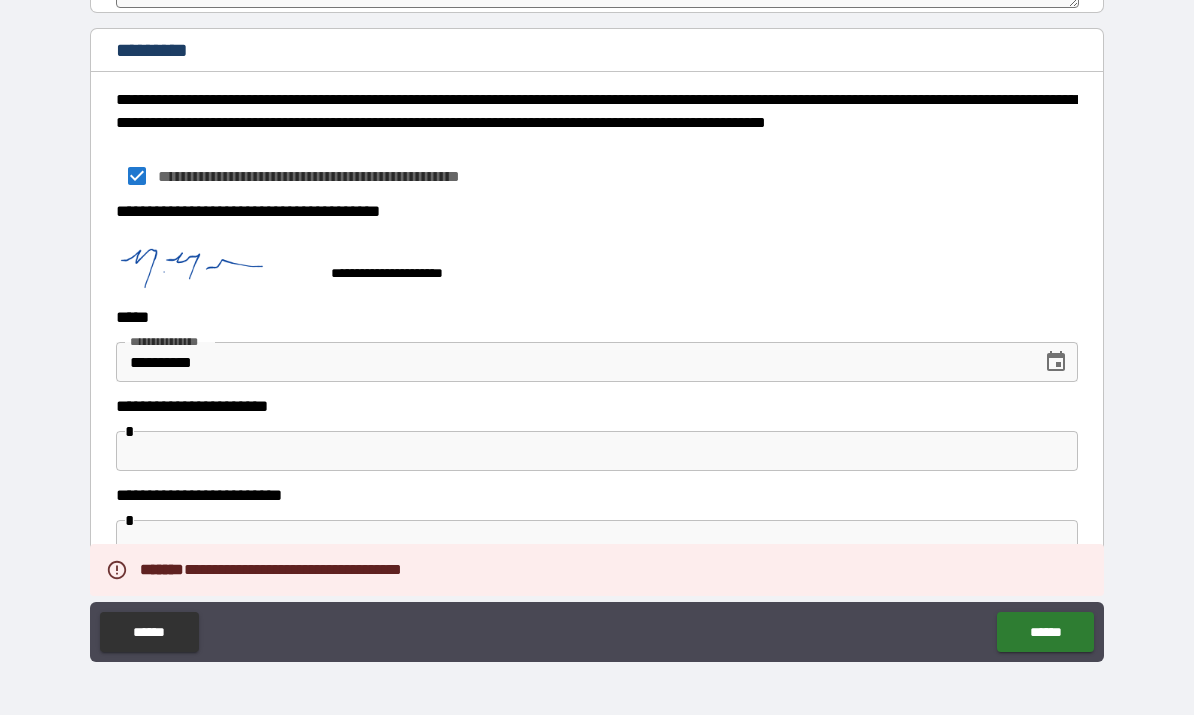 scroll, scrollTop: 11338, scrollLeft: 0, axis: vertical 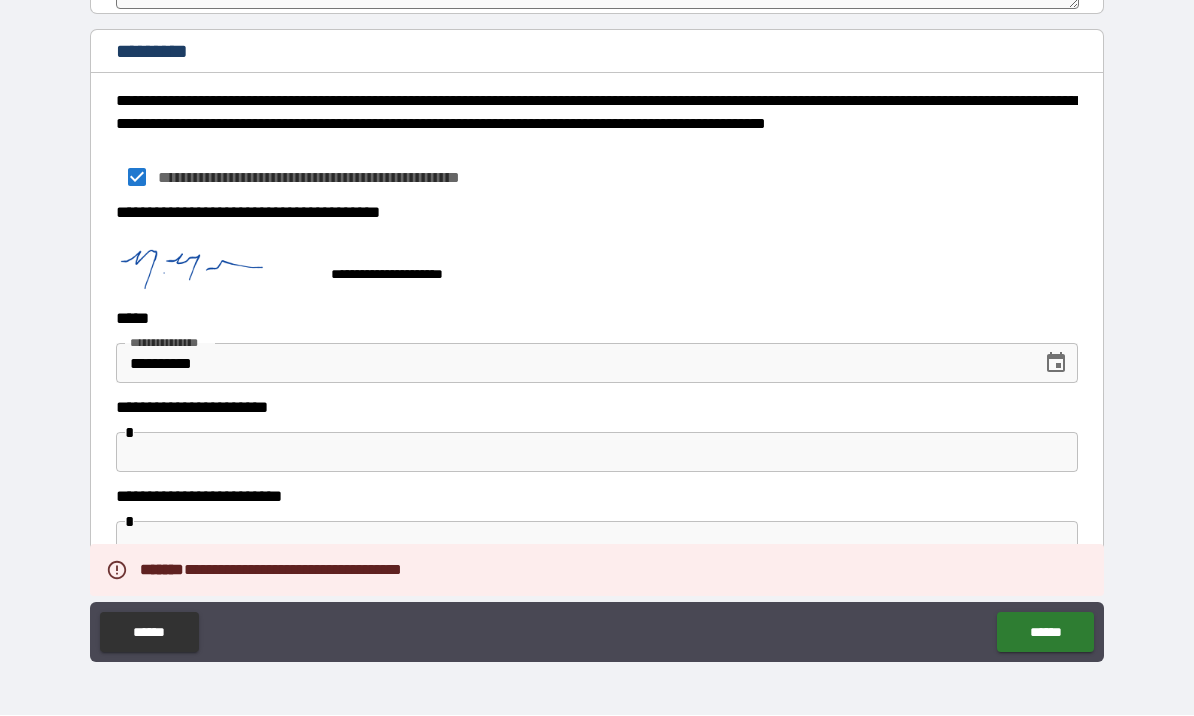 click at bounding box center (597, 453) 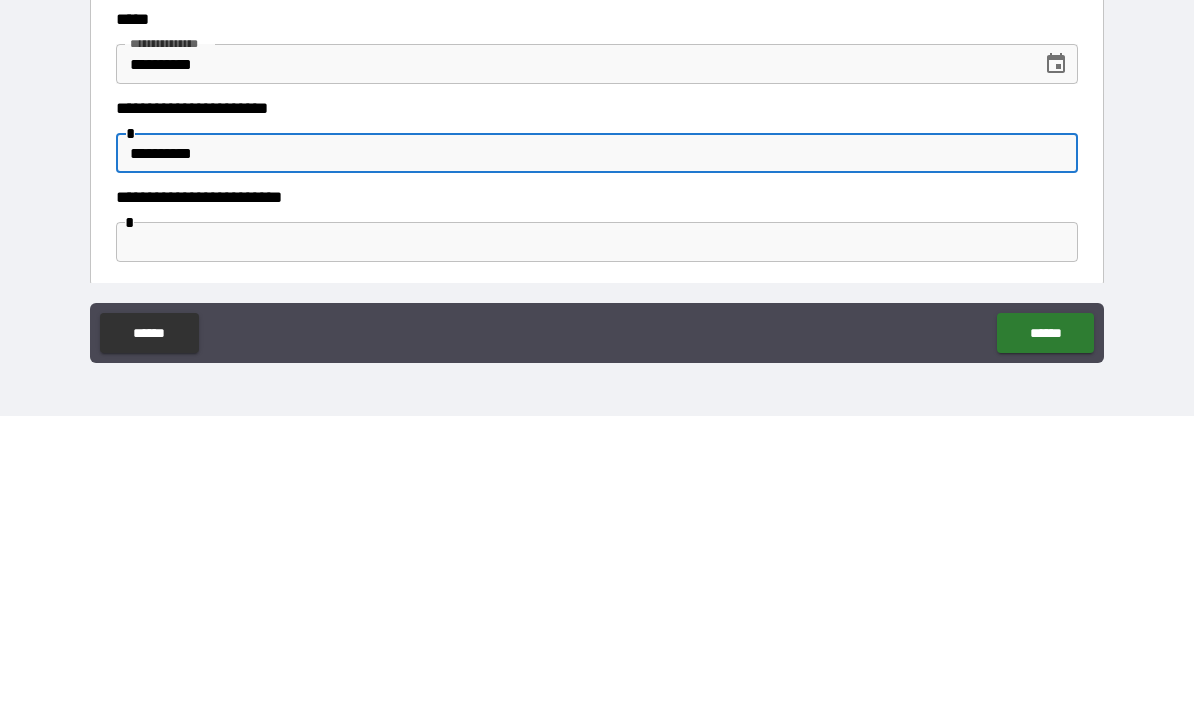type on "**********" 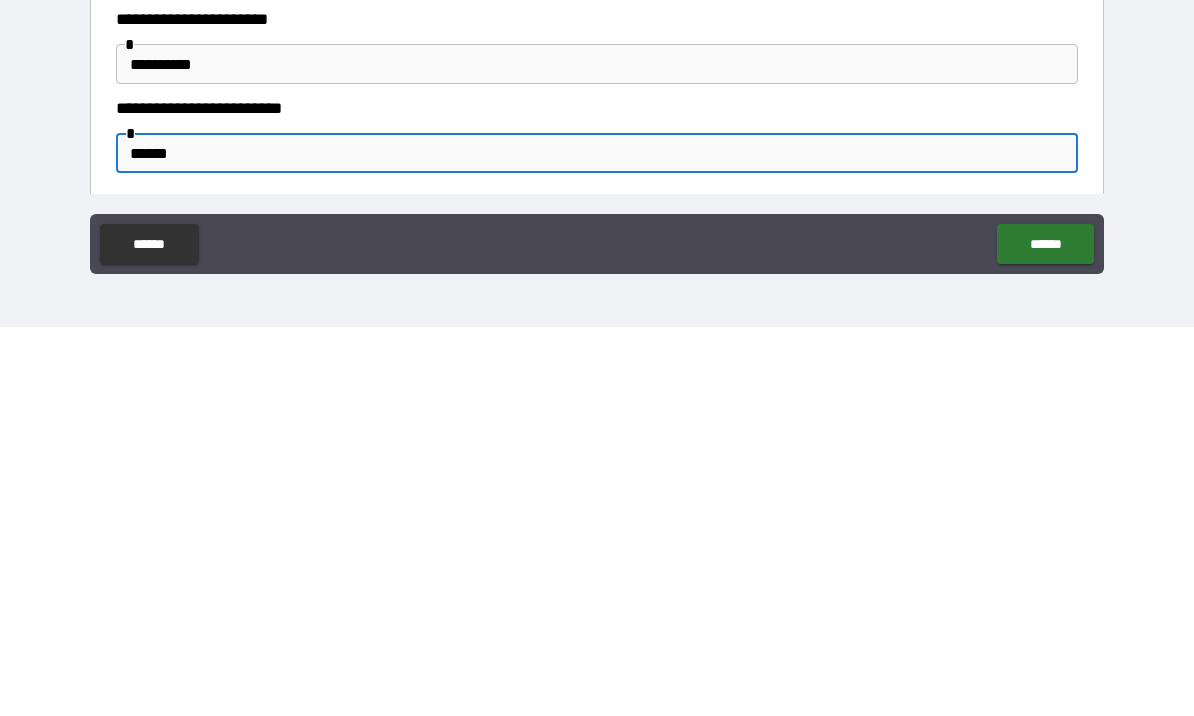 type on "******" 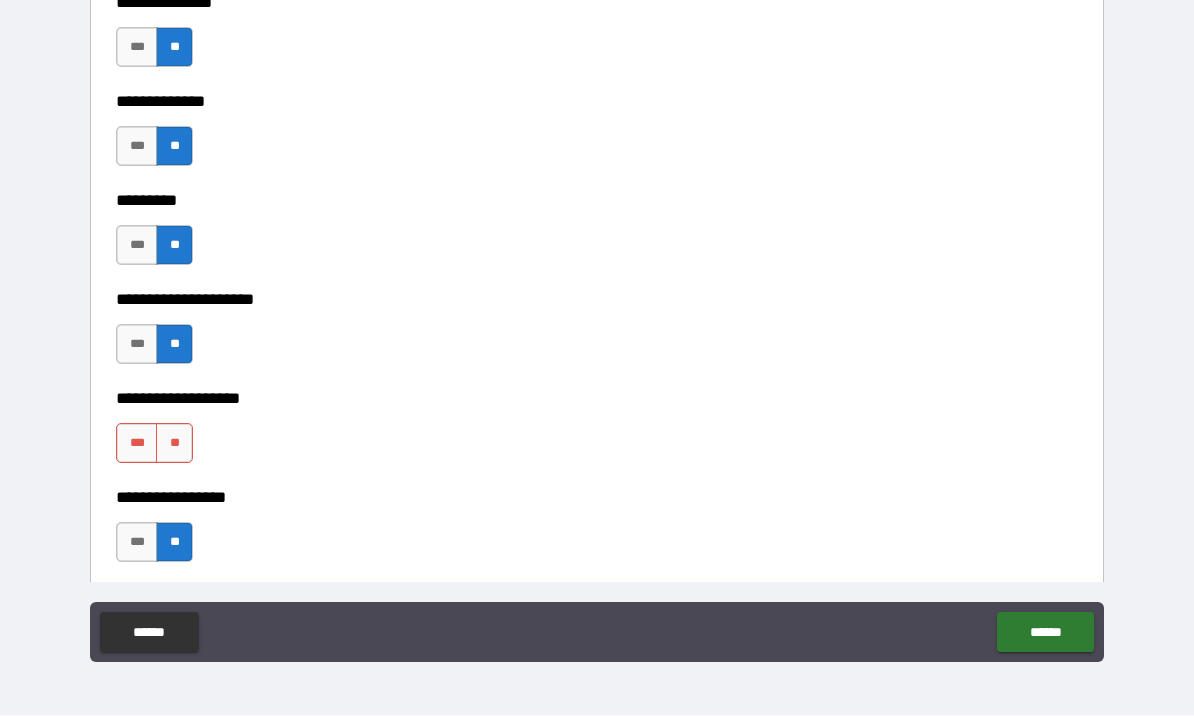 scroll, scrollTop: 4957, scrollLeft: 0, axis: vertical 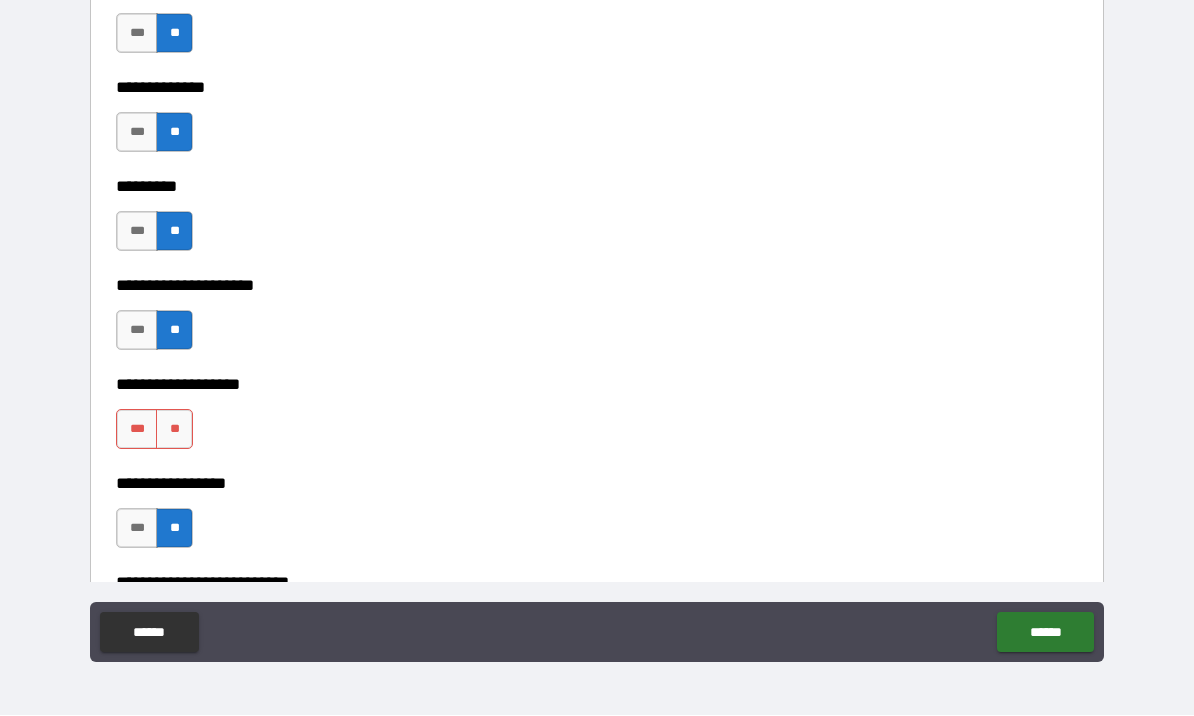 click on "**" at bounding box center (174, 430) 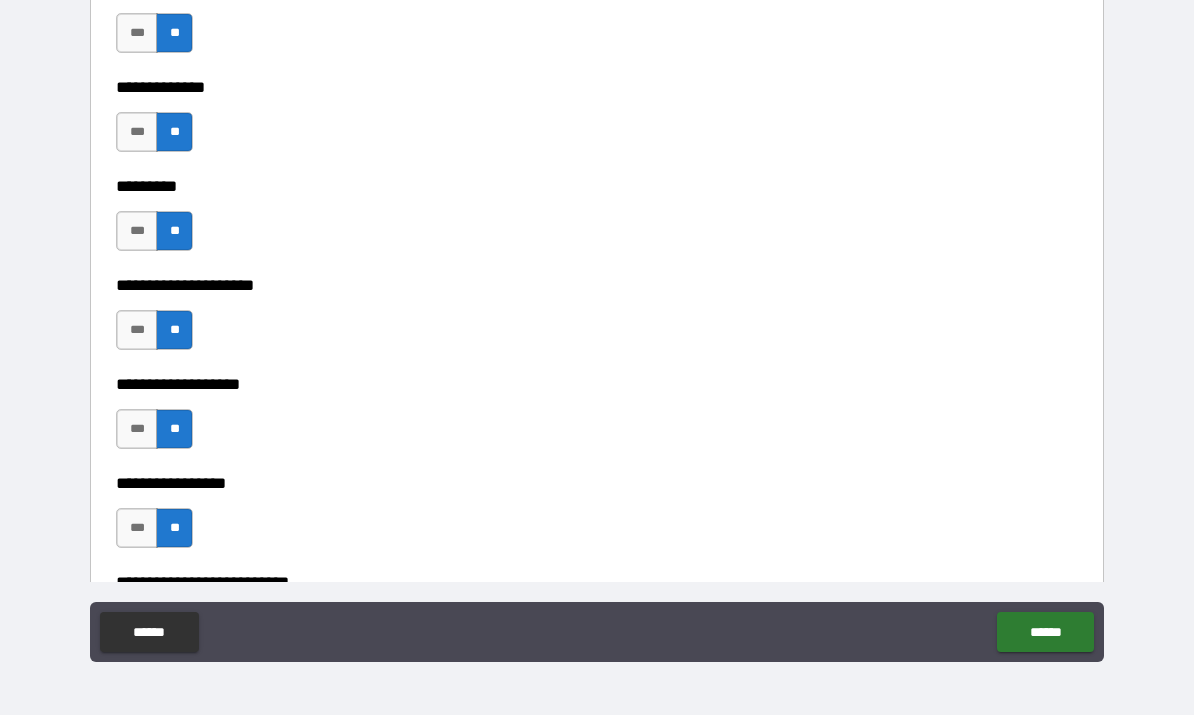 click on "******" at bounding box center [1045, 633] 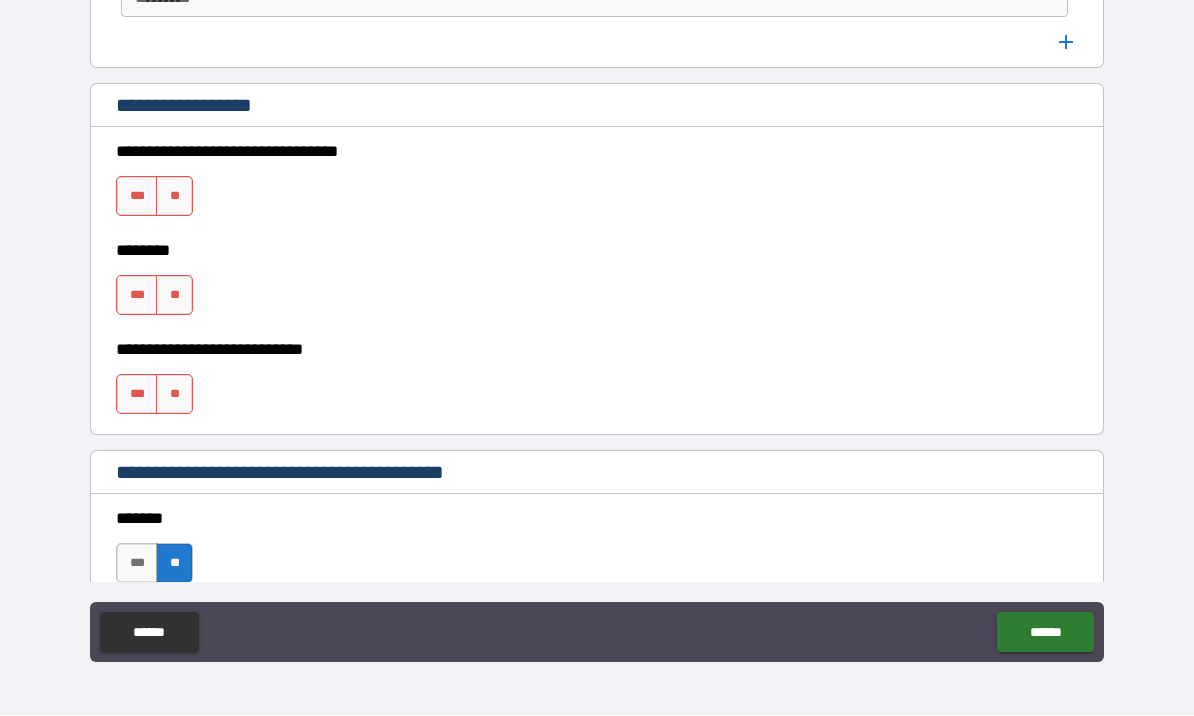 scroll, scrollTop: 1377, scrollLeft: 0, axis: vertical 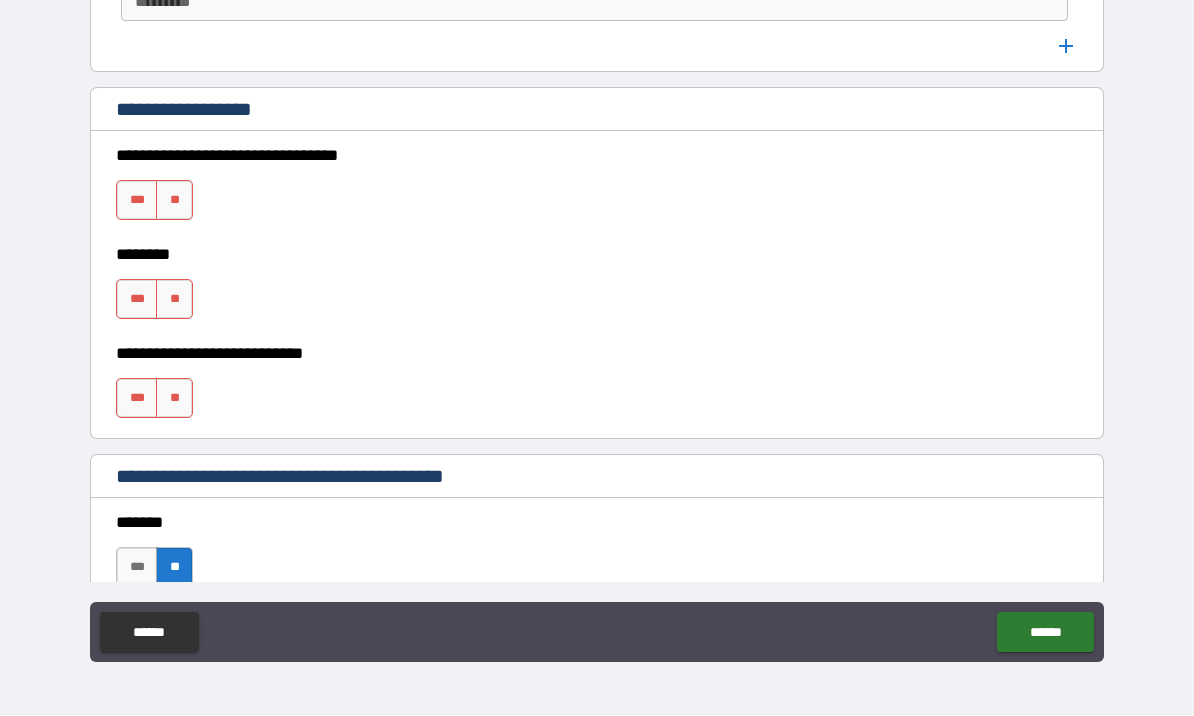 click on "**" at bounding box center [174, 201] 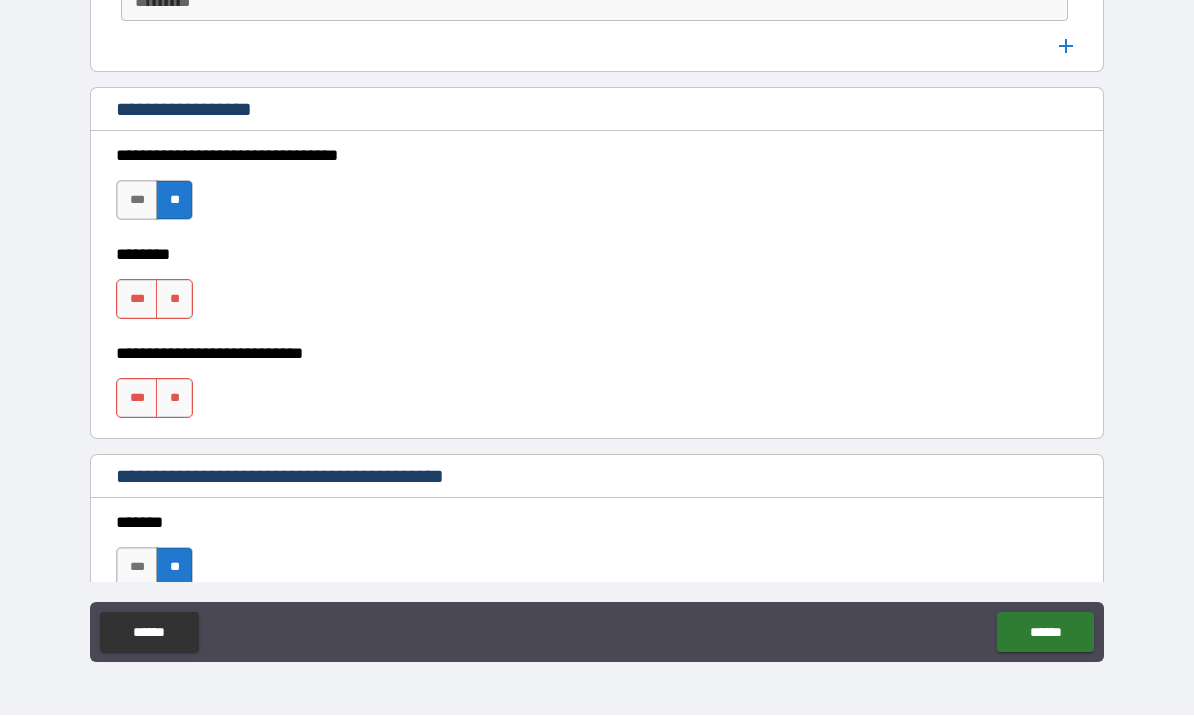 click on "**" at bounding box center (174, 300) 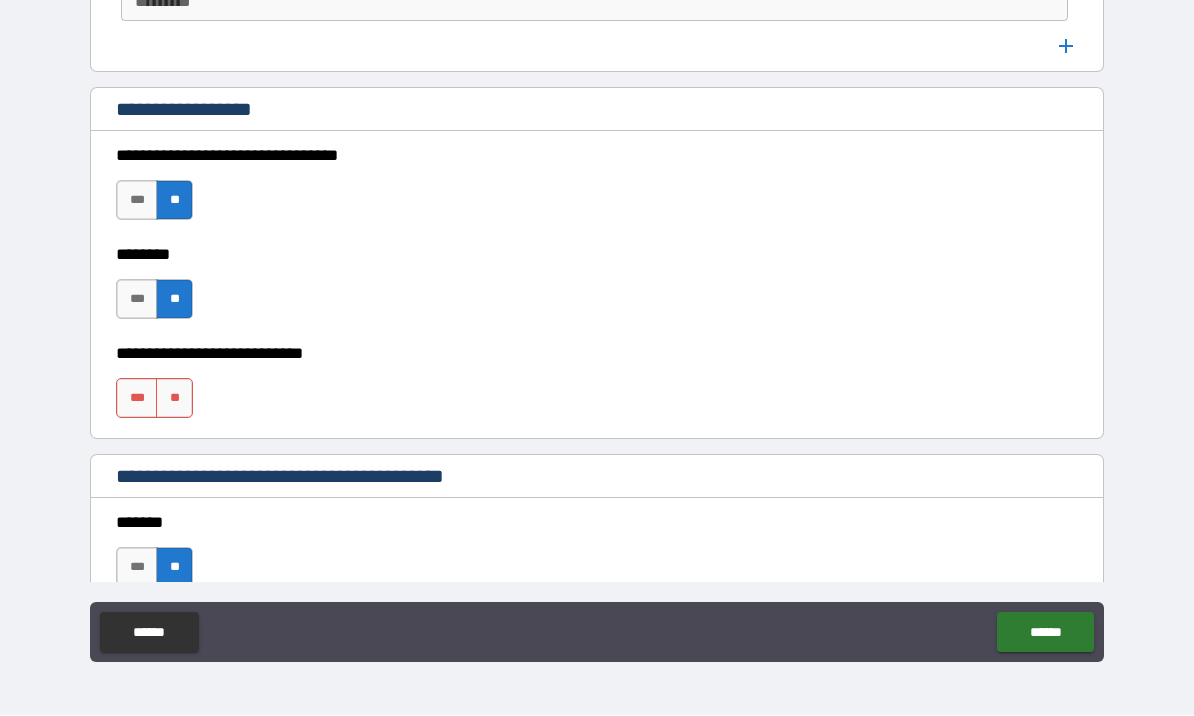 click on "**" at bounding box center [174, 399] 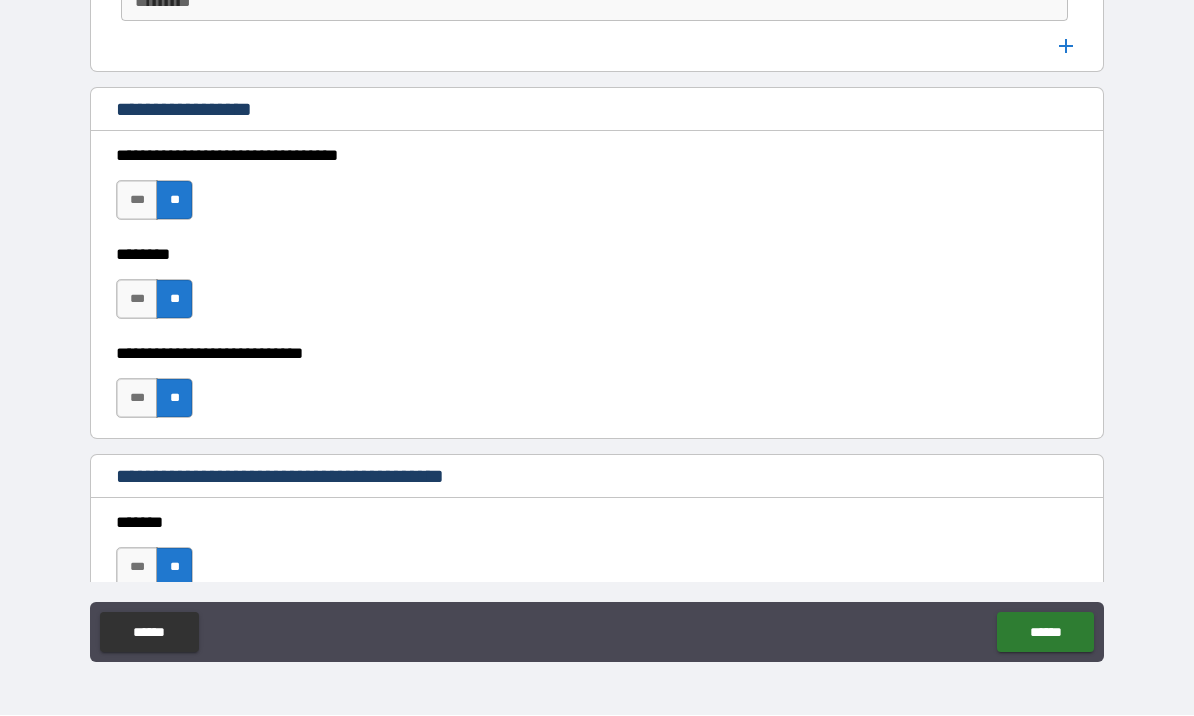 click on "******" at bounding box center [1045, 633] 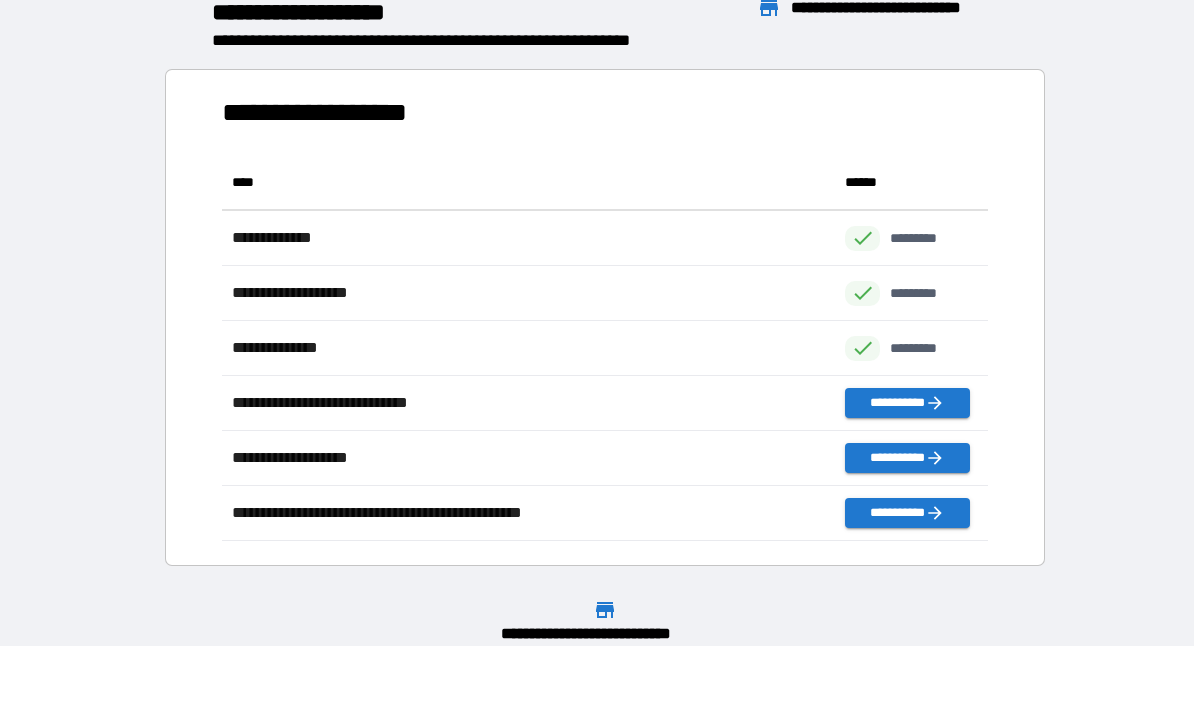scroll, scrollTop: 1, scrollLeft: 1, axis: both 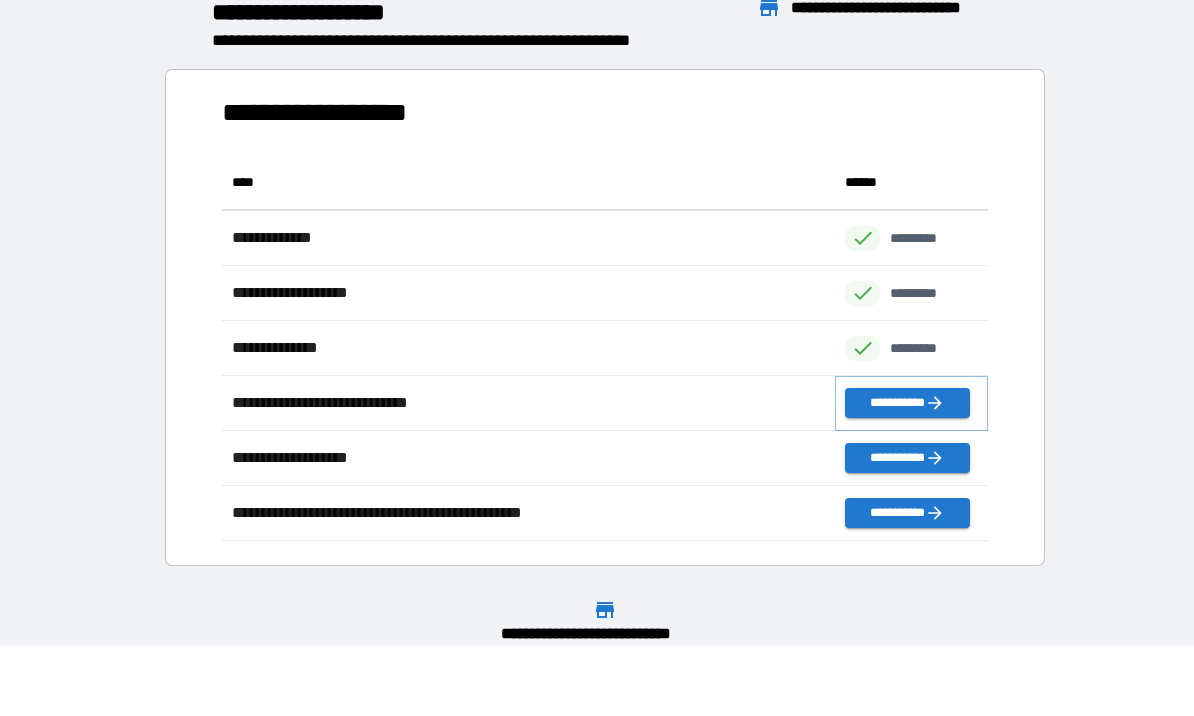 click on "**********" at bounding box center [907, 404] 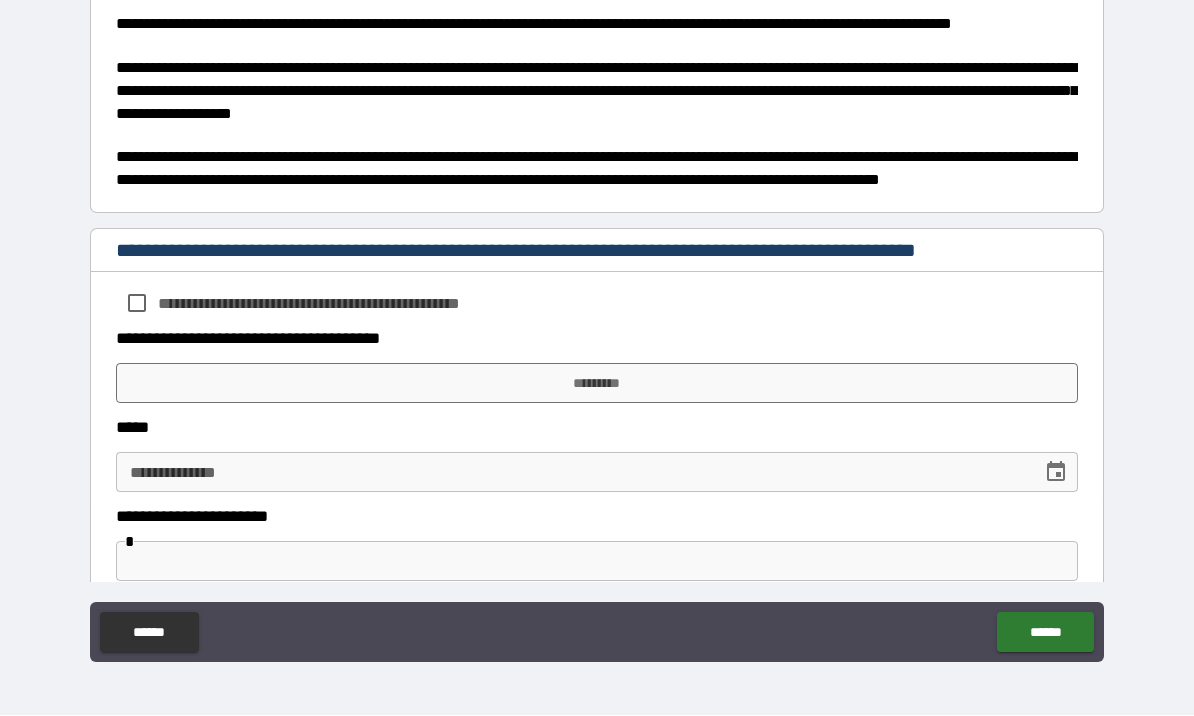 scroll, scrollTop: 860, scrollLeft: 0, axis: vertical 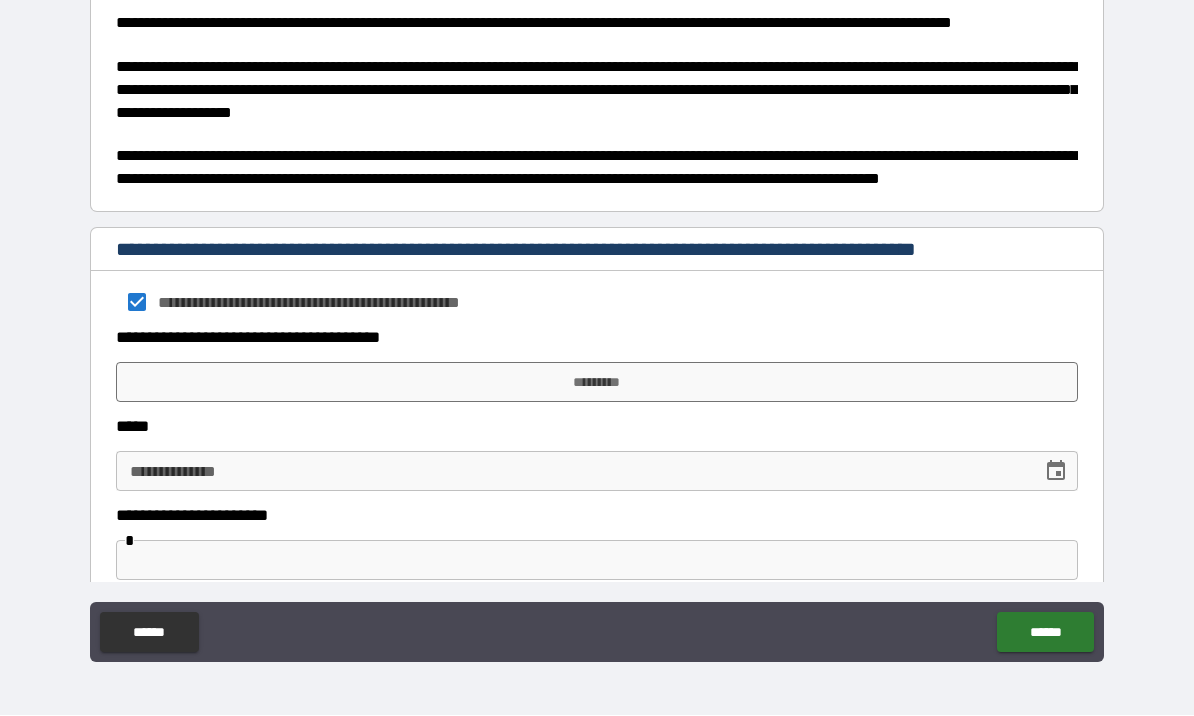 click on "*********" at bounding box center [597, 383] 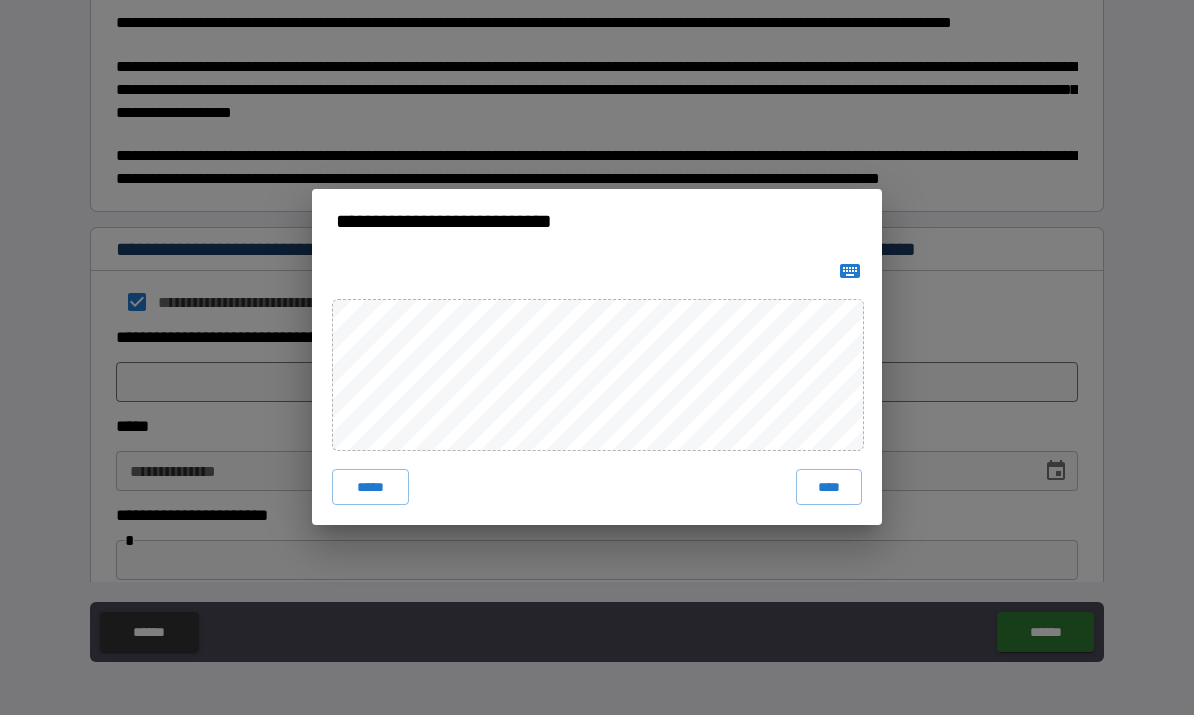 click on "****" at bounding box center [829, 488] 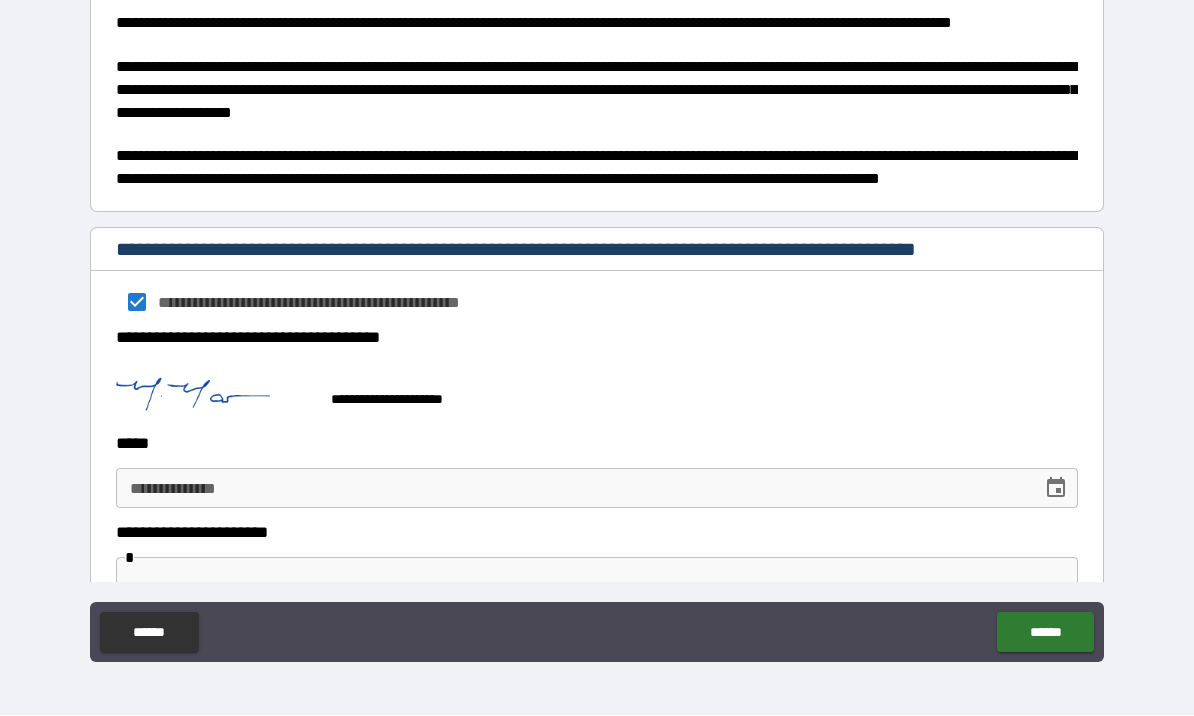 click on "**********" at bounding box center [597, 489] 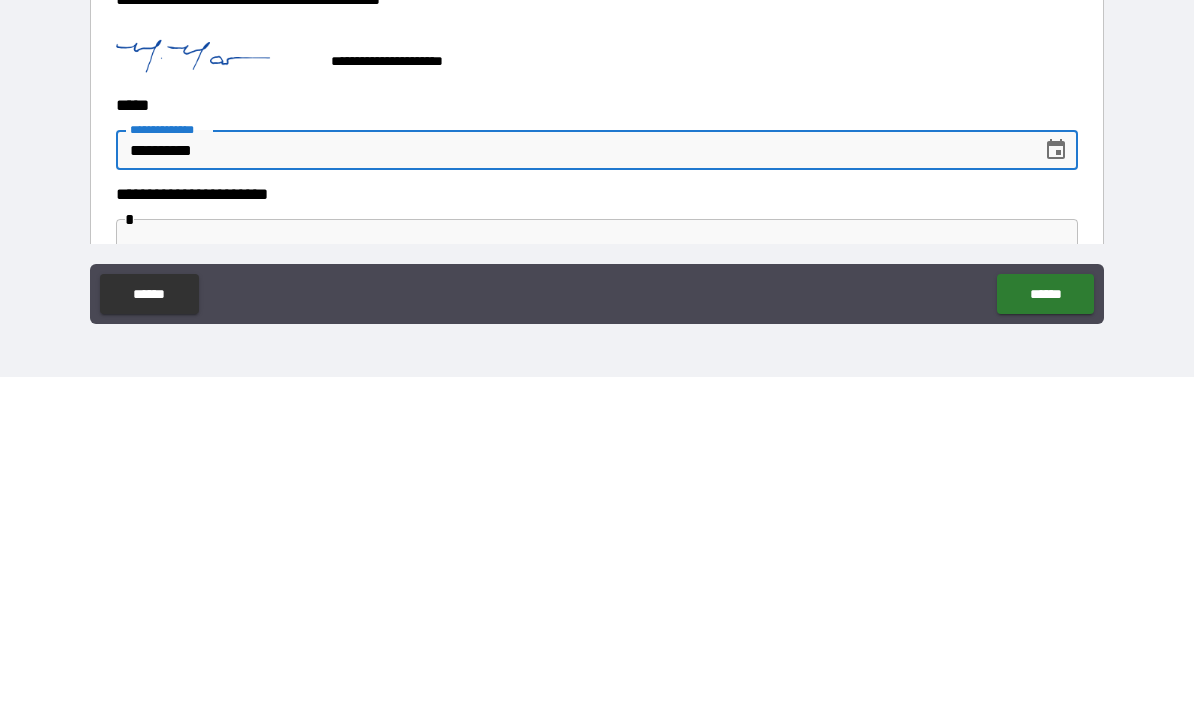 type on "**********" 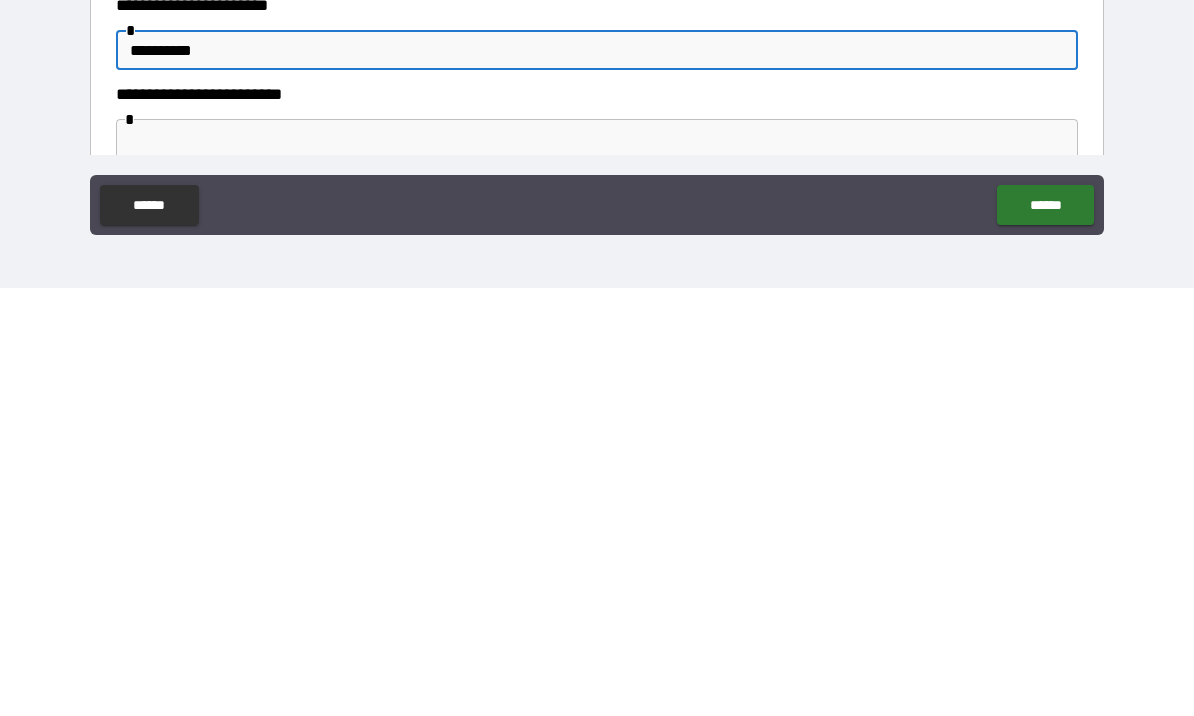 scroll, scrollTop: 966, scrollLeft: 0, axis: vertical 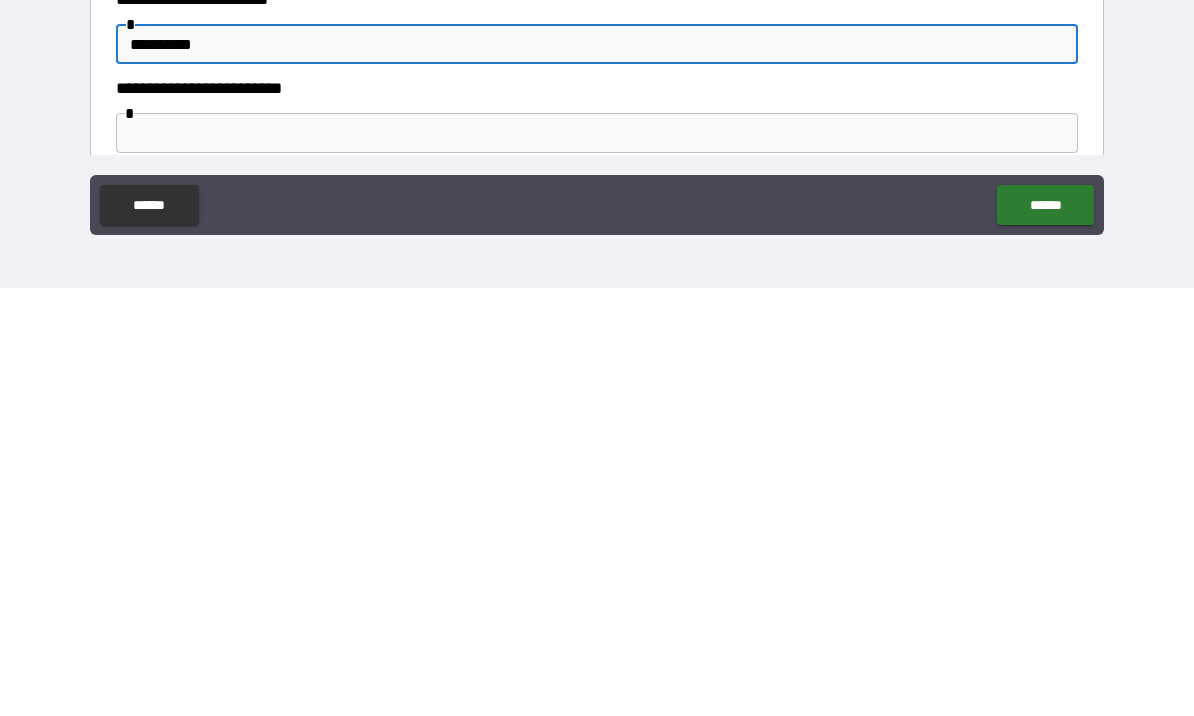 type on "**********" 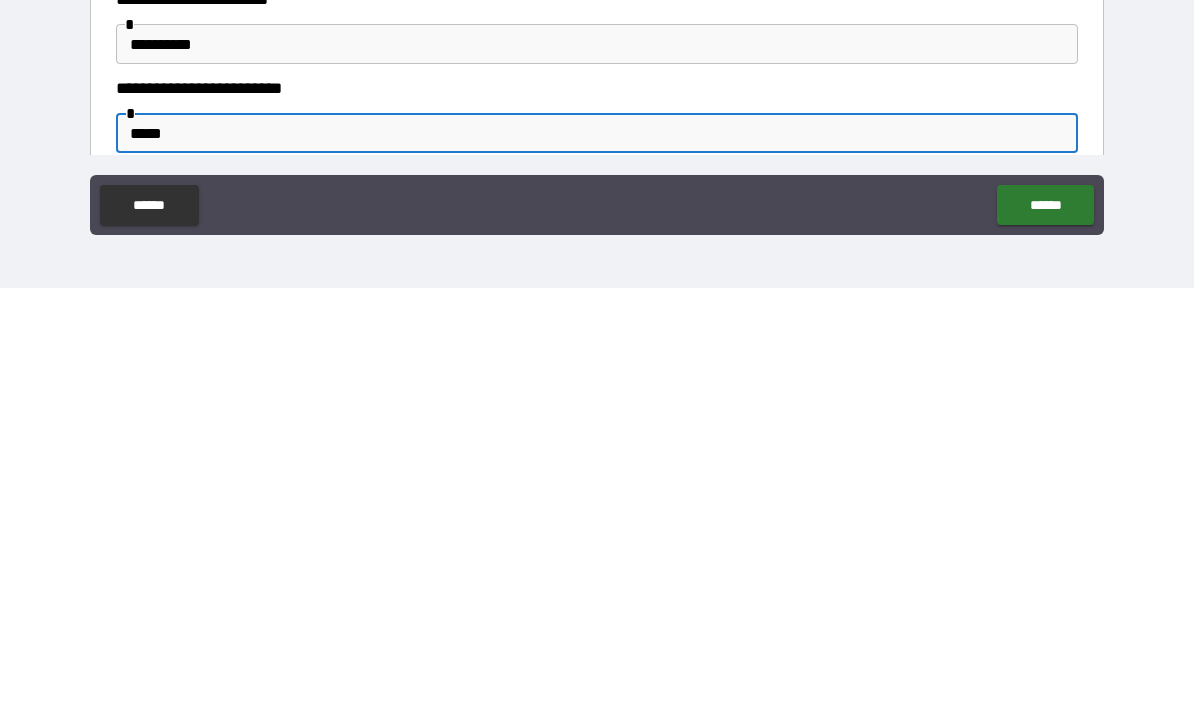 type on "******" 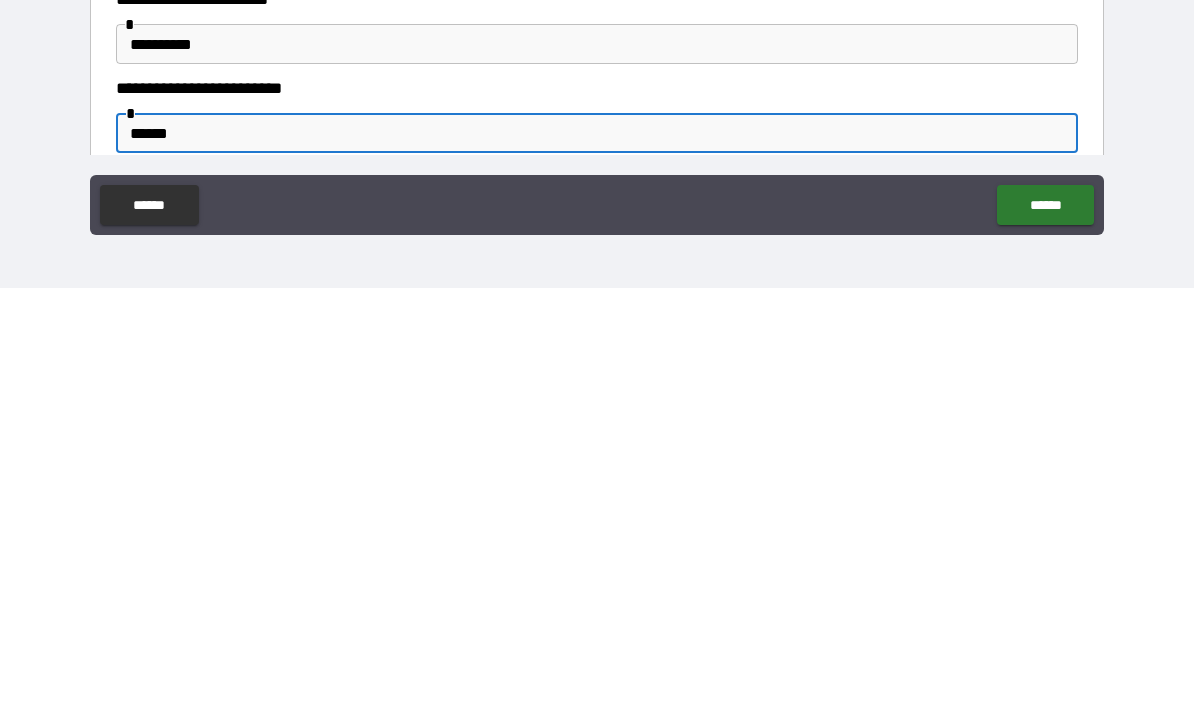 click on "******" at bounding box center (1045, 633) 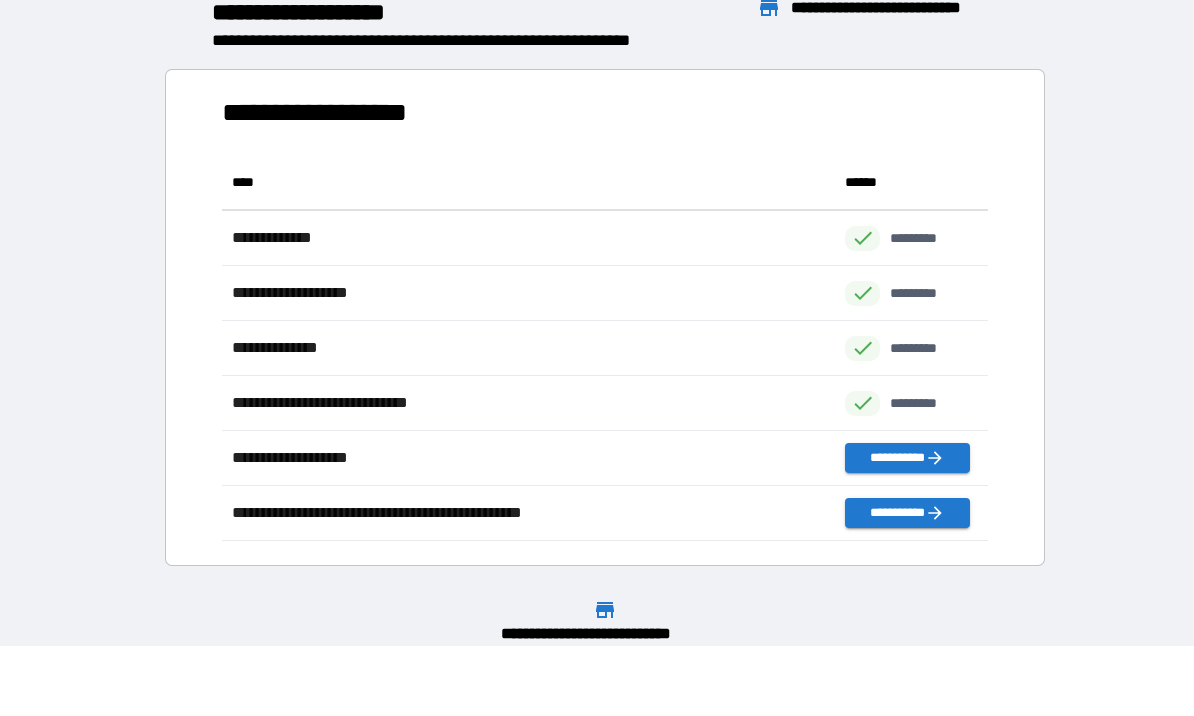 scroll, scrollTop: 1, scrollLeft: 1, axis: both 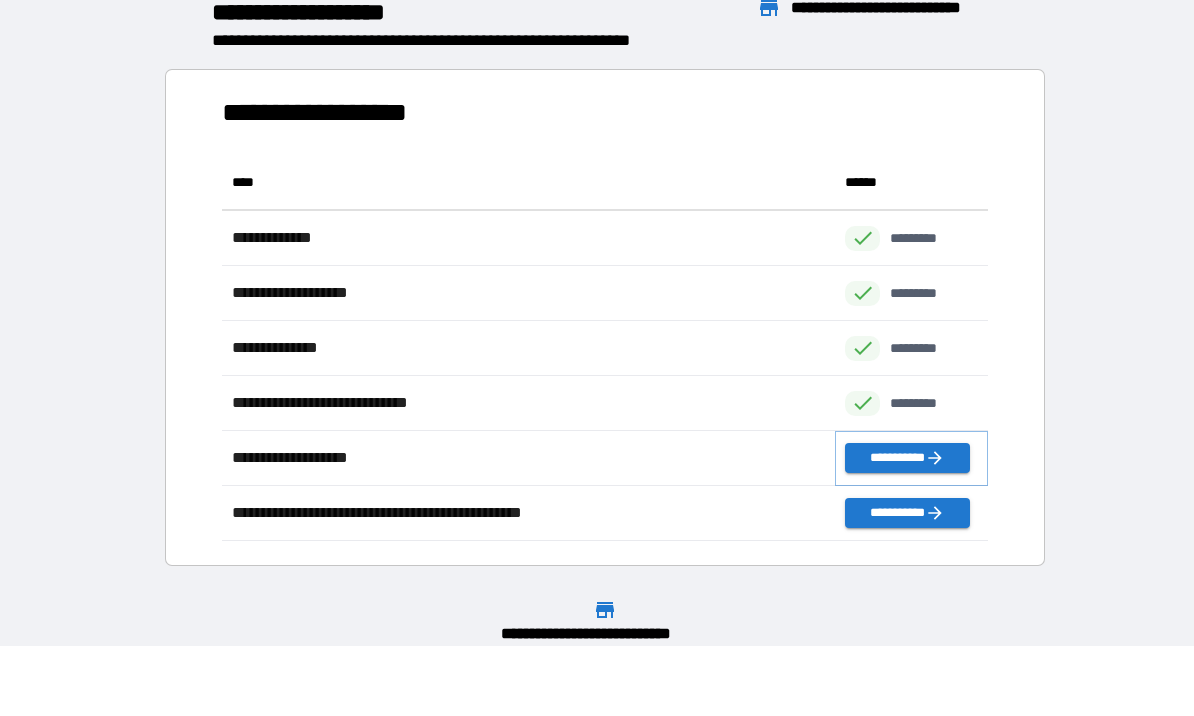 click on "**********" at bounding box center [907, 459] 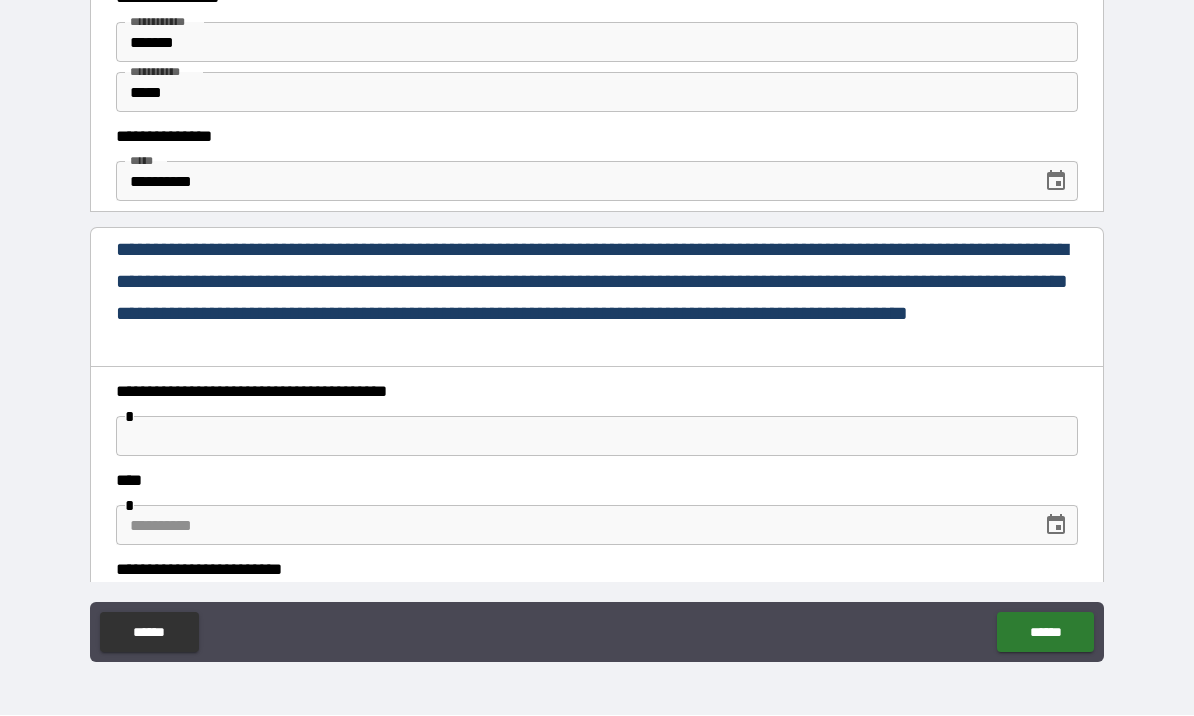 click at bounding box center (597, 437) 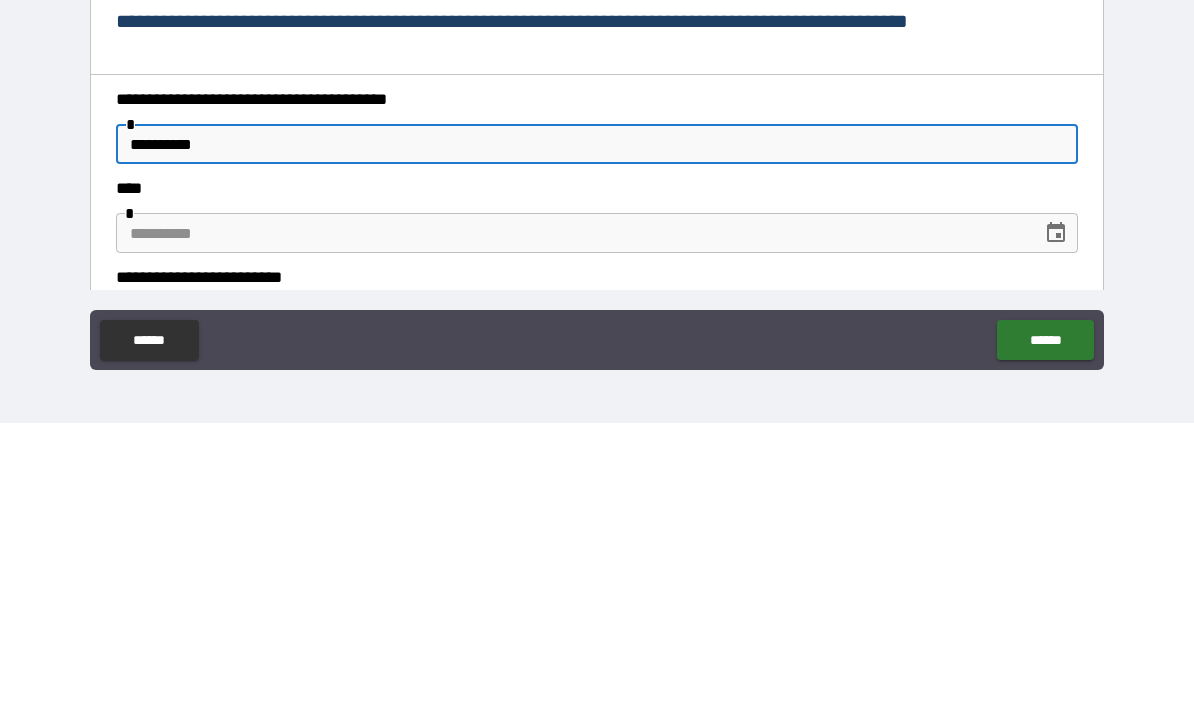 type on "**********" 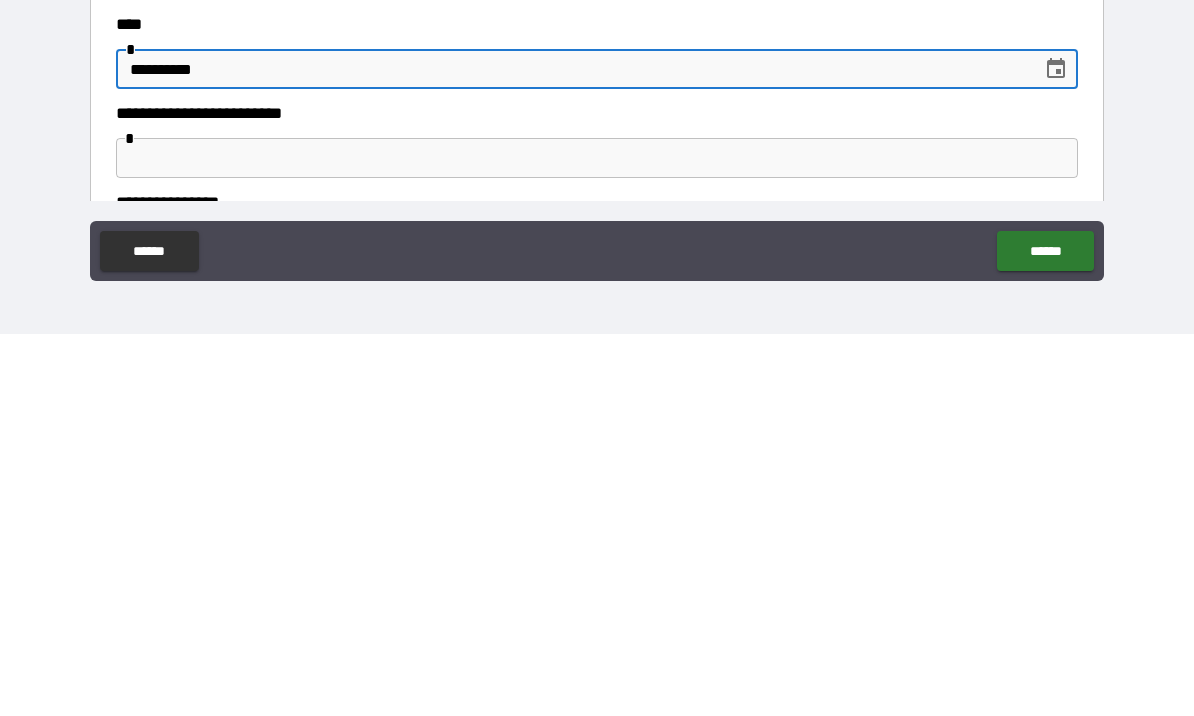 scroll, scrollTop: 81, scrollLeft: 0, axis: vertical 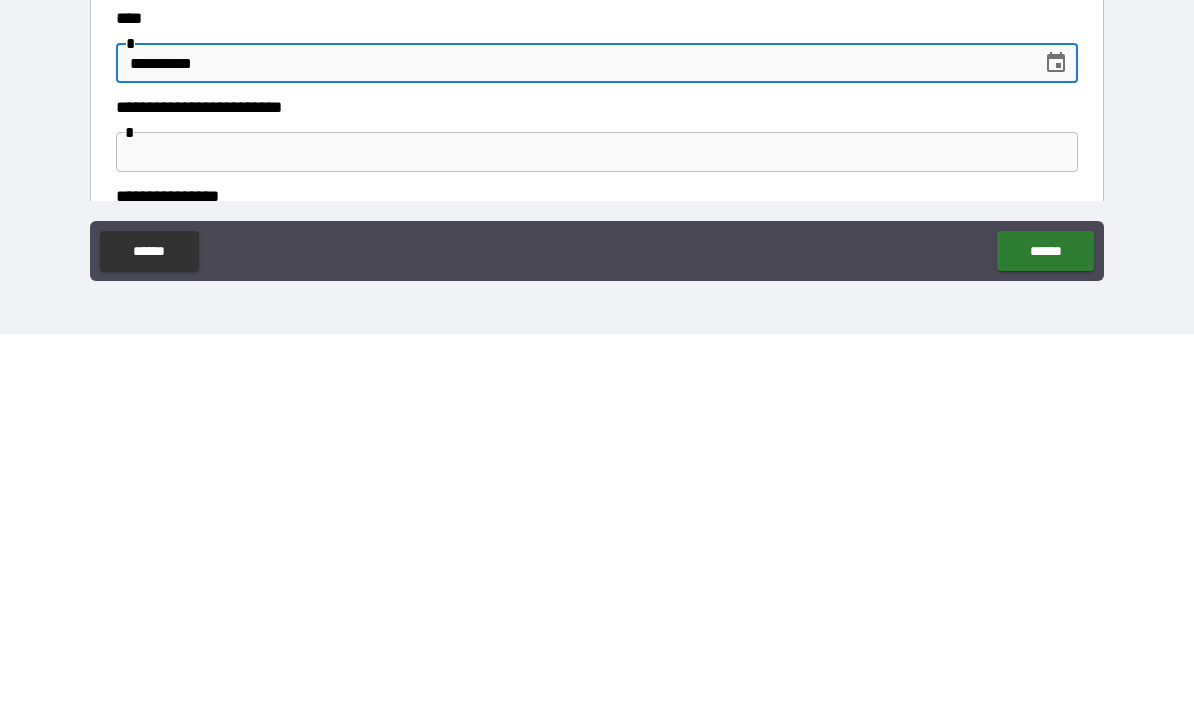 type on "**********" 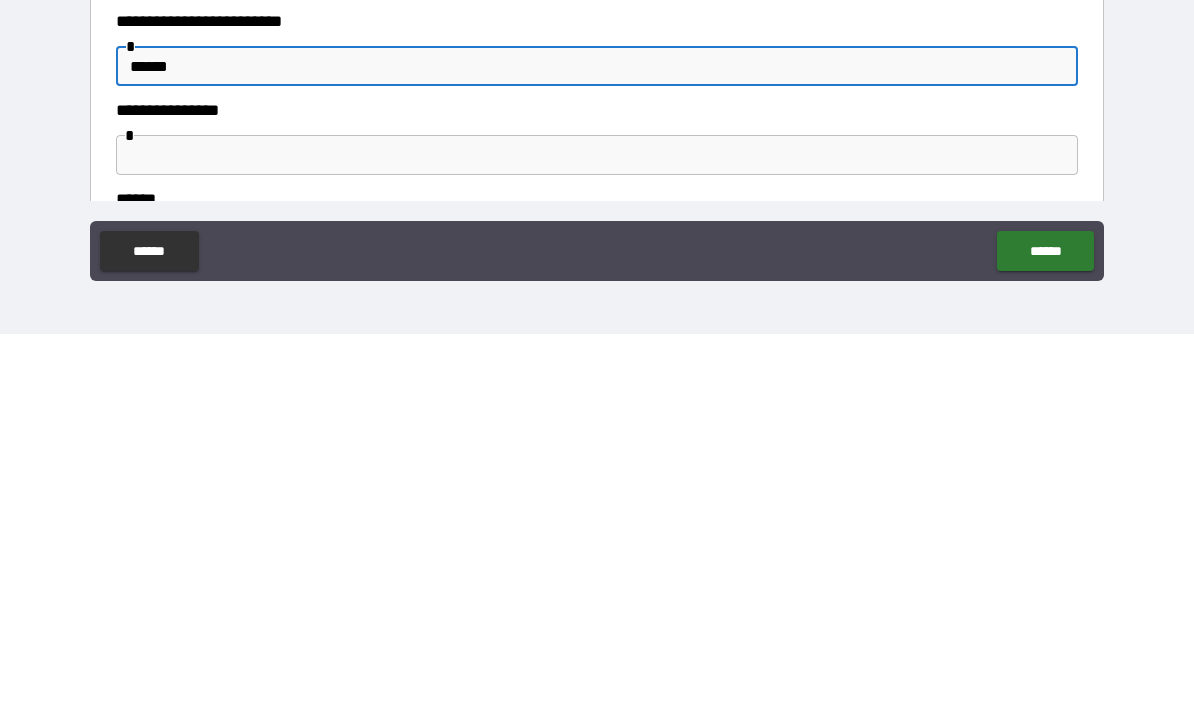 scroll, scrollTop: 173, scrollLeft: 0, axis: vertical 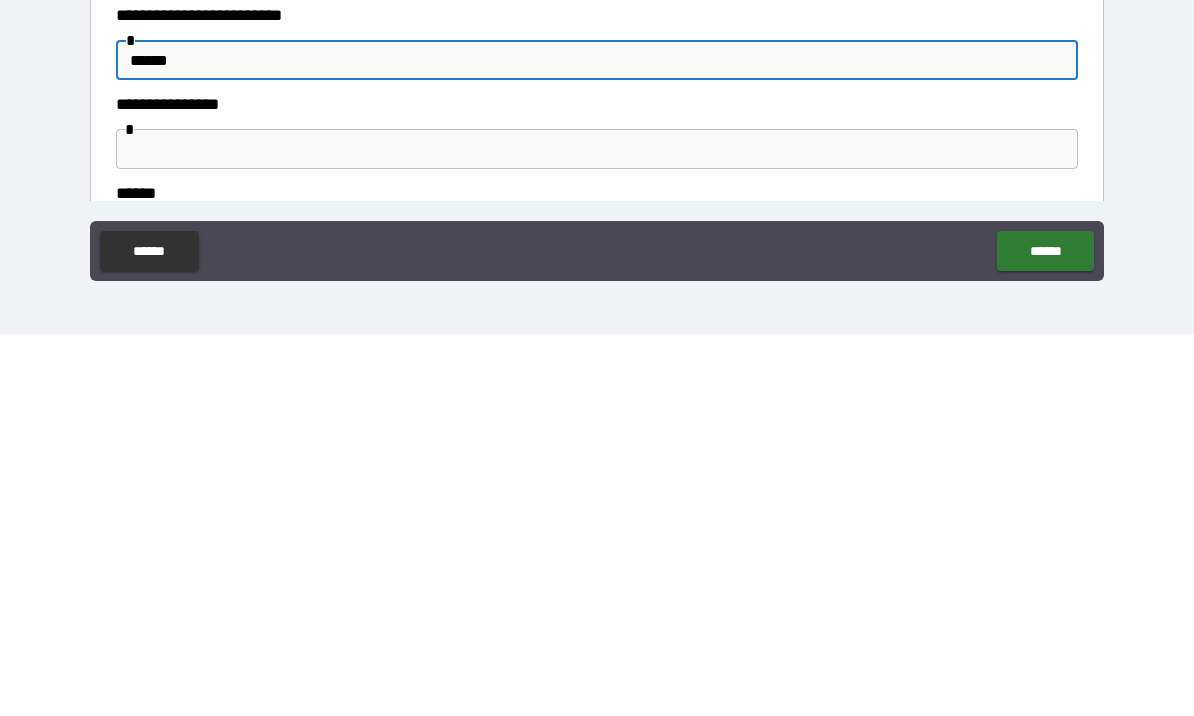 type on "******" 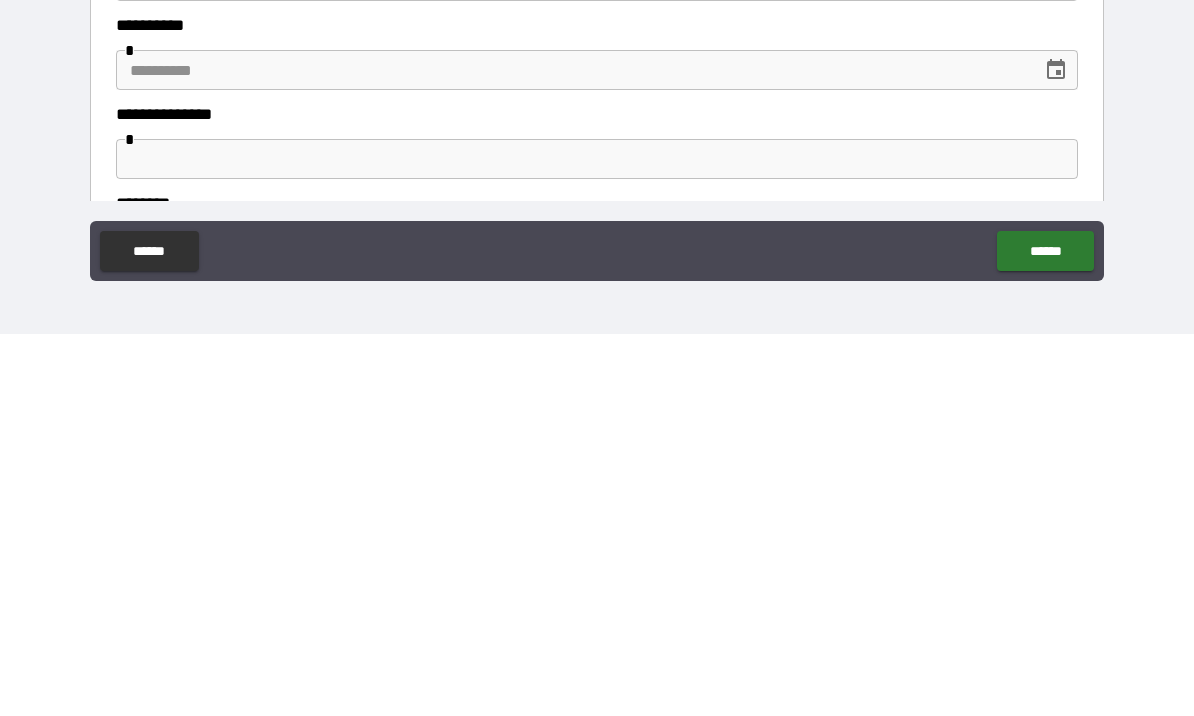 scroll, scrollTop: 440, scrollLeft: 0, axis: vertical 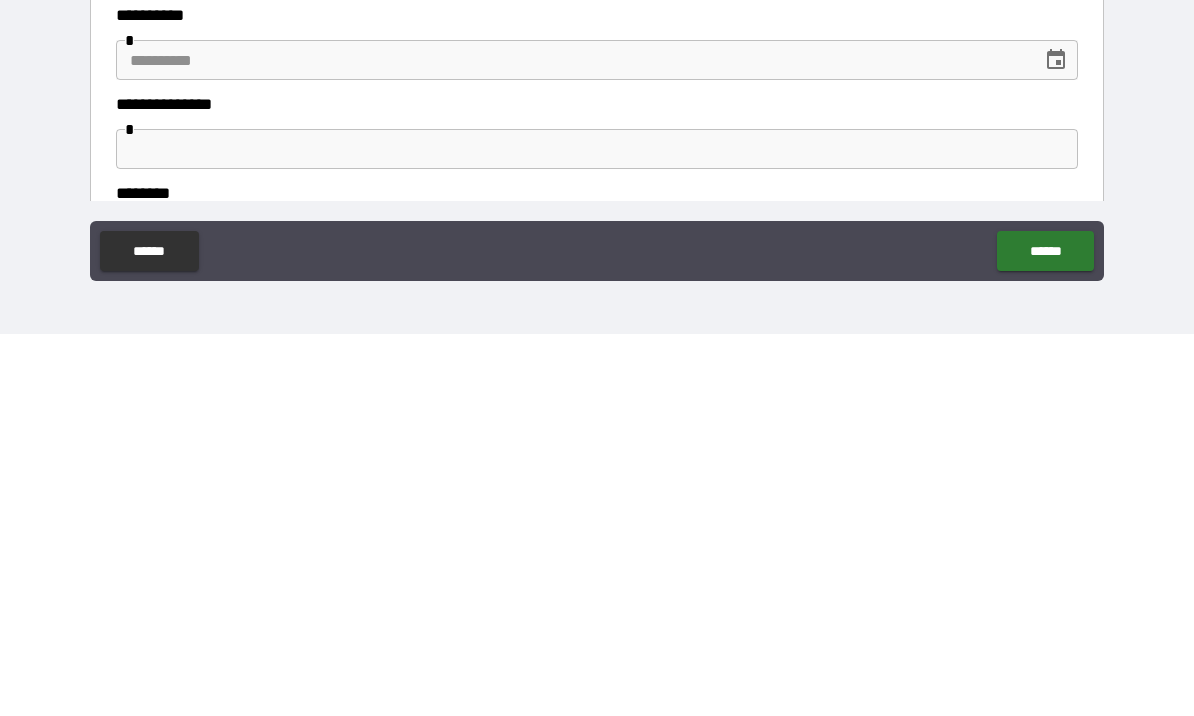type on "*******" 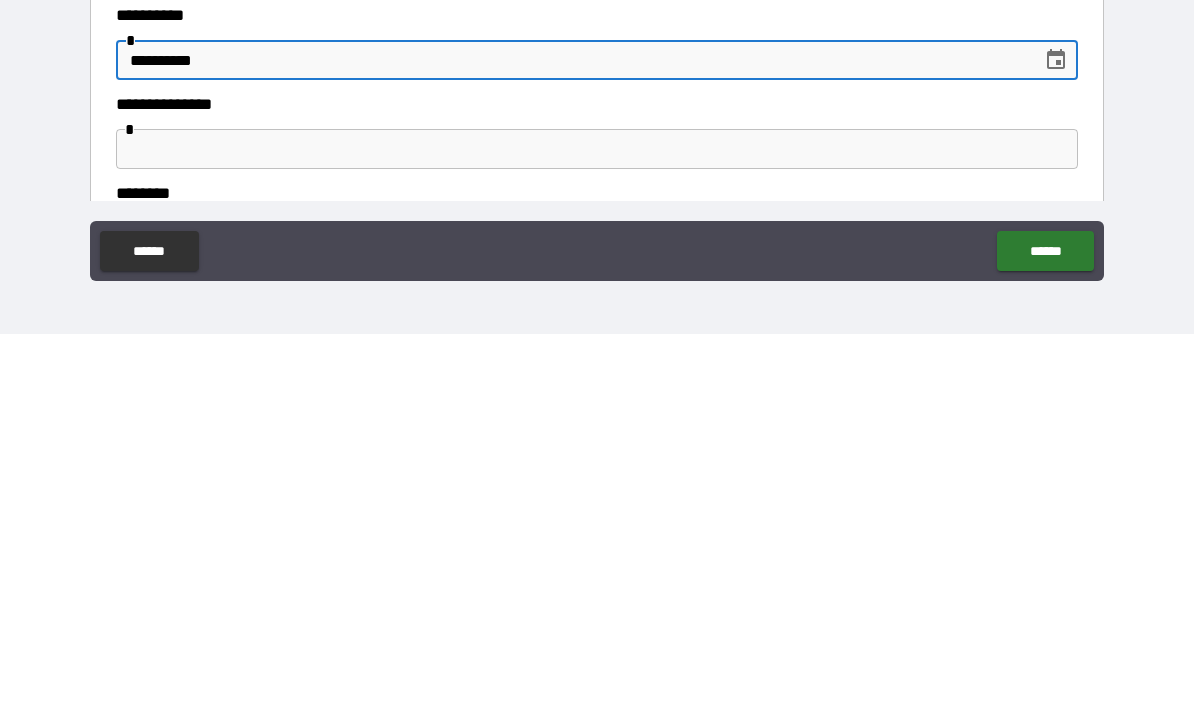type on "**********" 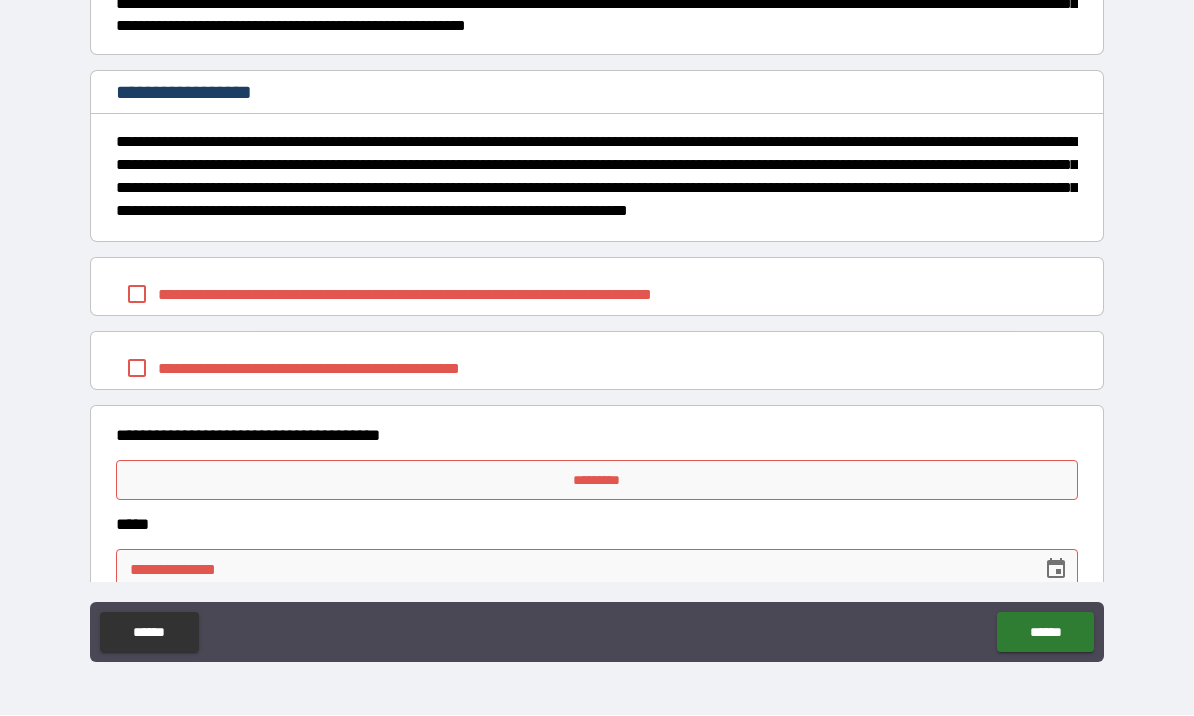 scroll, scrollTop: 1440, scrollLeft: 0, axis: vertical 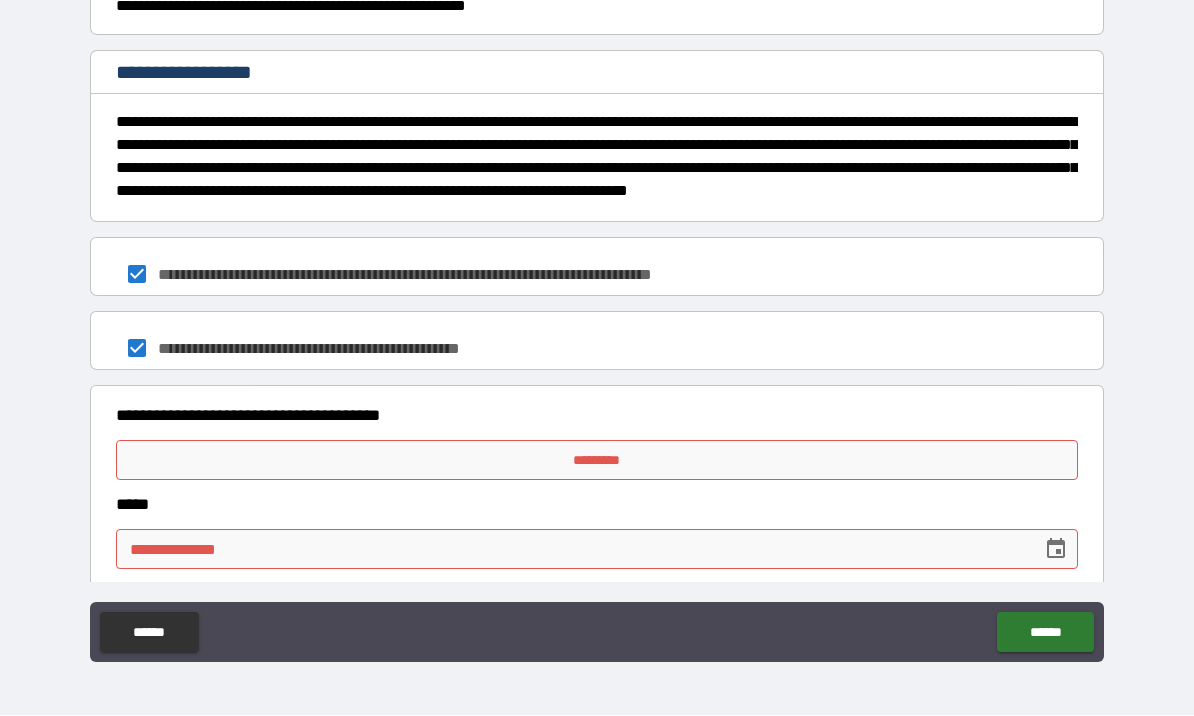 click on "*********" at bounding box center [597, 461] 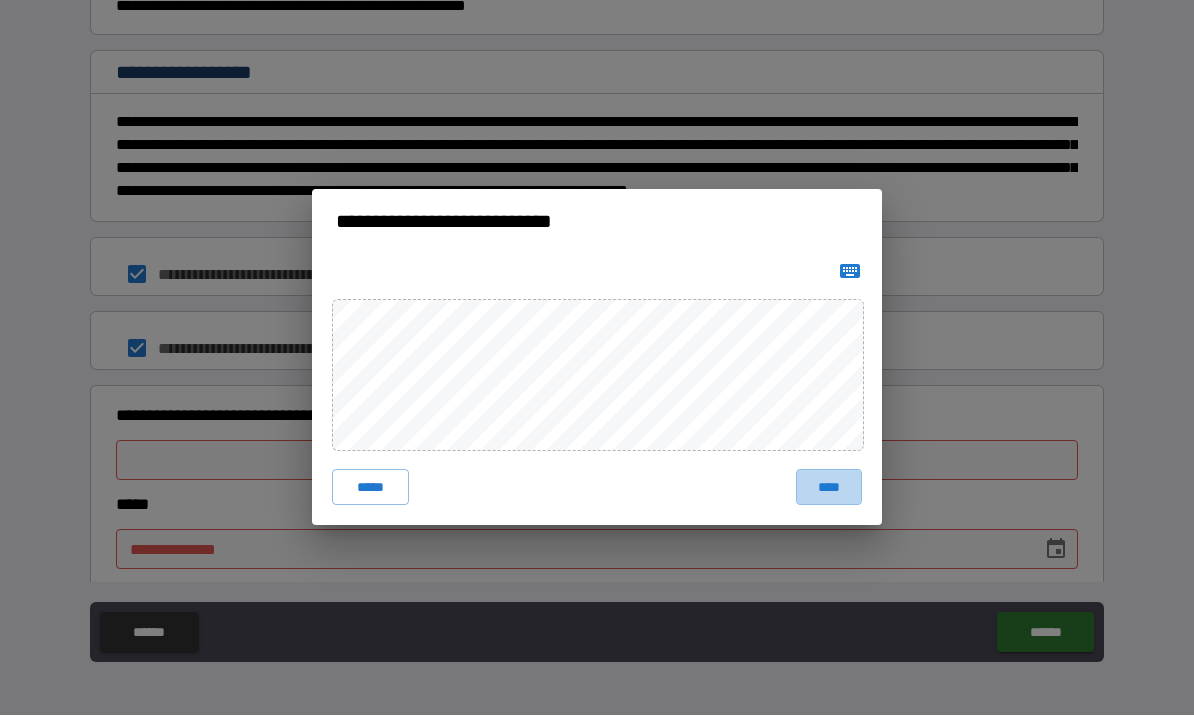 click on "****" at bounding box center (829, 488) 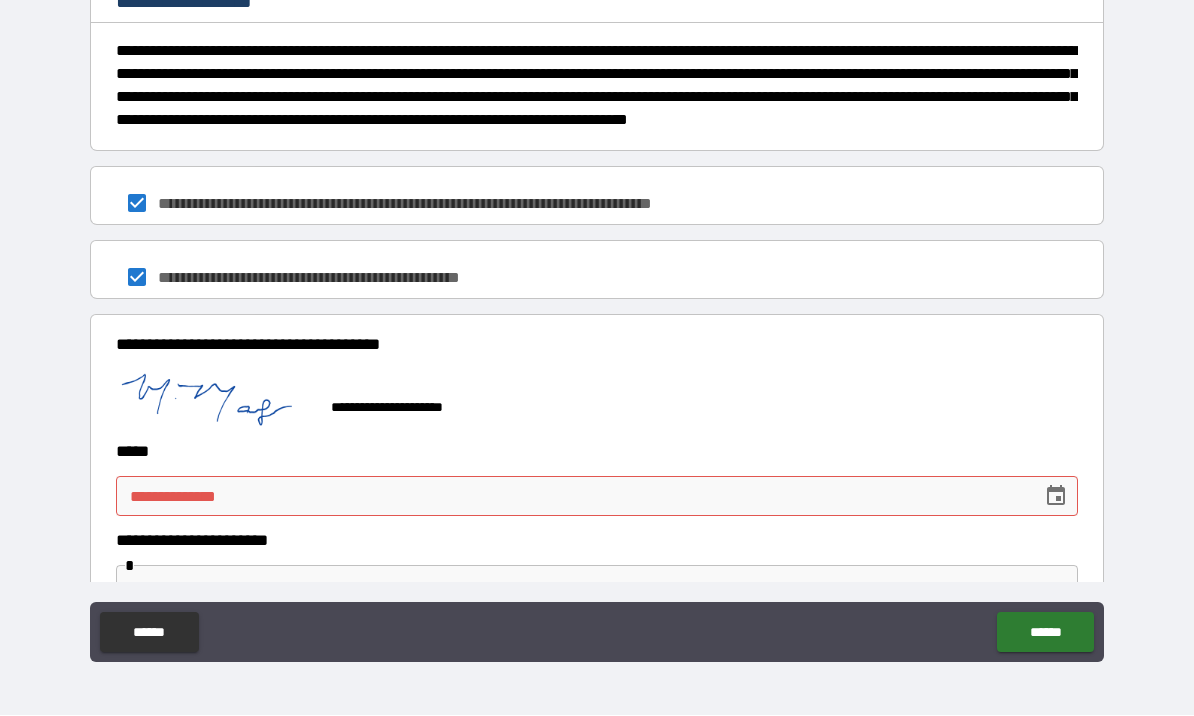scroll, scrollTop: 1520, scrollLeft: 0, axis: vertical 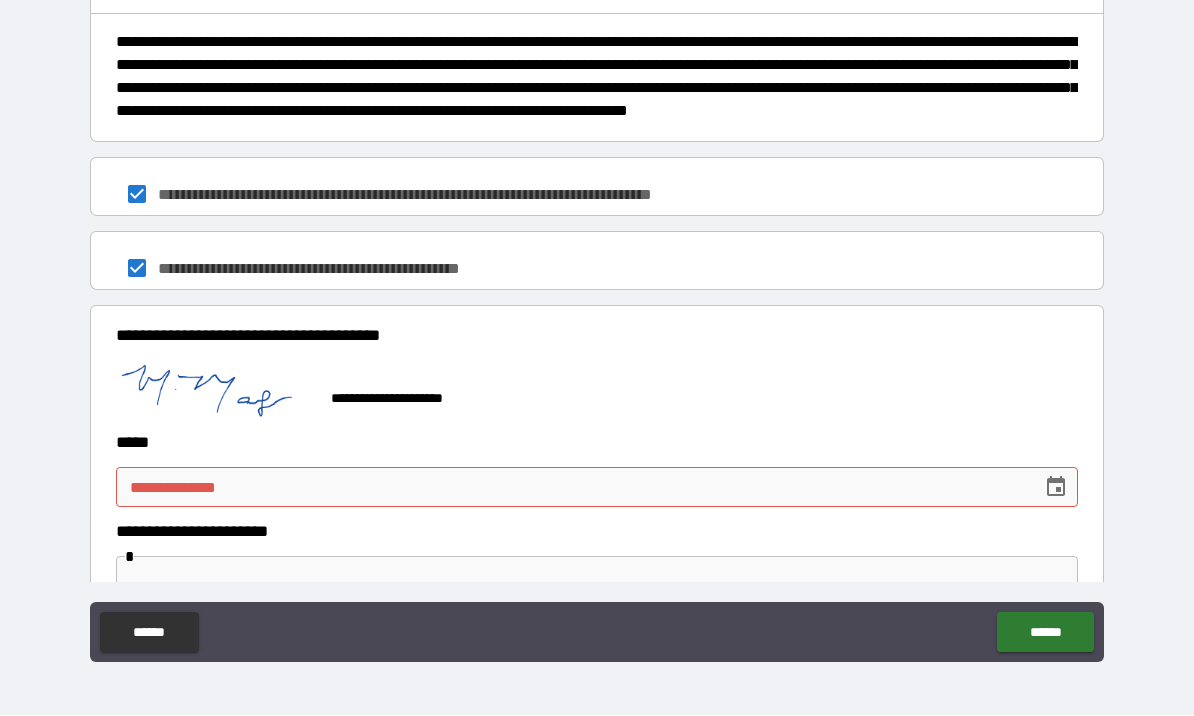 click on "**********" at bounding box center (597, 488) 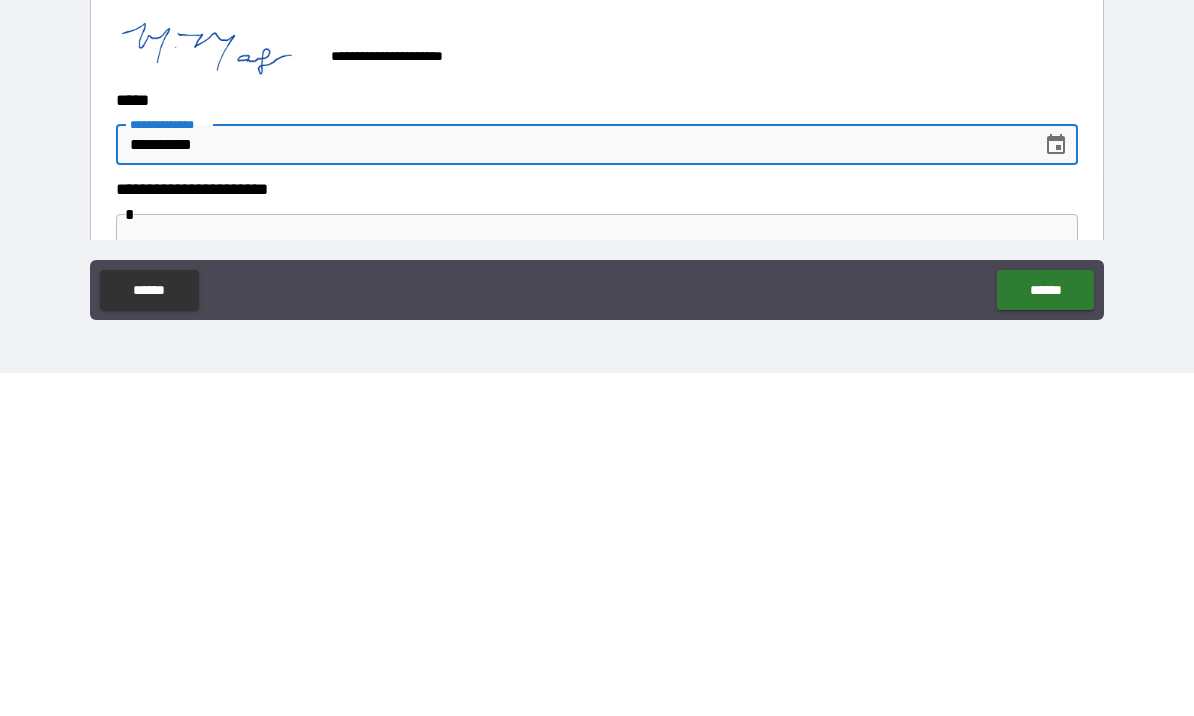 type on "**********" 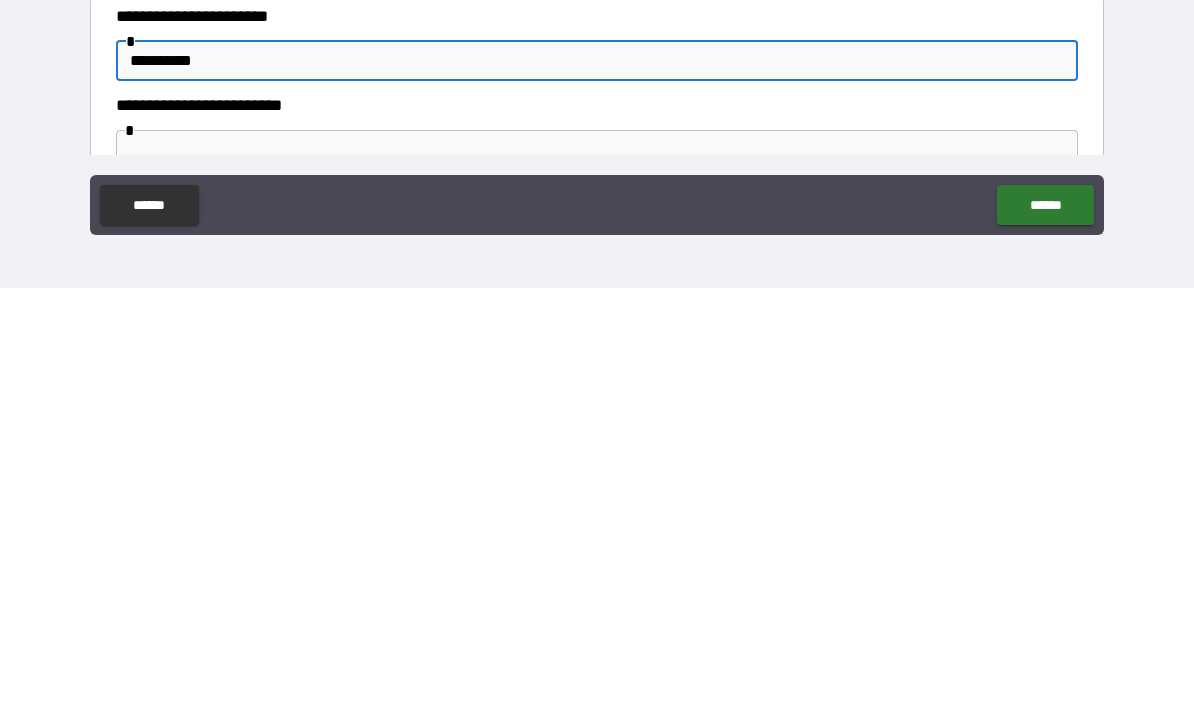 scroll, scrollTop: 1621, scrollLeft: 0, axis: vertical 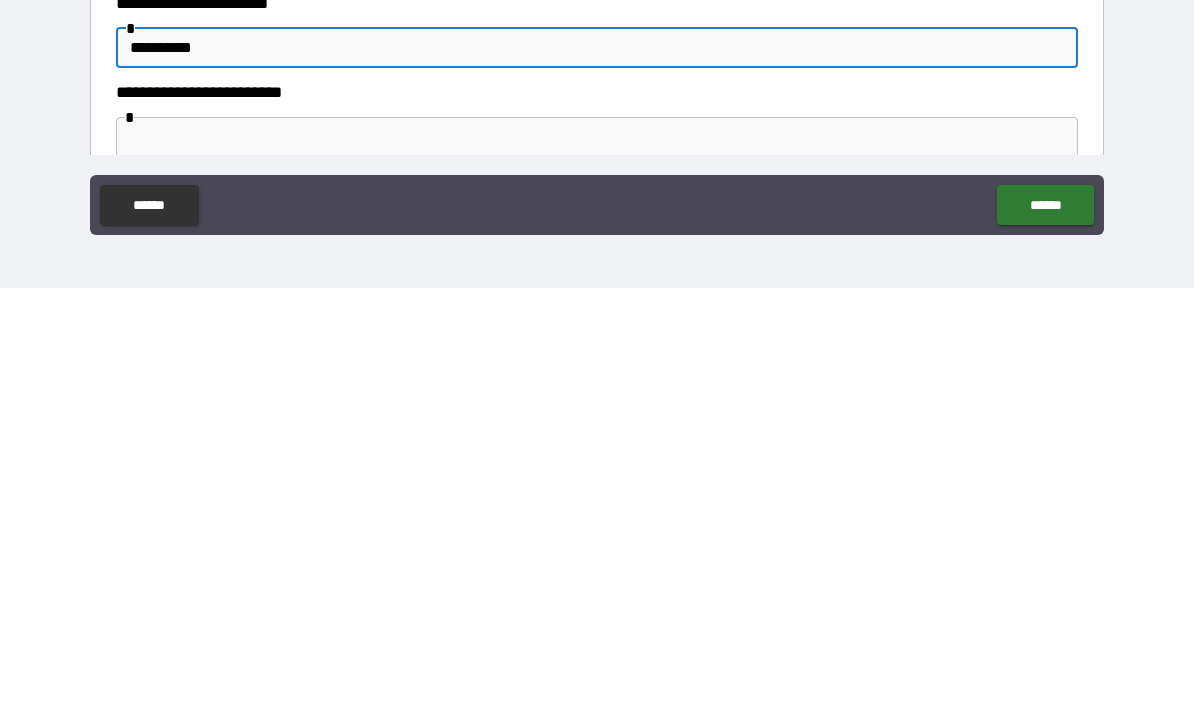 type on "**********" 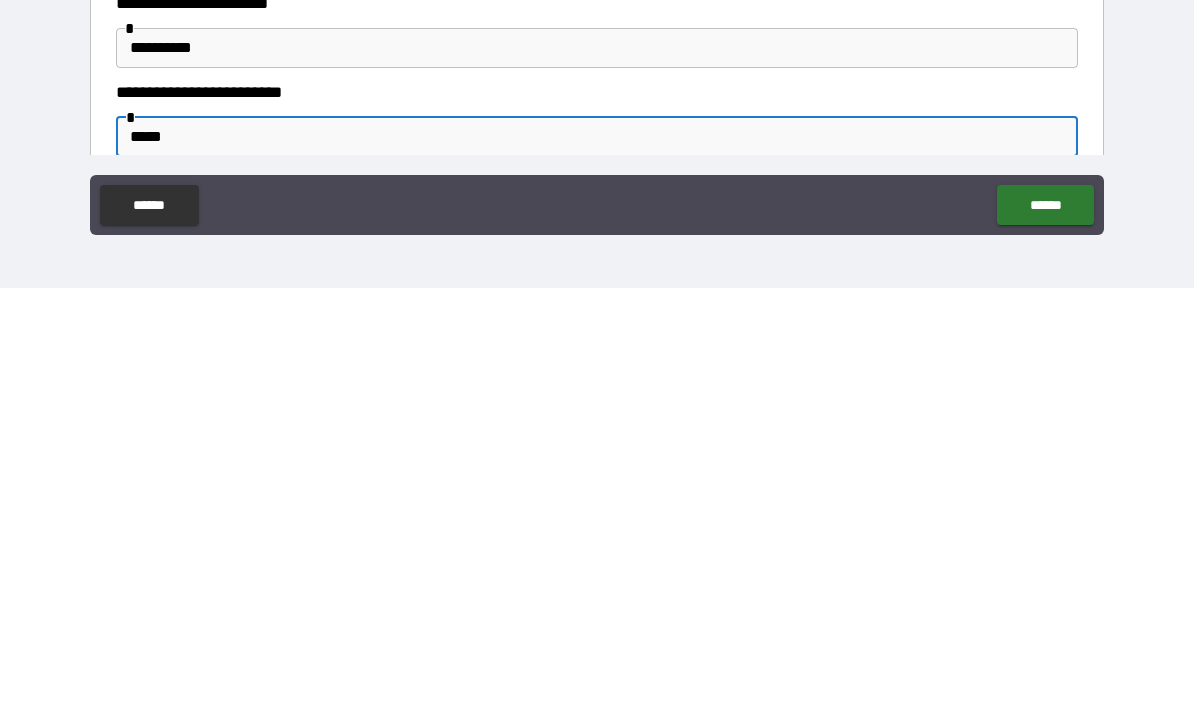 type on "******" 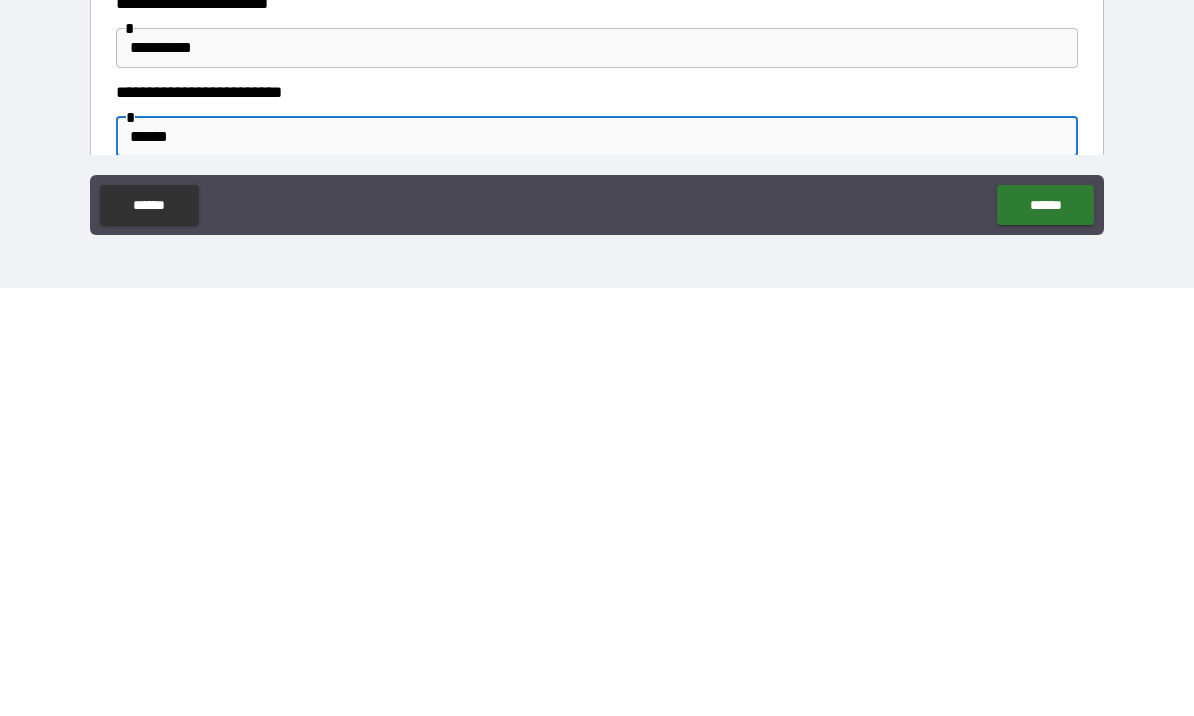 click on "******" at bounding box center (1045, 633) 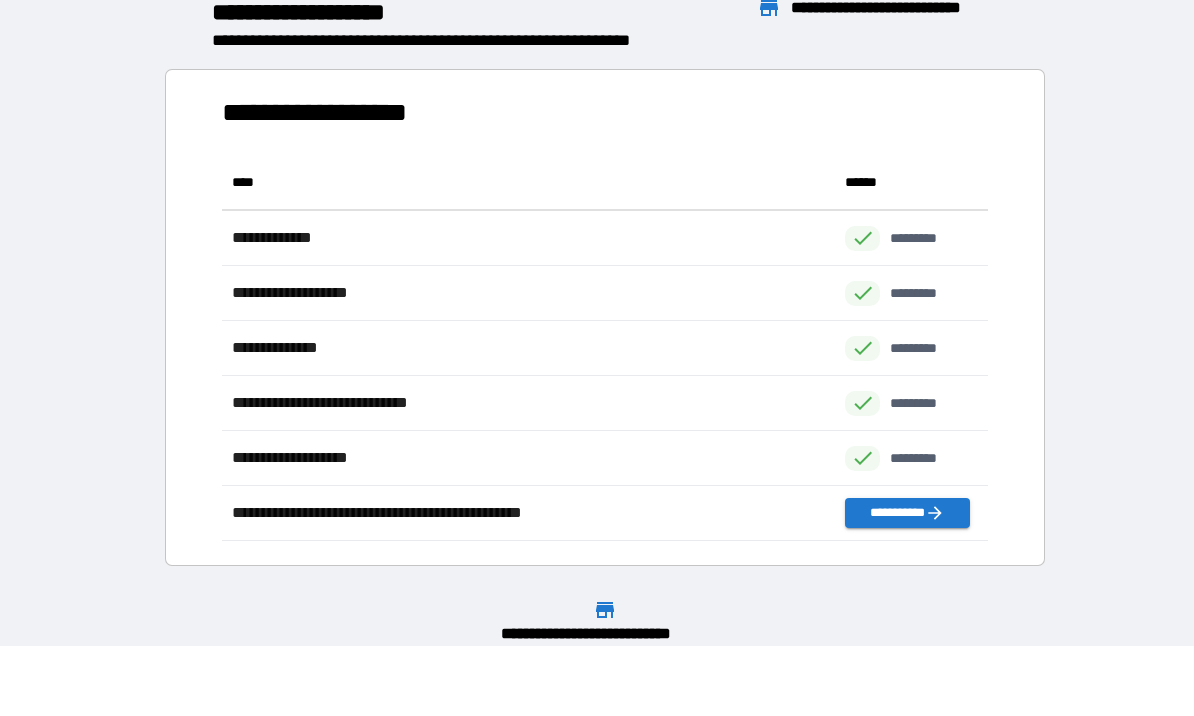 scroll, scrollTop: 386, scrollLeft: 765, axis: both 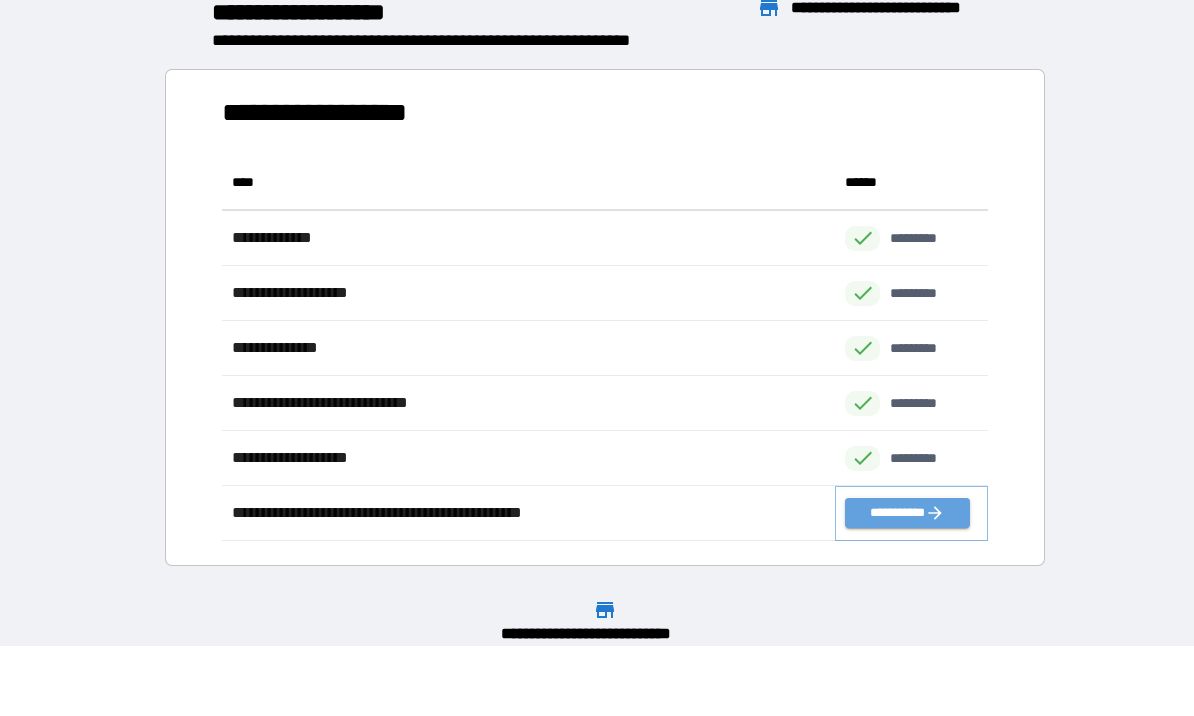 click on "**********" at bounding box center (907, 514) 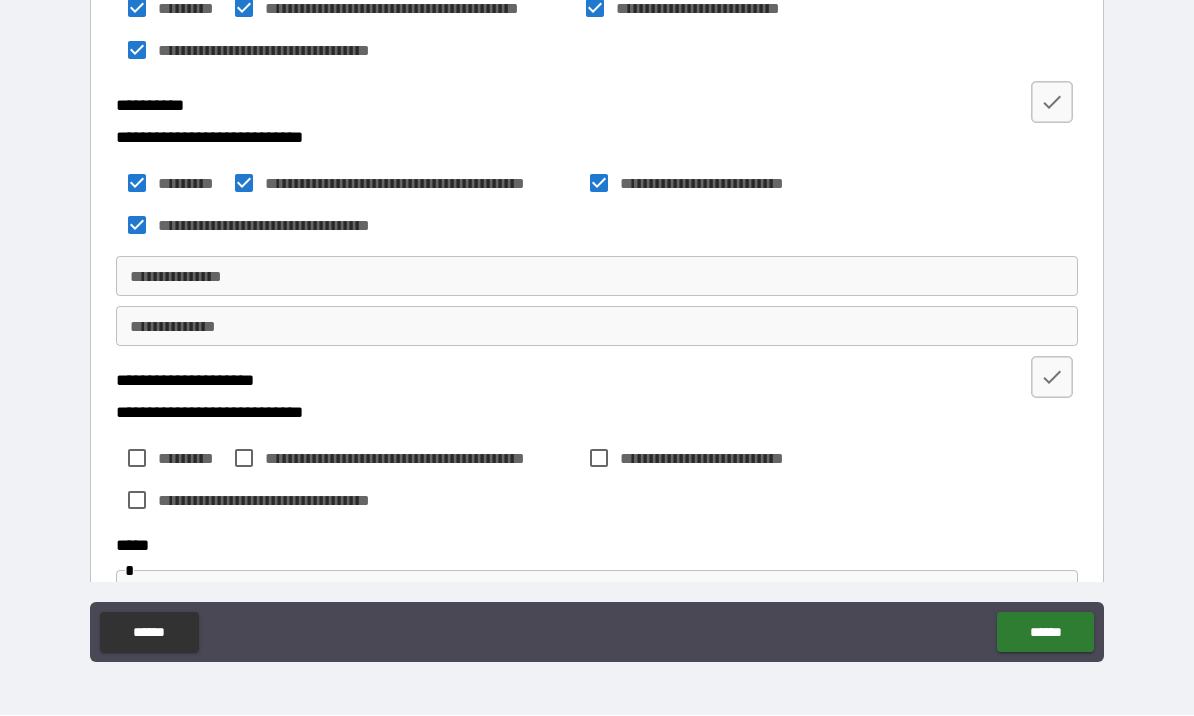 scroll, scrollTop: 534, scrollLeft: 0, axis: vertical 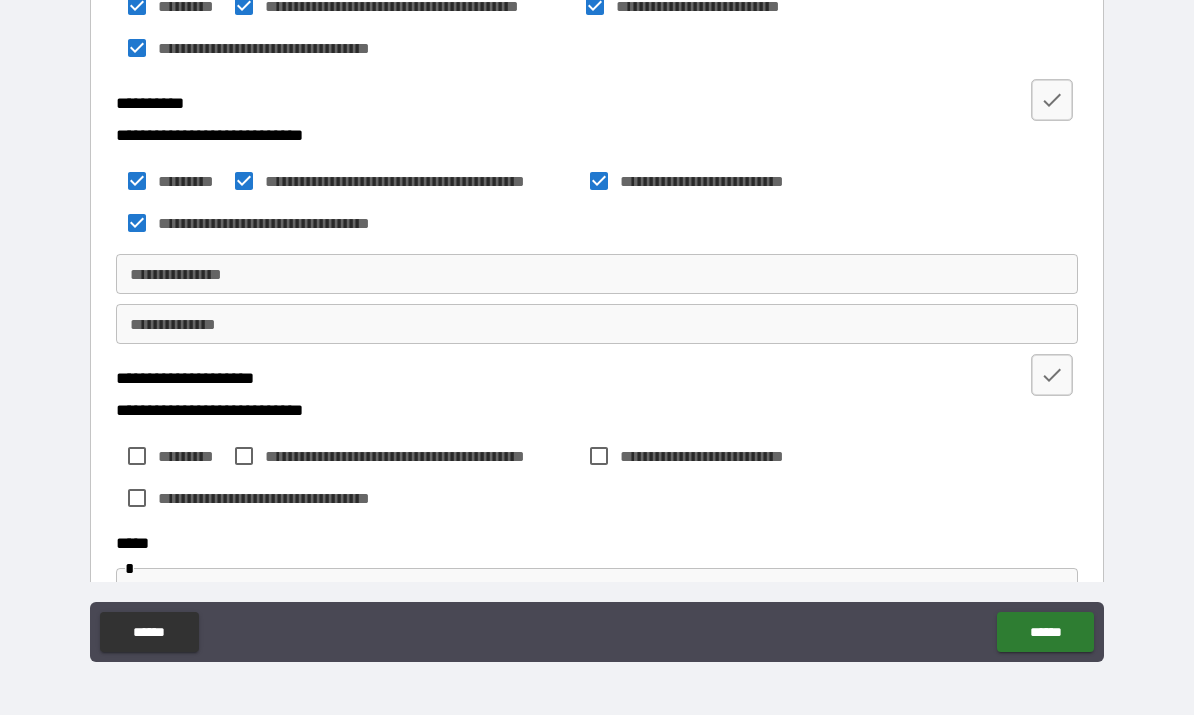 click on "**********" at bounding box center (597, 275) 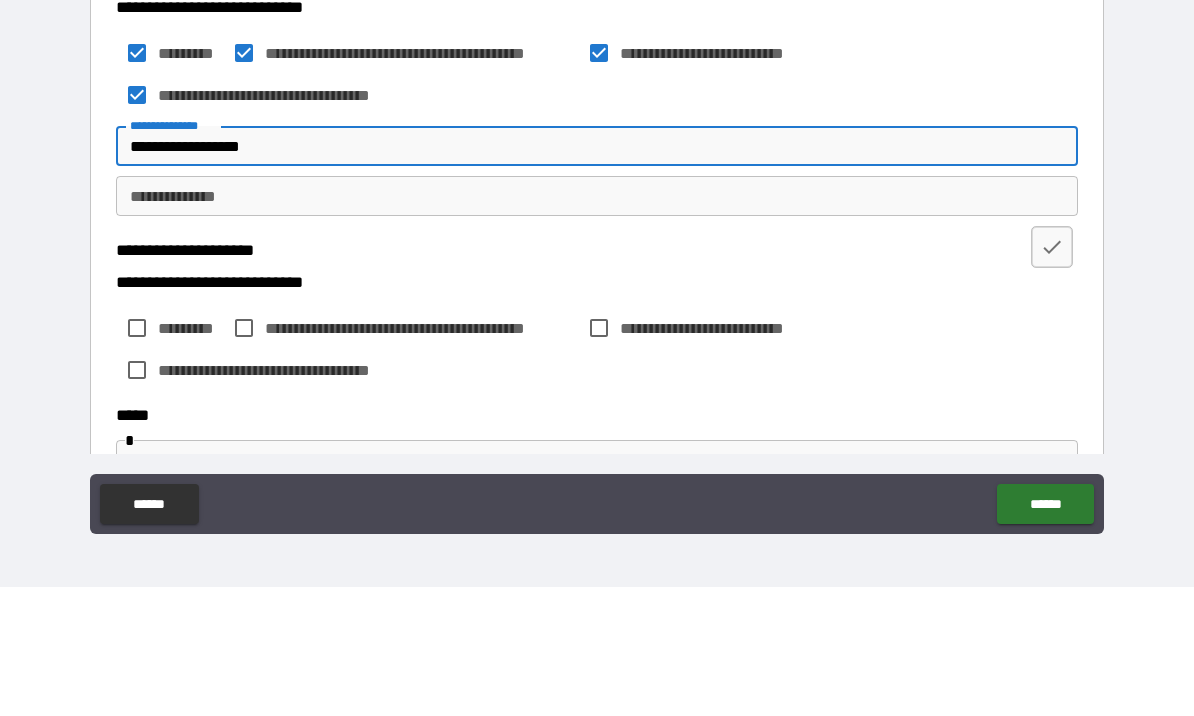 type on "**********" 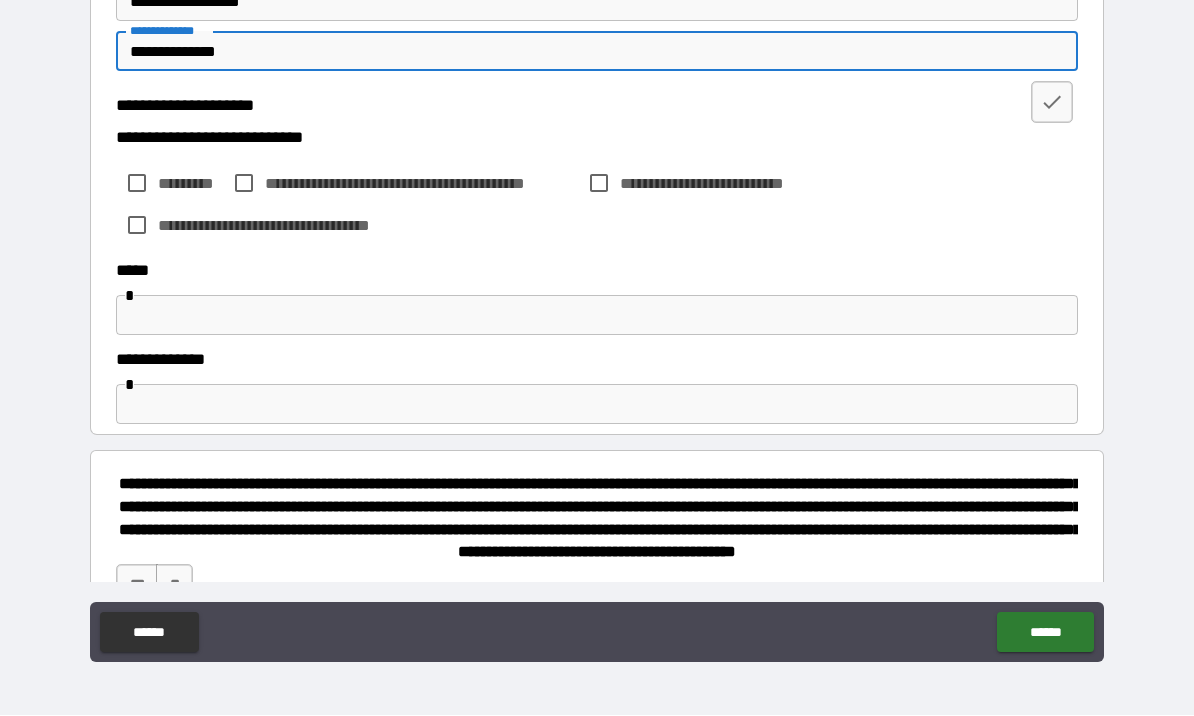 scroll, scrollTop: 809, scrollLeft: 0, axis: vertical 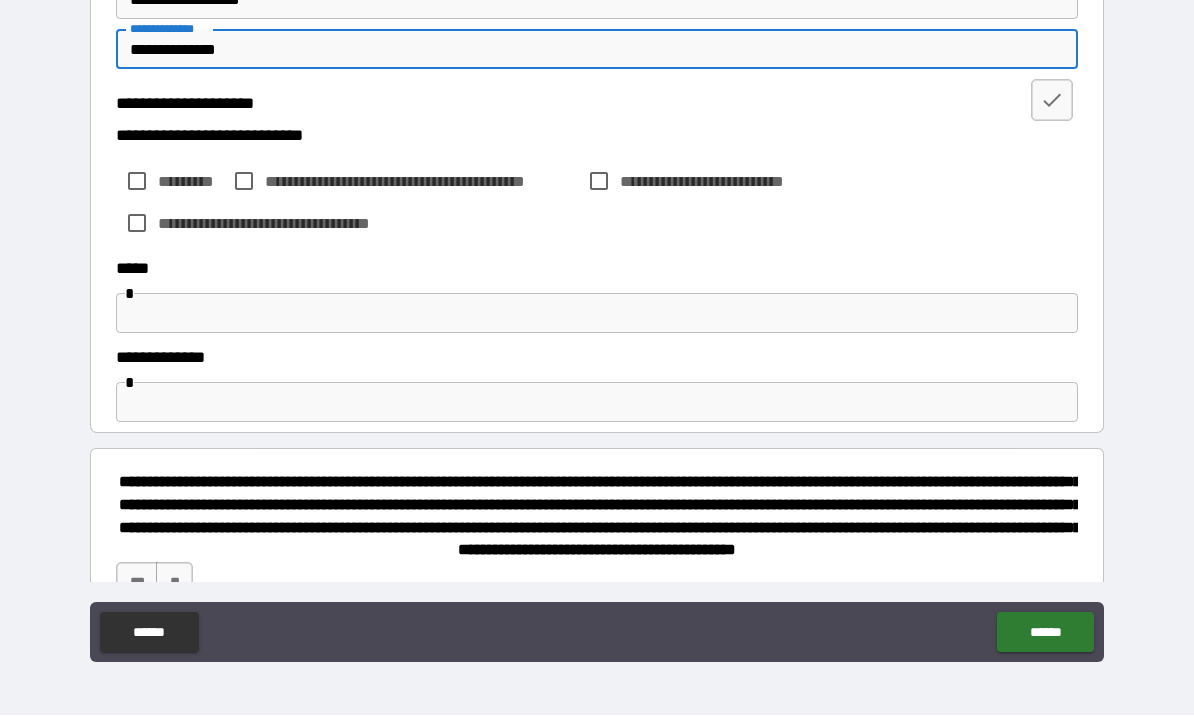 type on "**********" 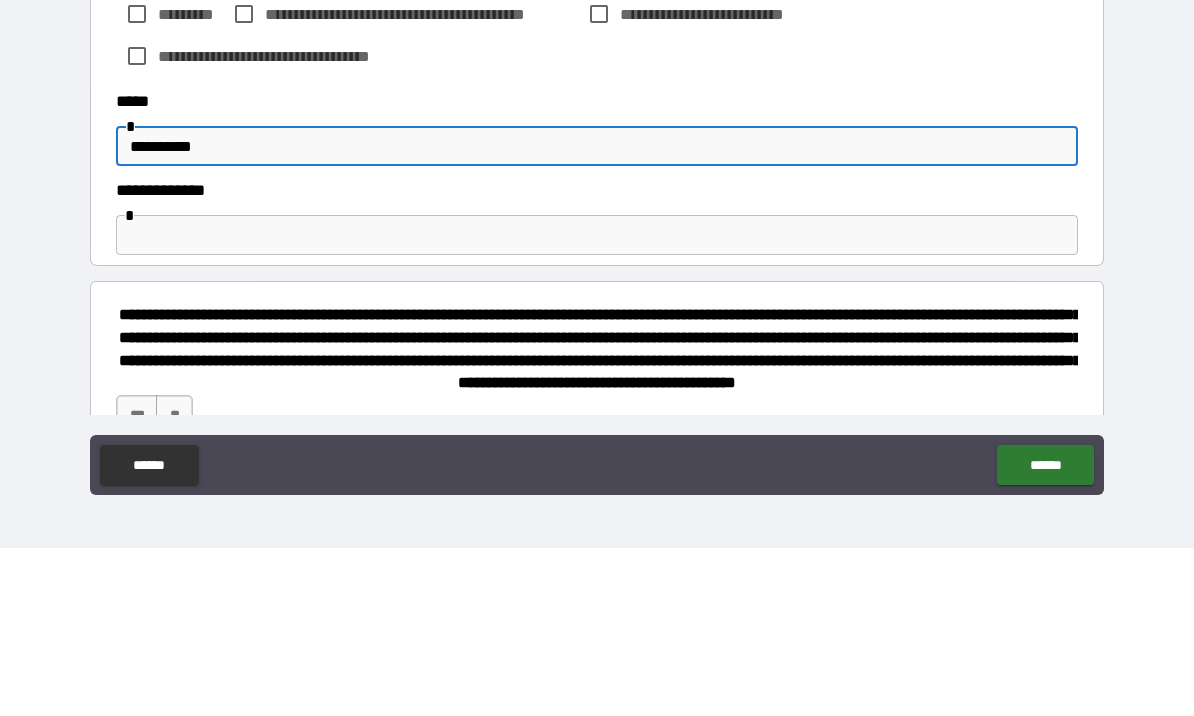 type on "**********" 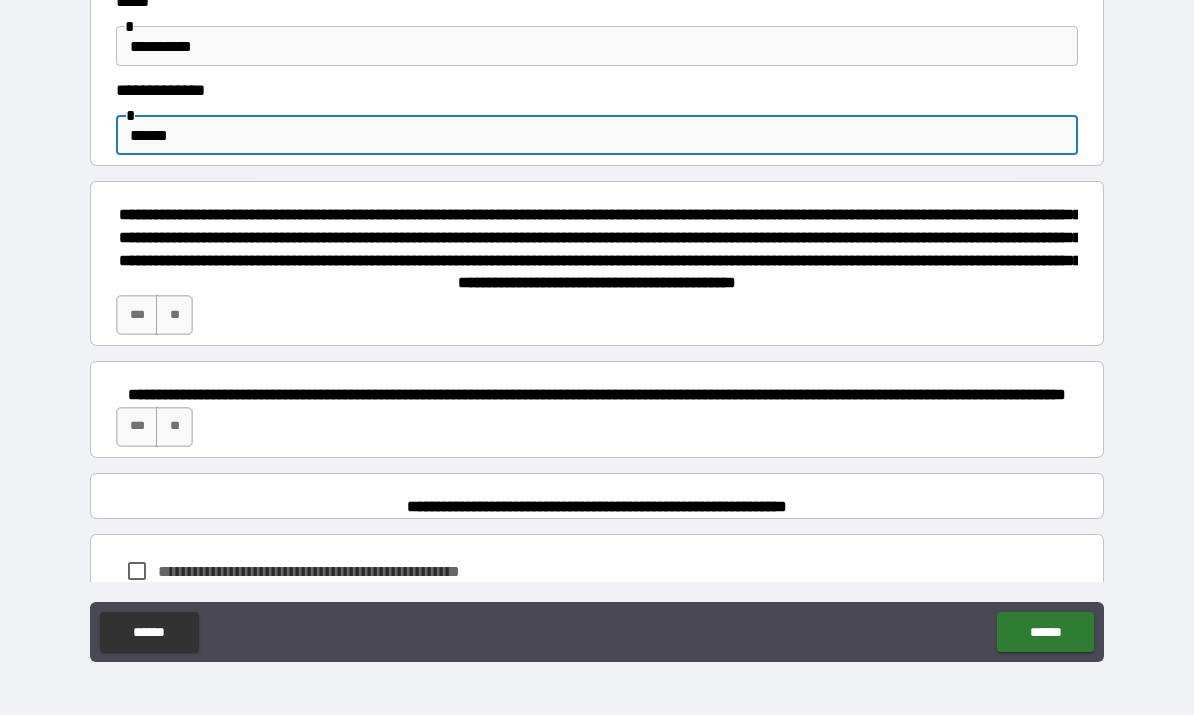 scroll, scrollTop: 1073, scrollLeft: 0, axis: vertical 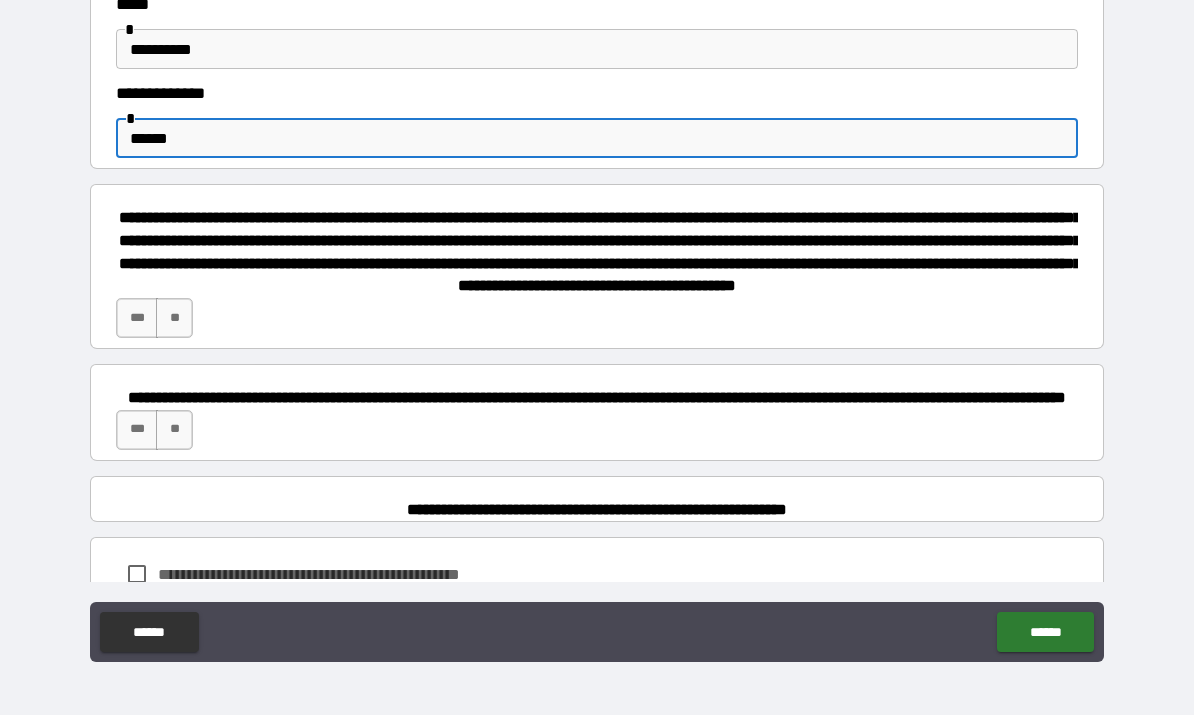 type on "******" 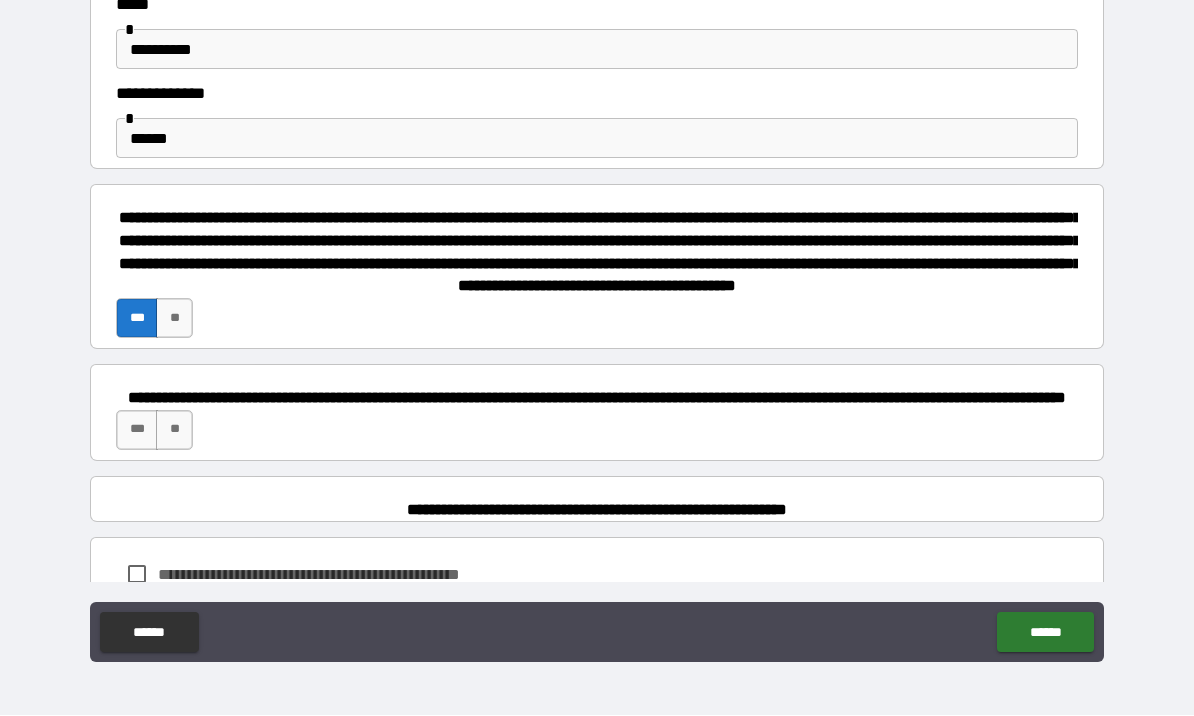 click on "***" at bounding box center [137, 431] 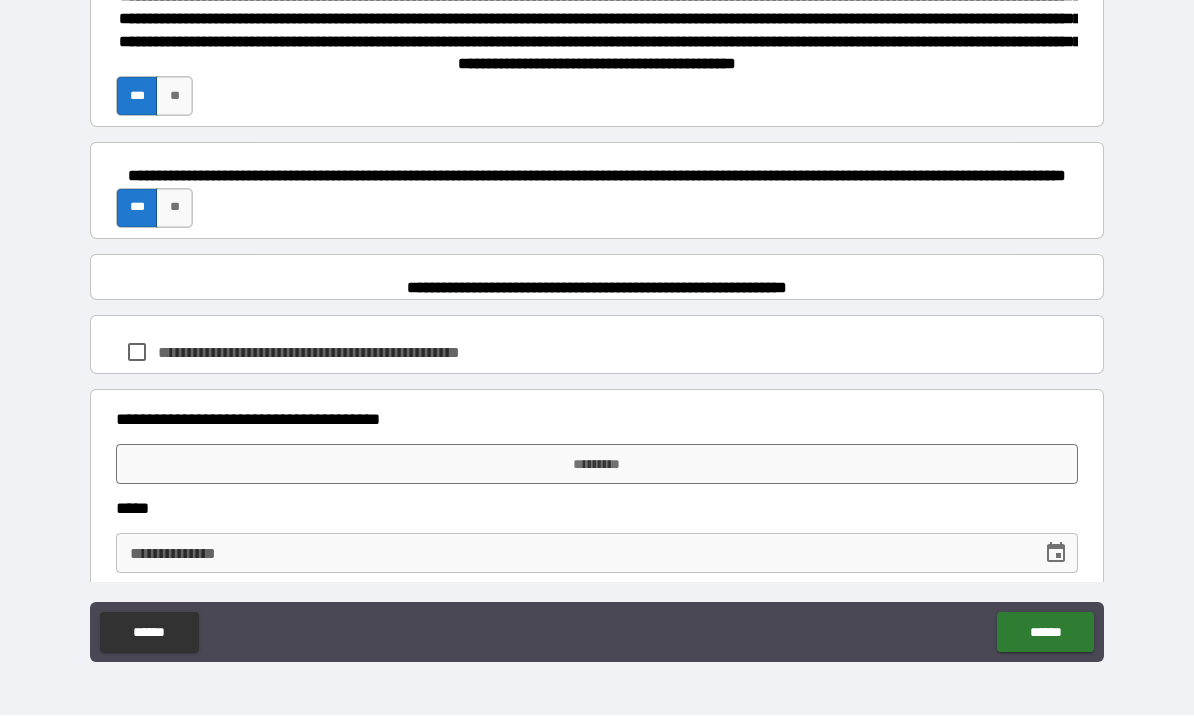 scroll, scrollTop: 1310, scrollLeft: 0, axis: vertical 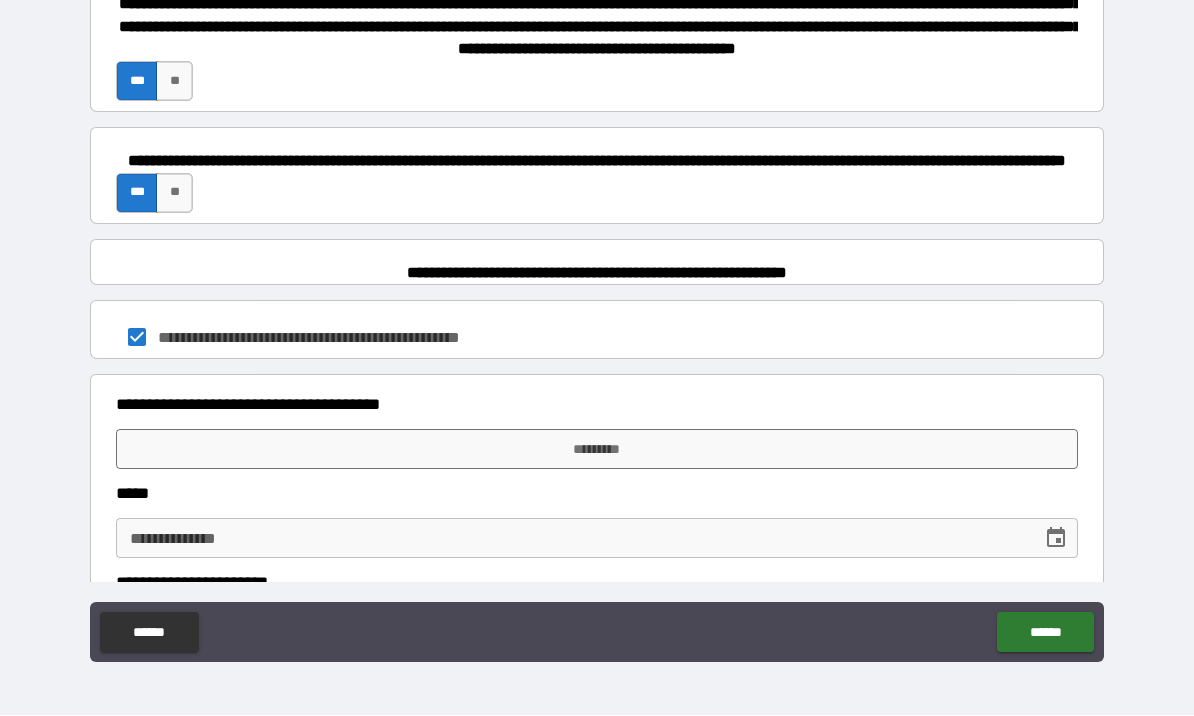 click on "*********" at bounding box center [597, 450] 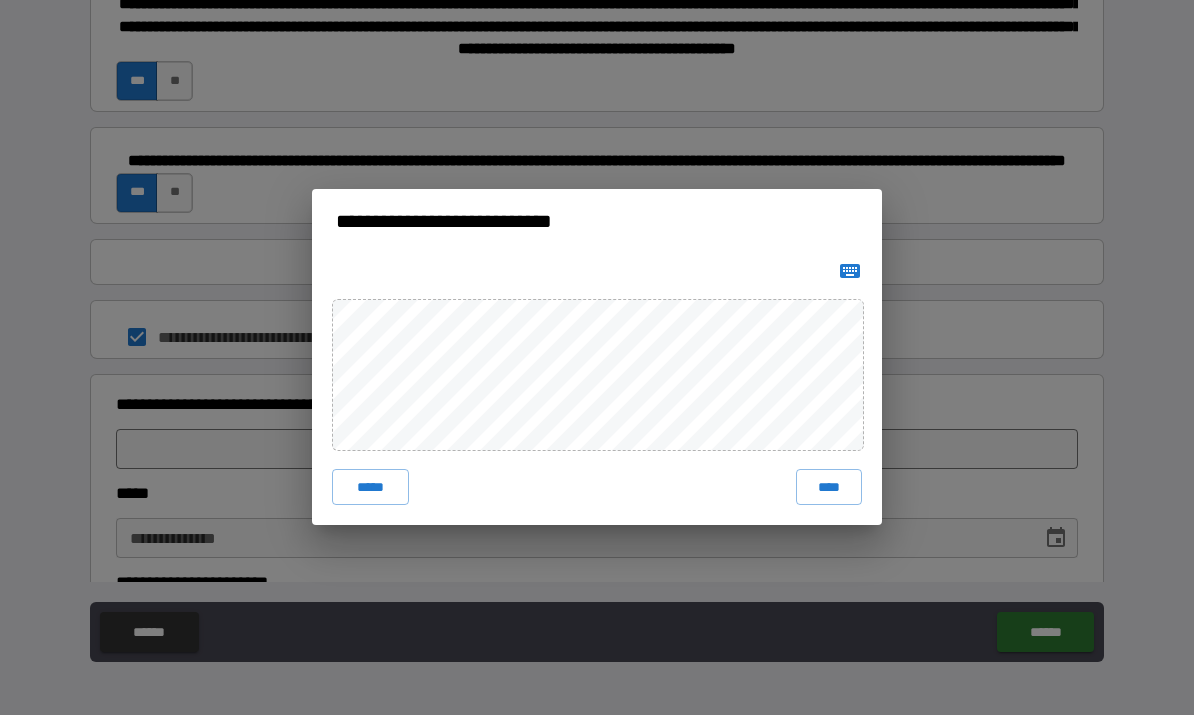 click on "****" at bounding box center [829, 488] 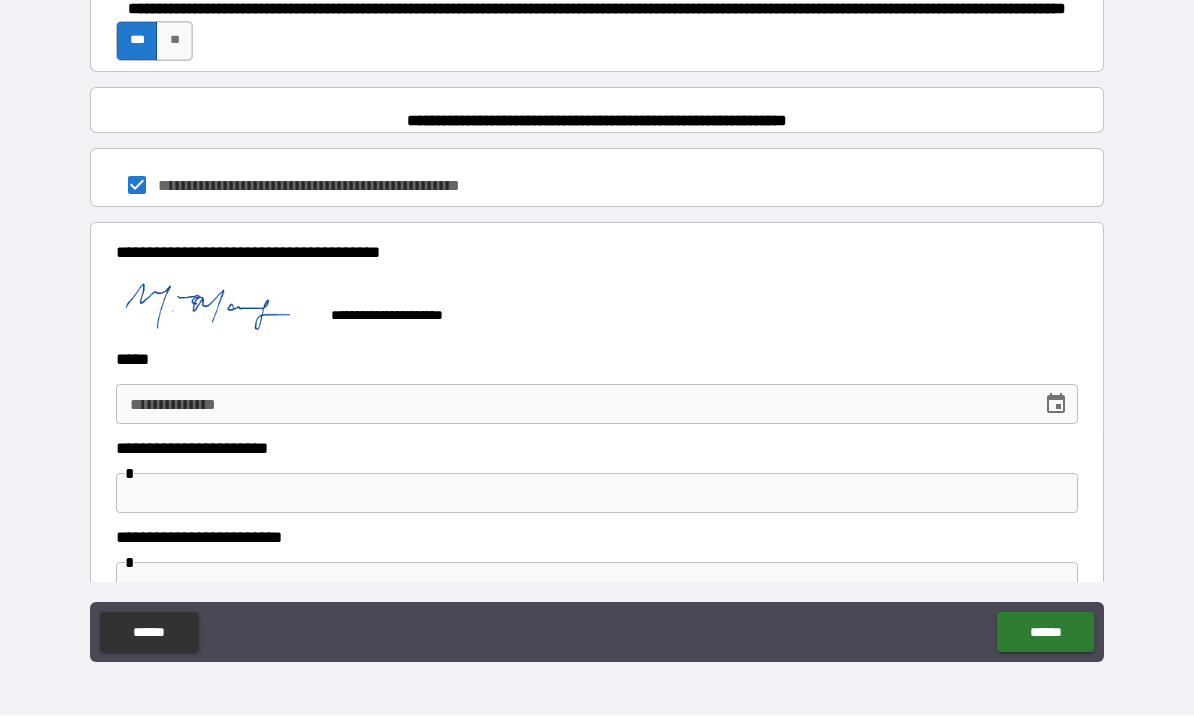 scroll, scrollTop: 1473, scrollLeft: 0, axis: vertical 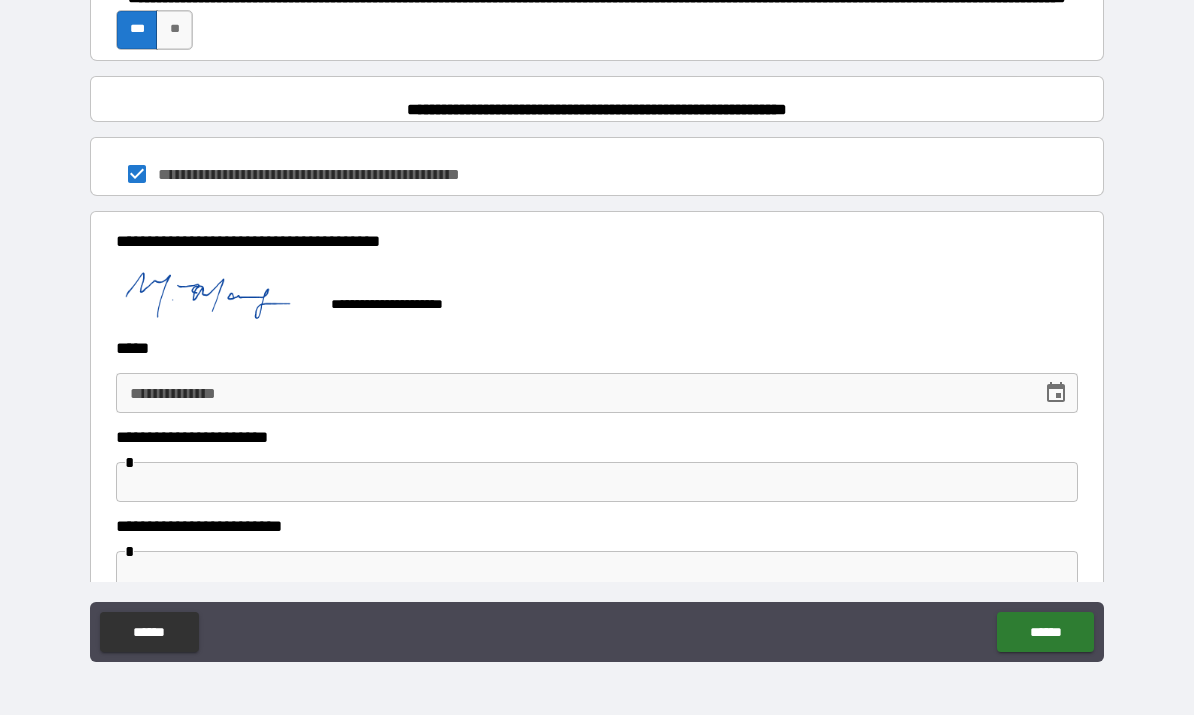 click on "**********" at bounding box center (597, 394) 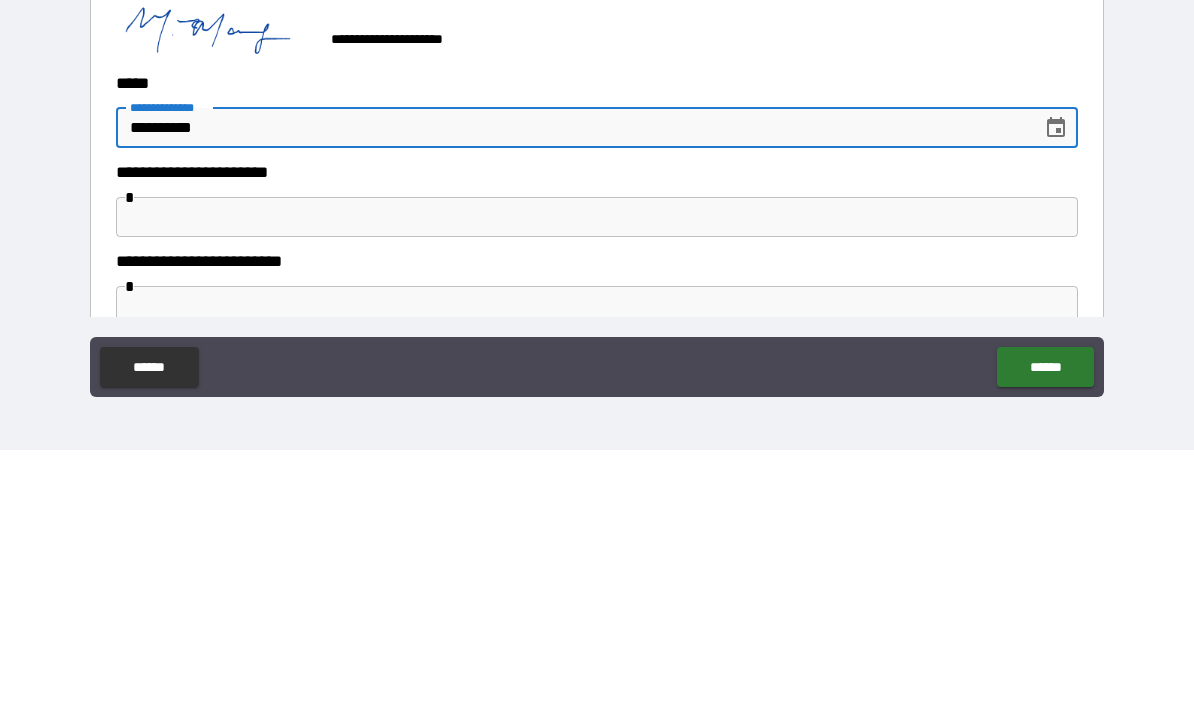 type on "**********" 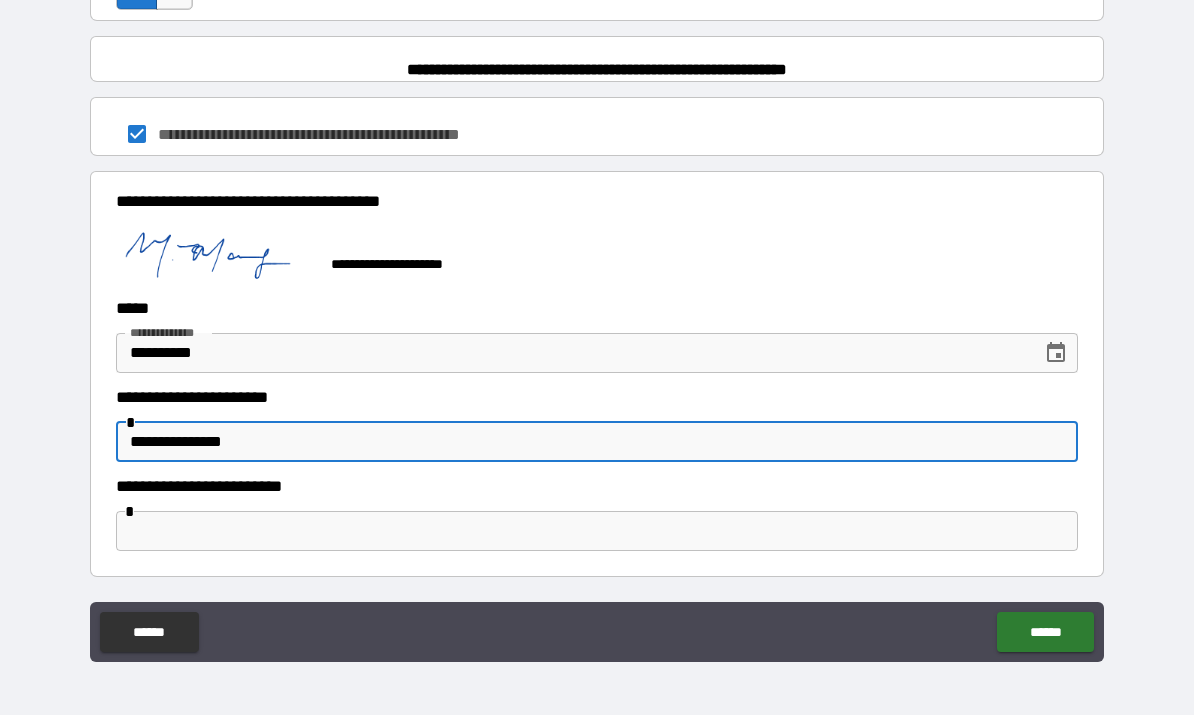 scroll, scrollTop: 1528, scrollLeft: 0, axis: vertical 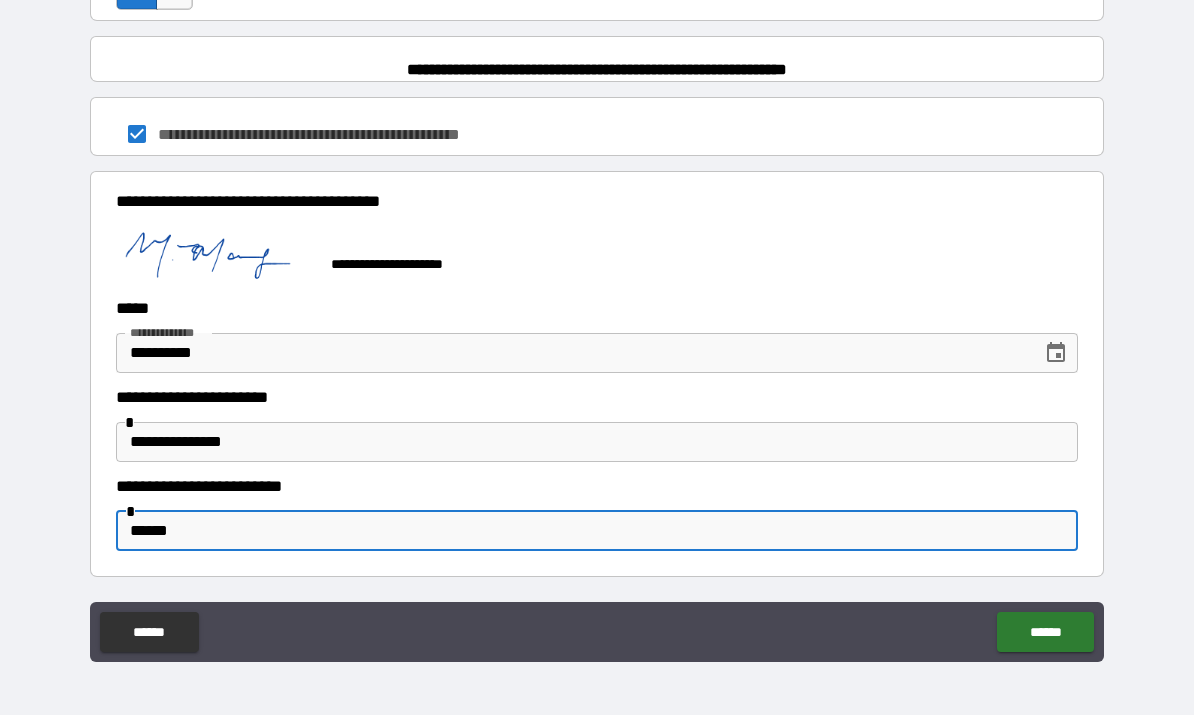 type on "******" 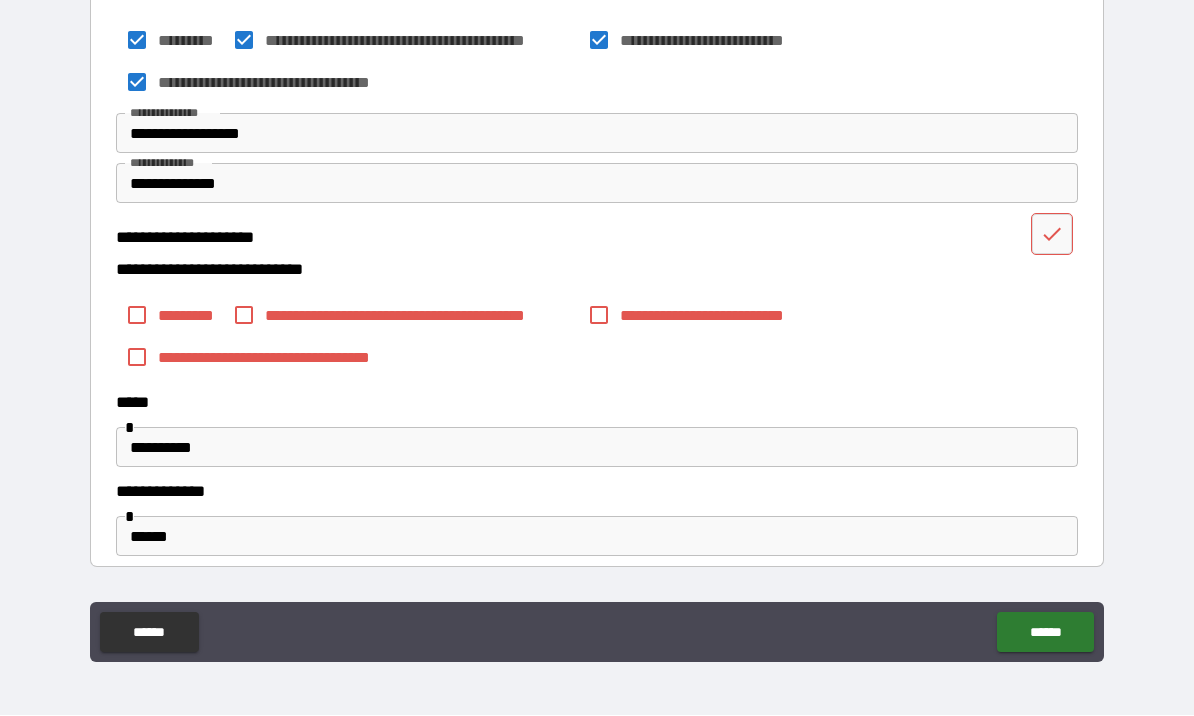 scroll, scrollTop: 679, scrollLeft: 0, axis: vertical 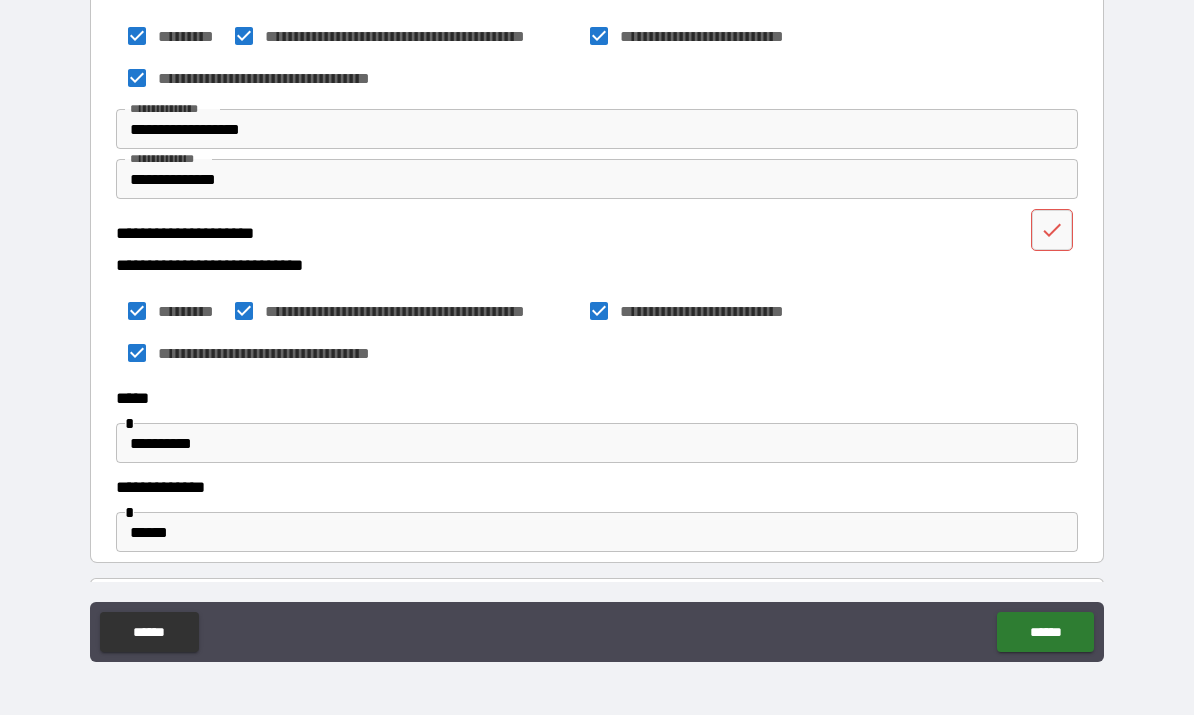 click on "******" at bounding box center (1045, 633) 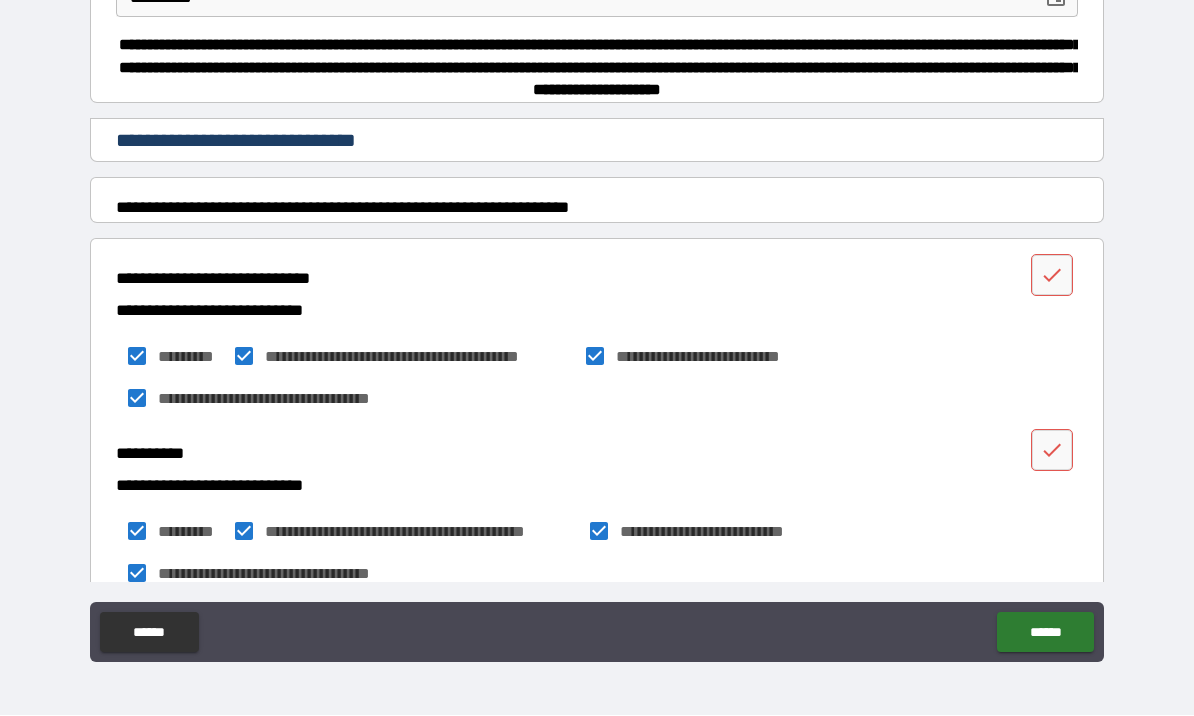 scroll, scrollTop: 182, scrollLeft: 0, axis: vertical 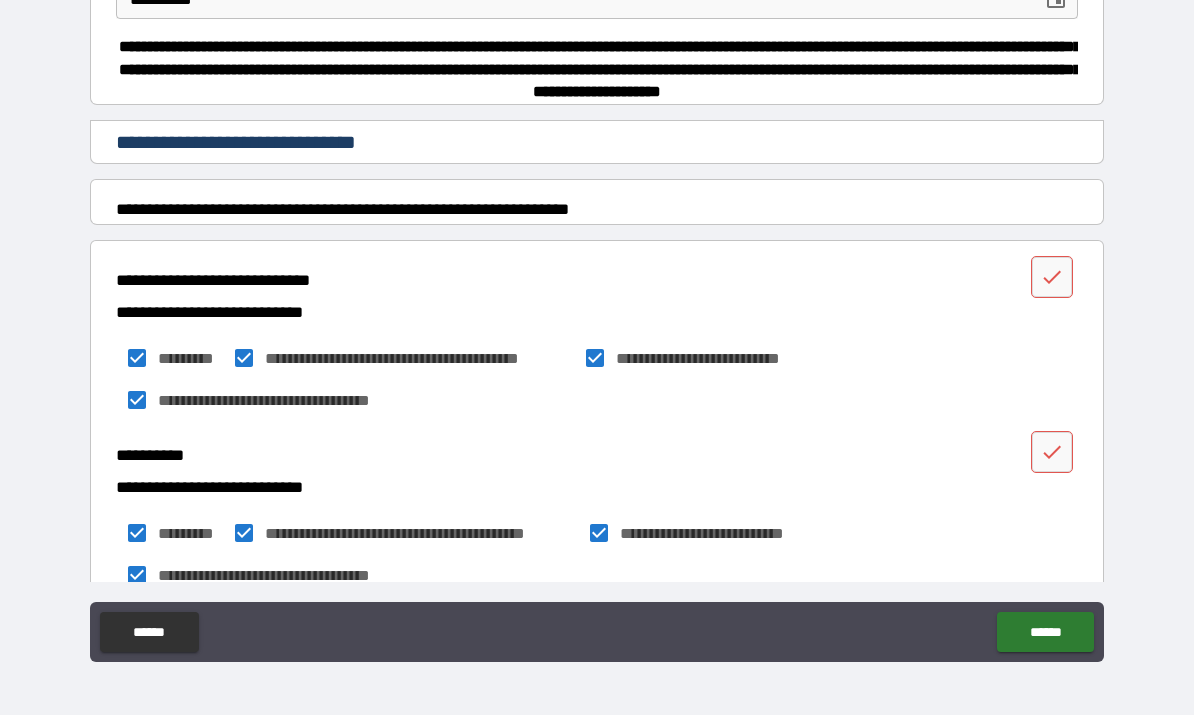 click 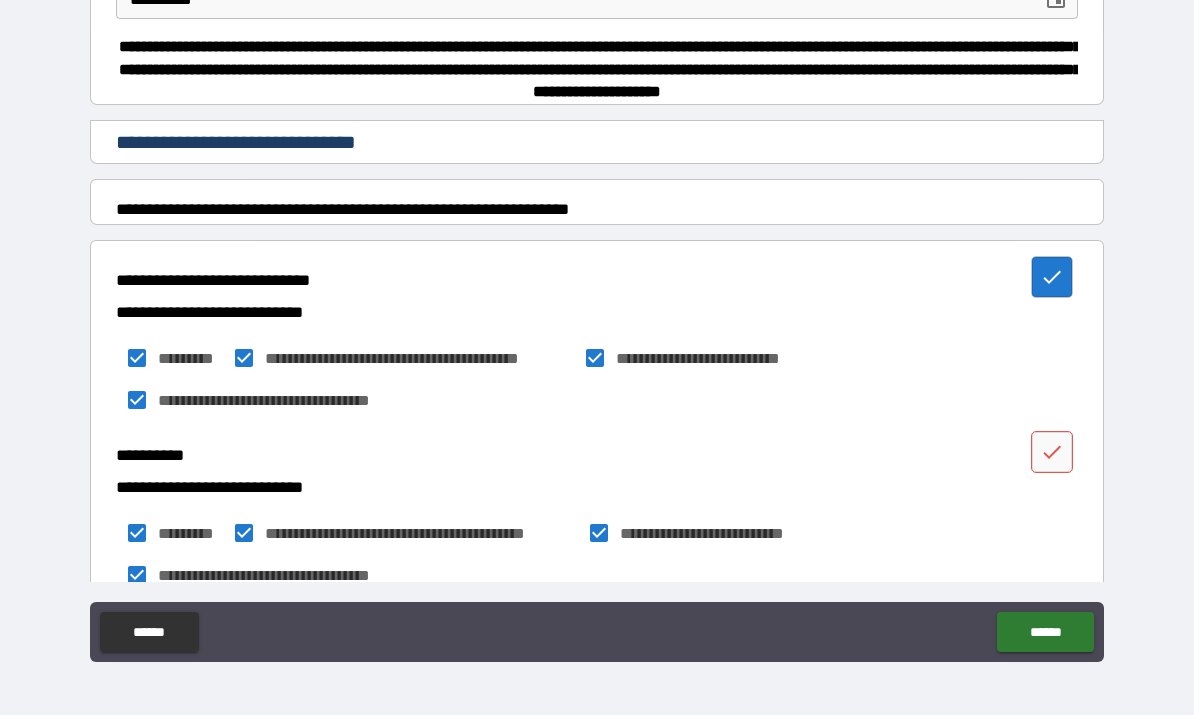click 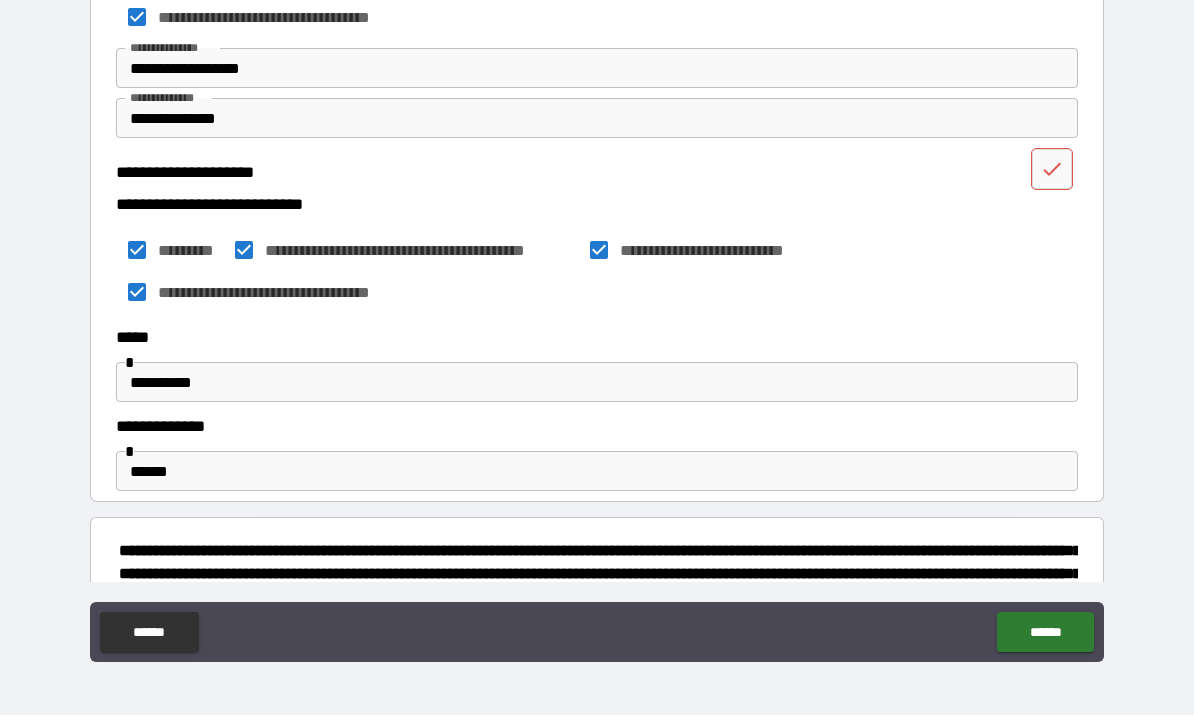 scroll, scrollTop: 744, scrollLeft: 0, axis: vertical 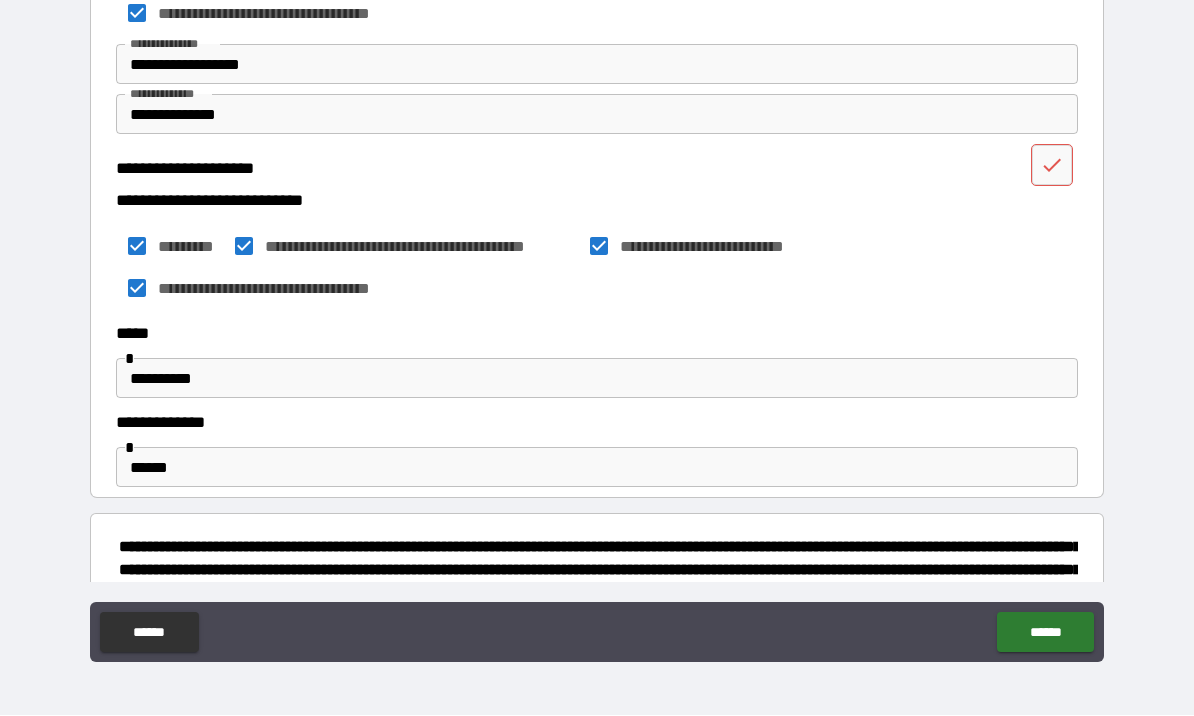 click at bounding box center (1052, 166) 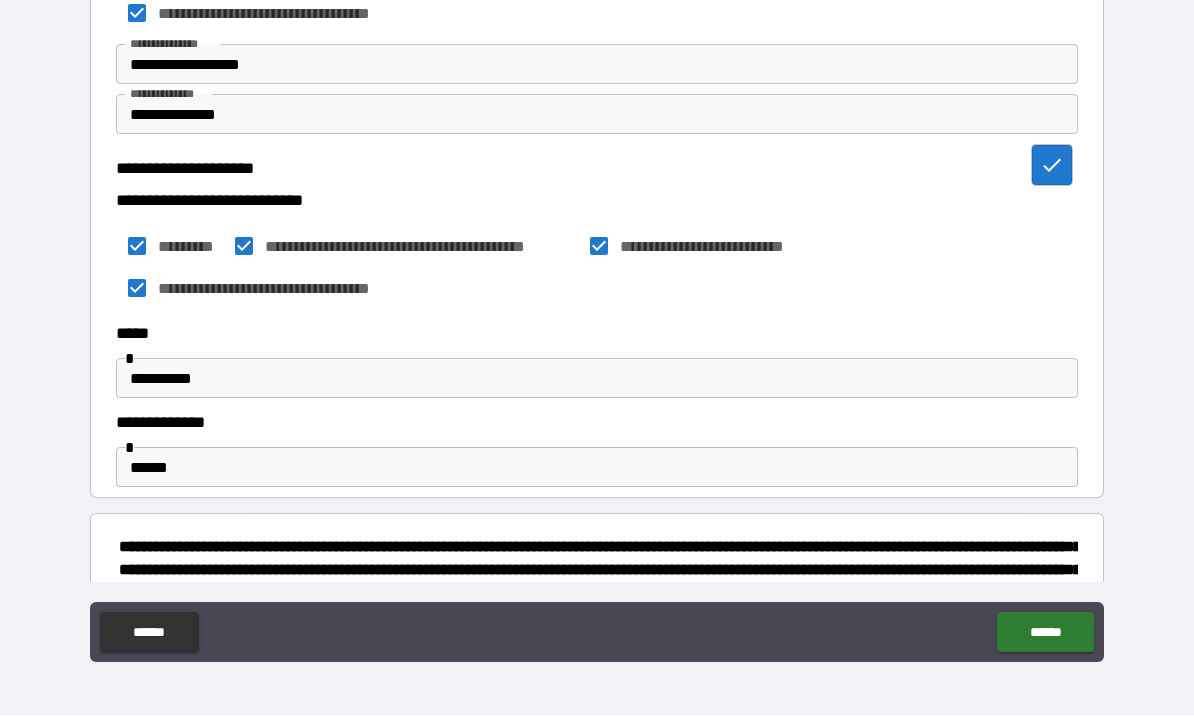 click on "******" at bounding box center (1045, 633) 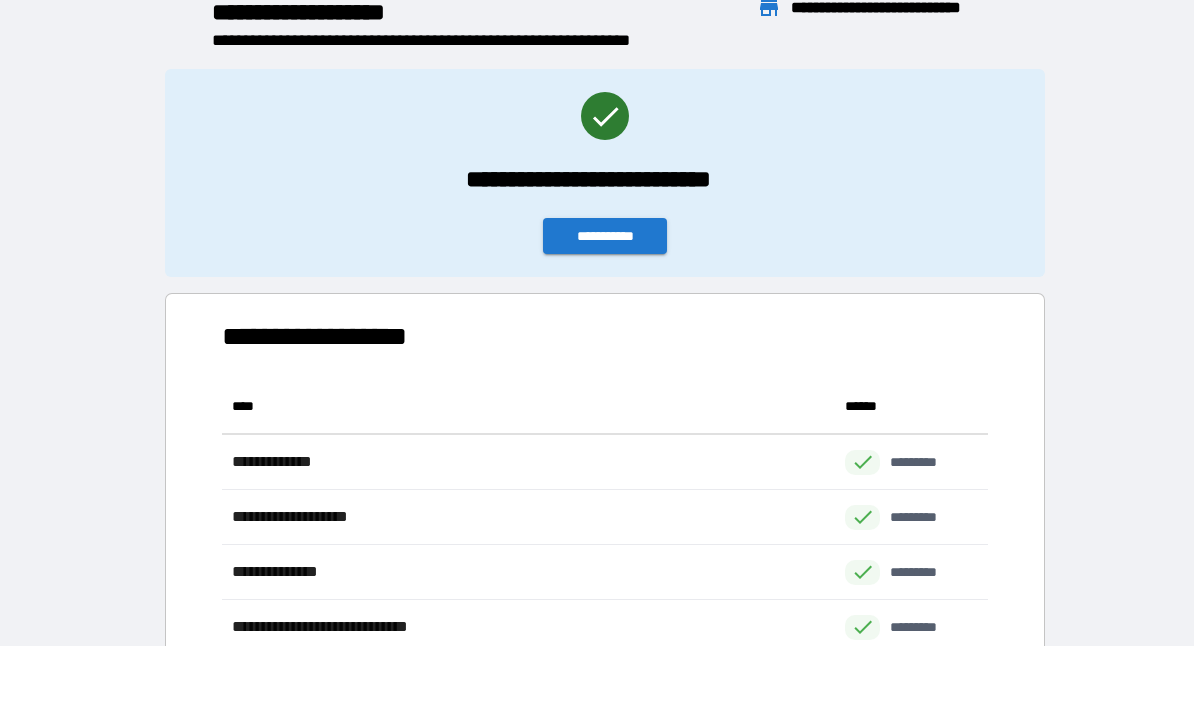 scroll, scrollTop: 1, scrollLeft: 1, axis: both 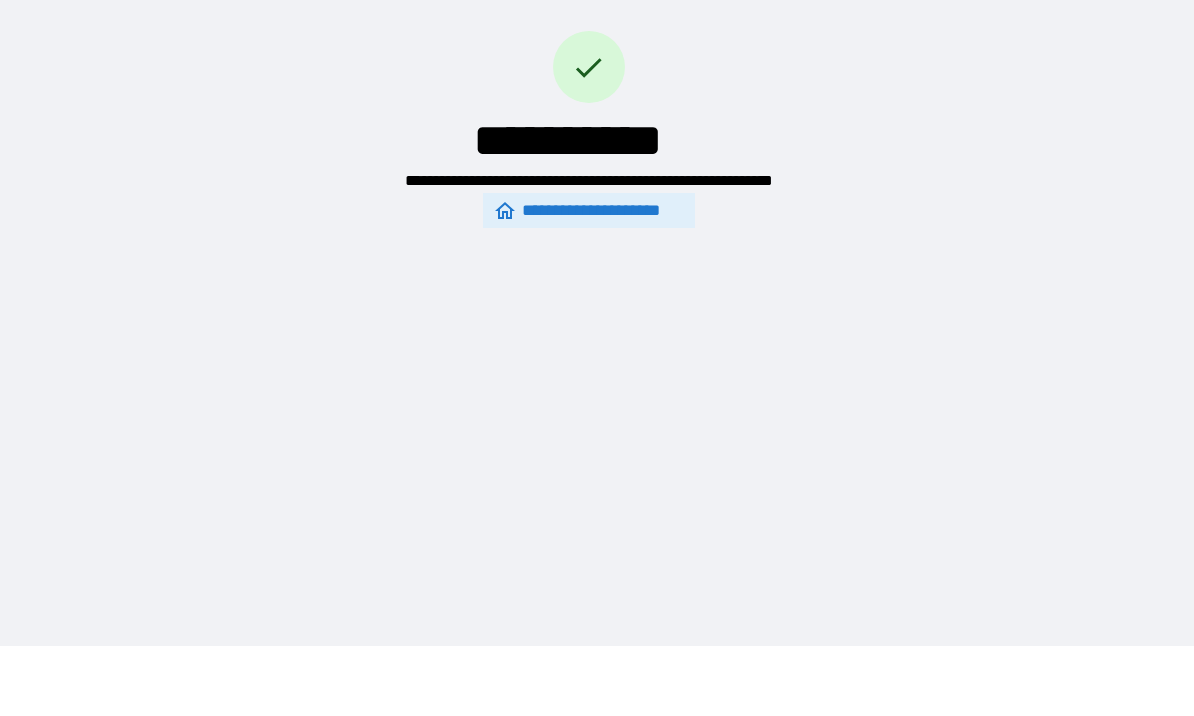 click on "**********" at bounding box center [597, 289] 